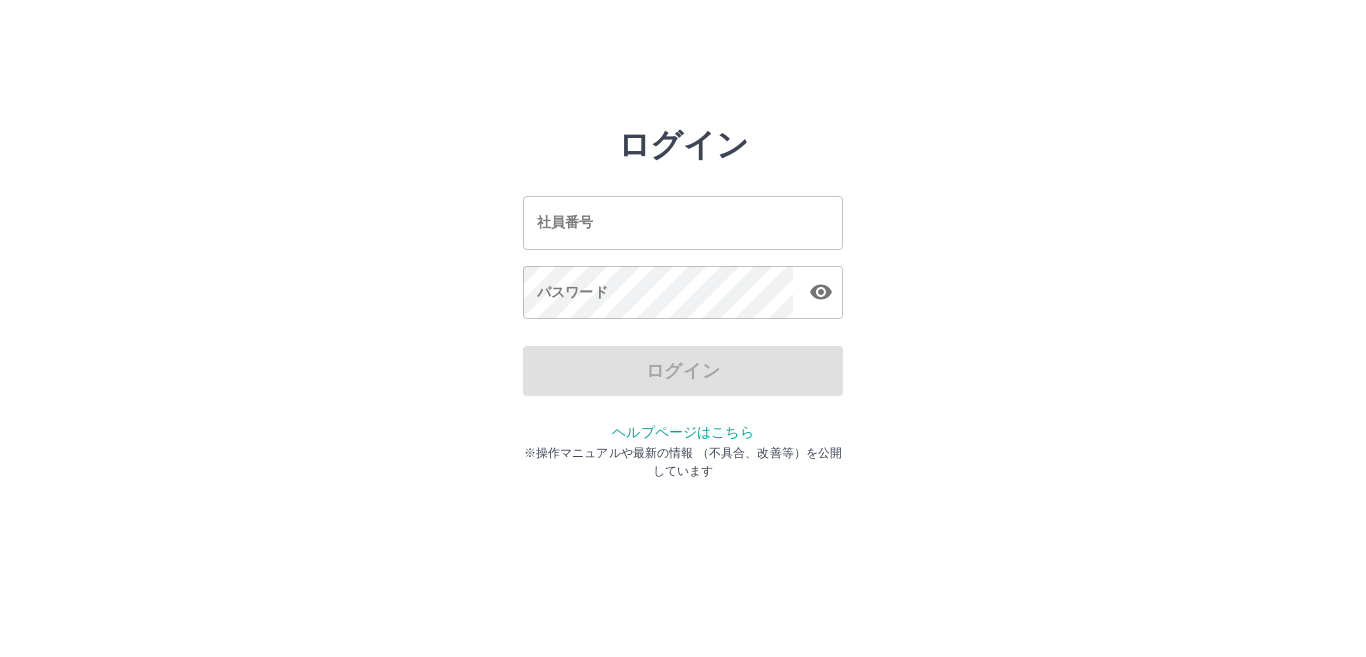 scroll, scrollTop: 0, scrollLeft: 0, axis: both 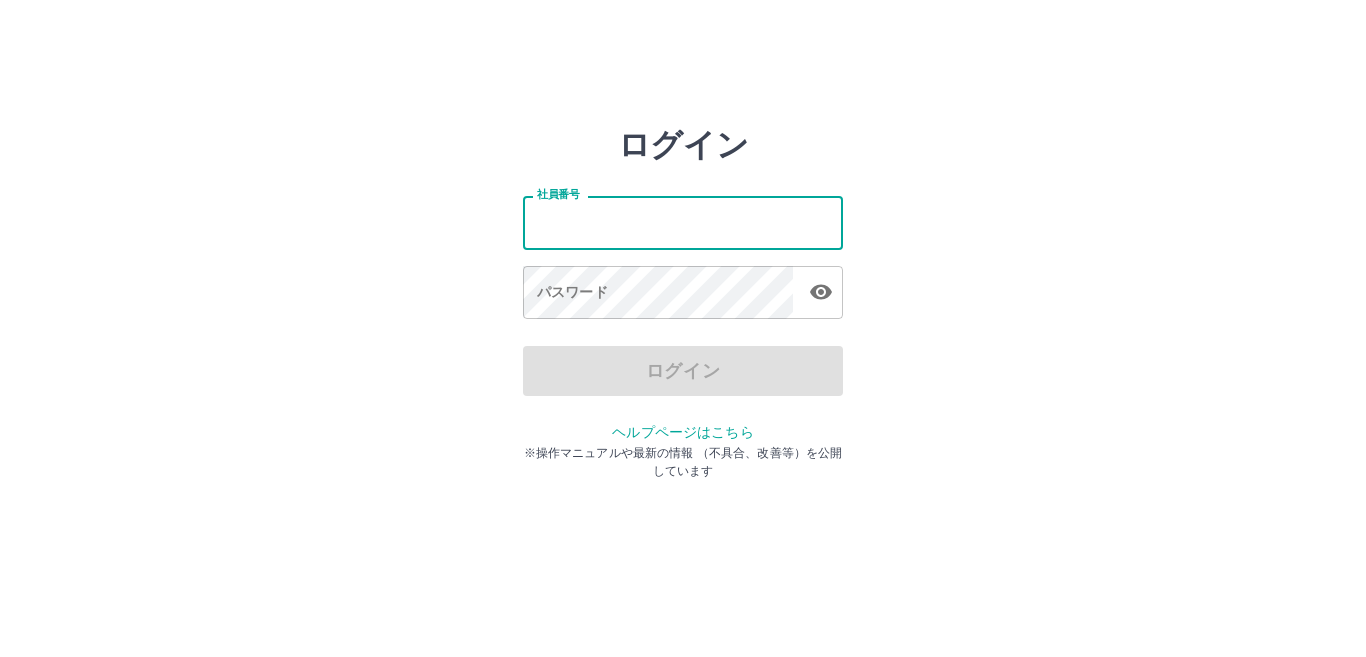 type on "*******" 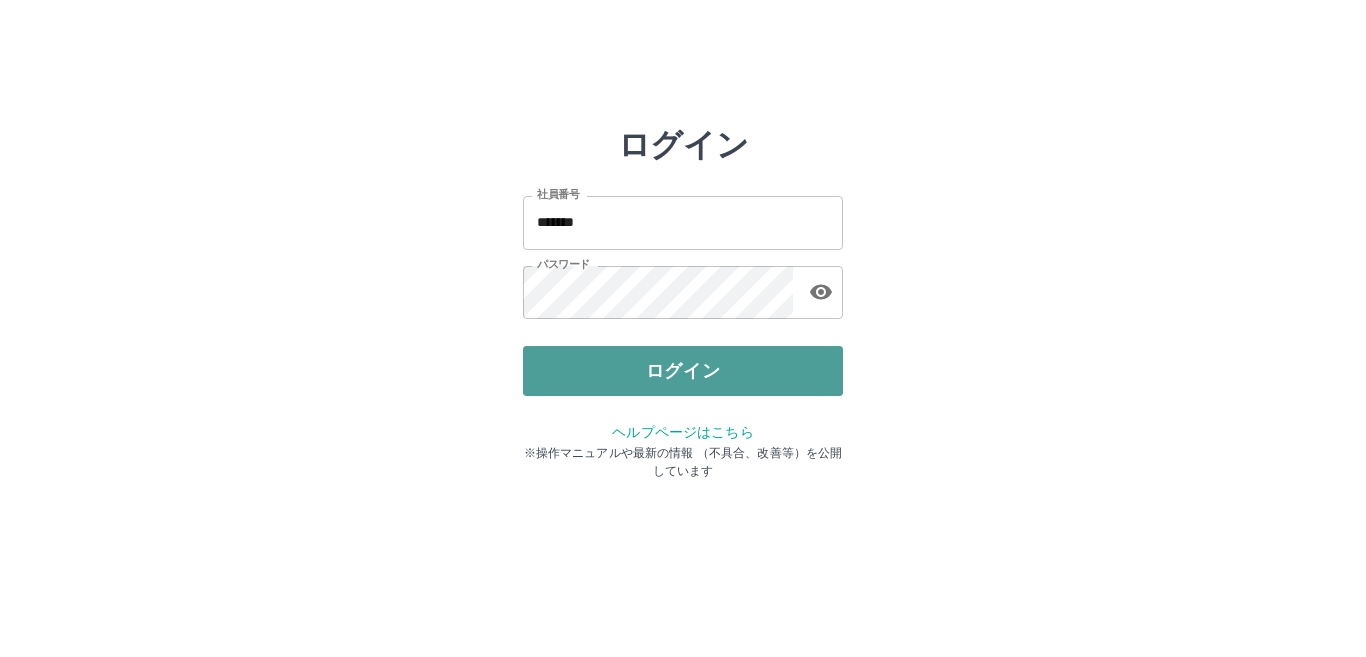 click on "ログイン" at bounding box center [683, 371] 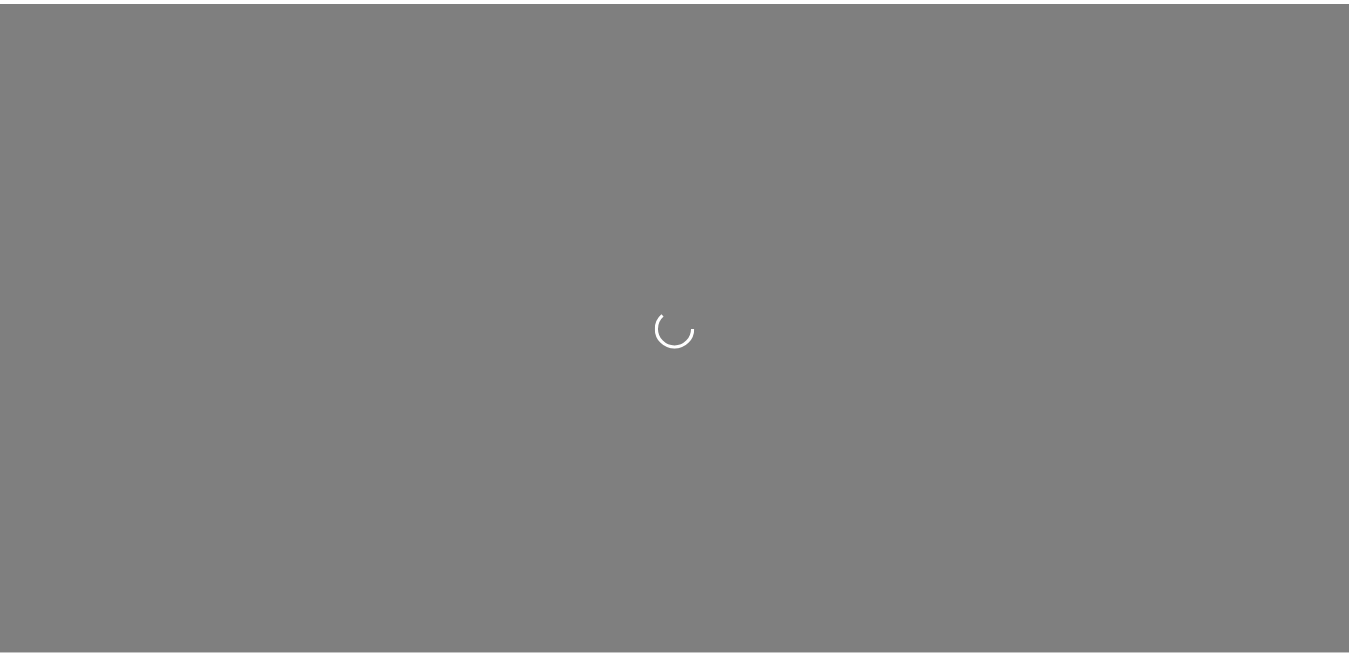 scroll, scrollTop: 0, scrollLeft: 0, axis: both 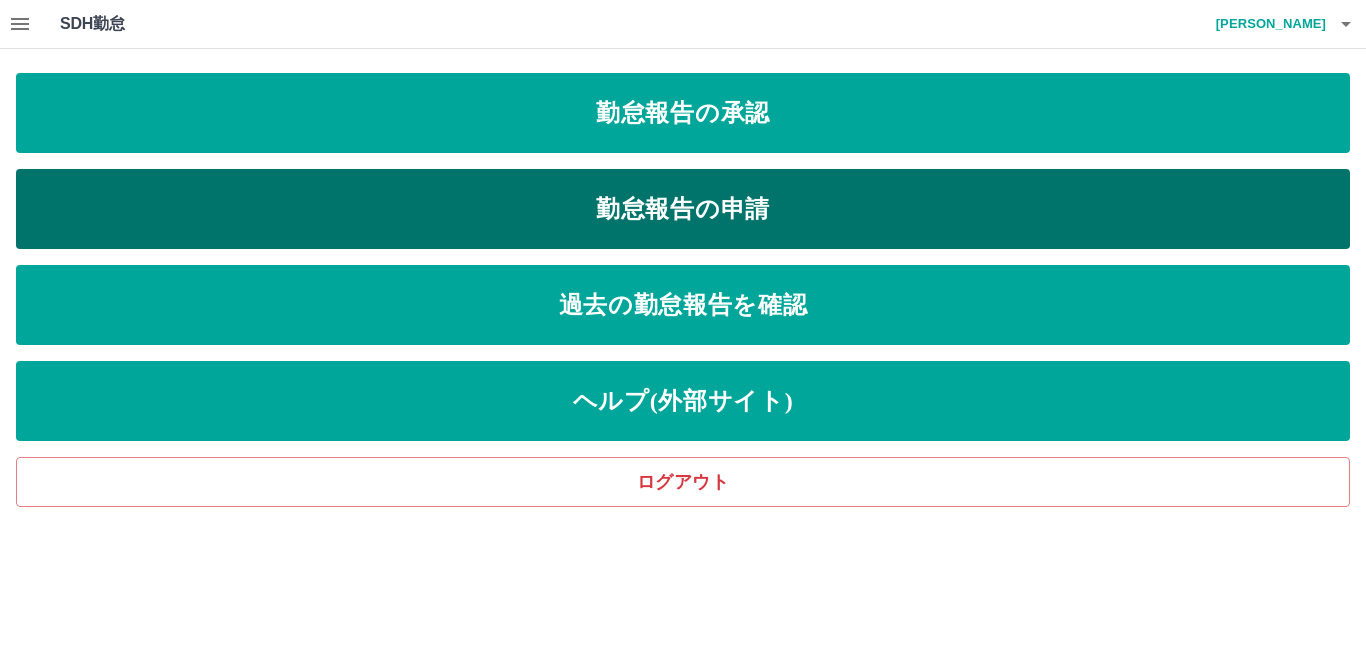 click on "勤怠報告の申請" at bounding box center (683, 209) 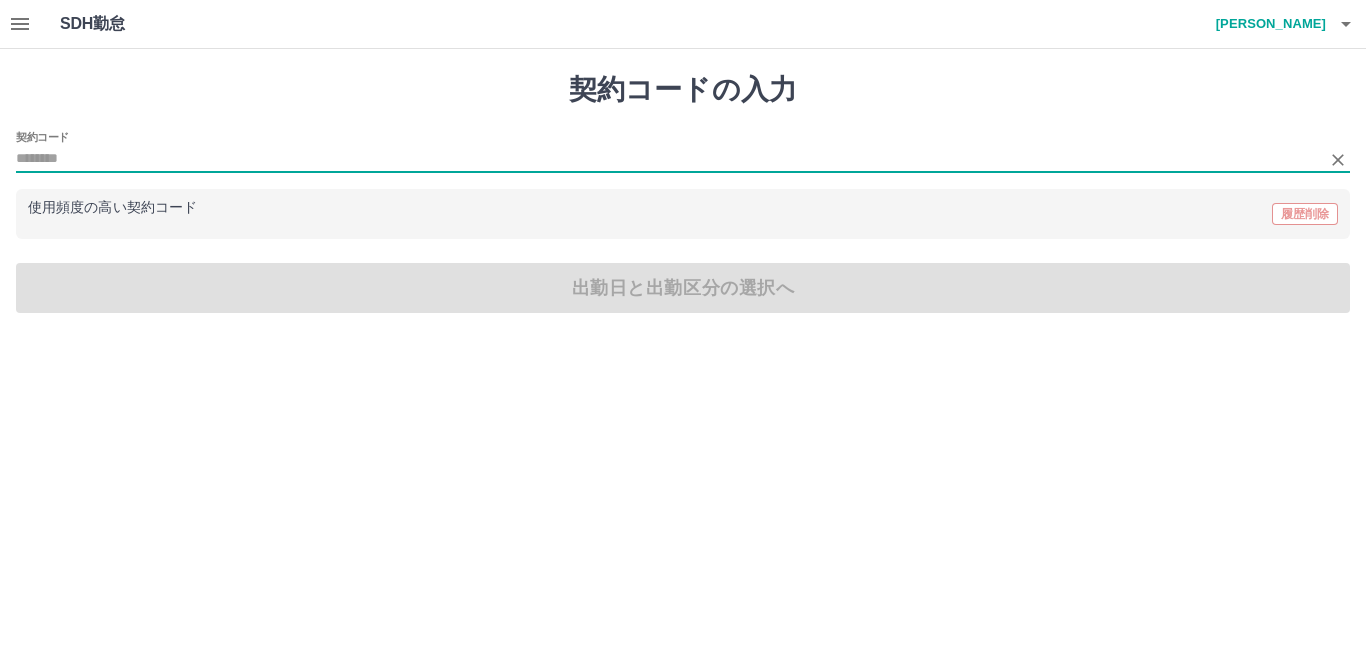 click on "契約コード" at bounding box center [668, 159] 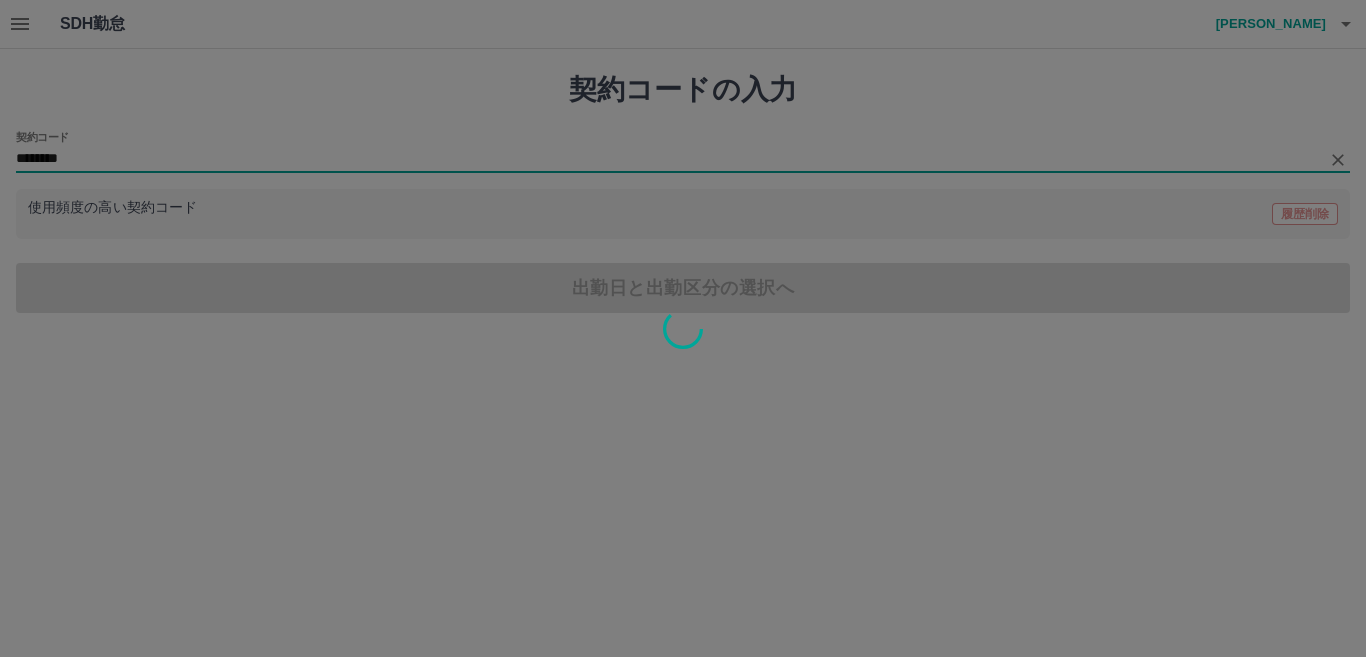 type on "********" 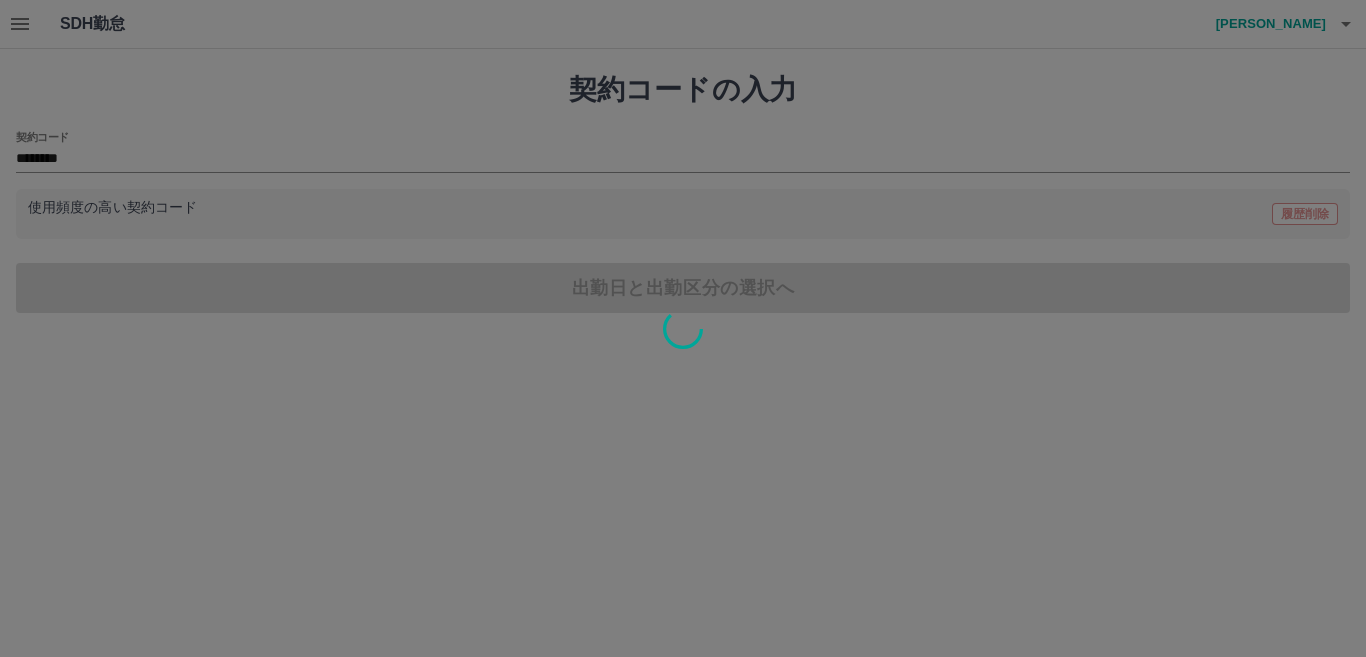 click at bounding box center (683, 328) 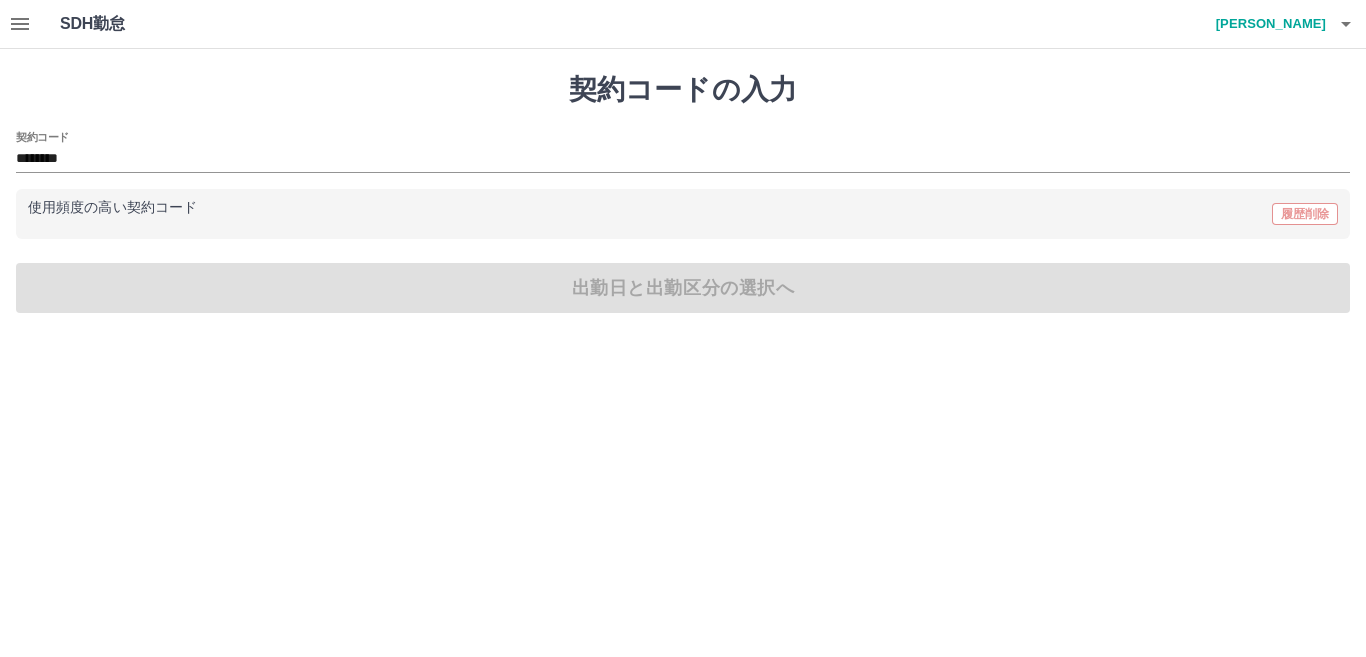 click on "使用頻度の高い契約コード" at bounding box center [112, 208] 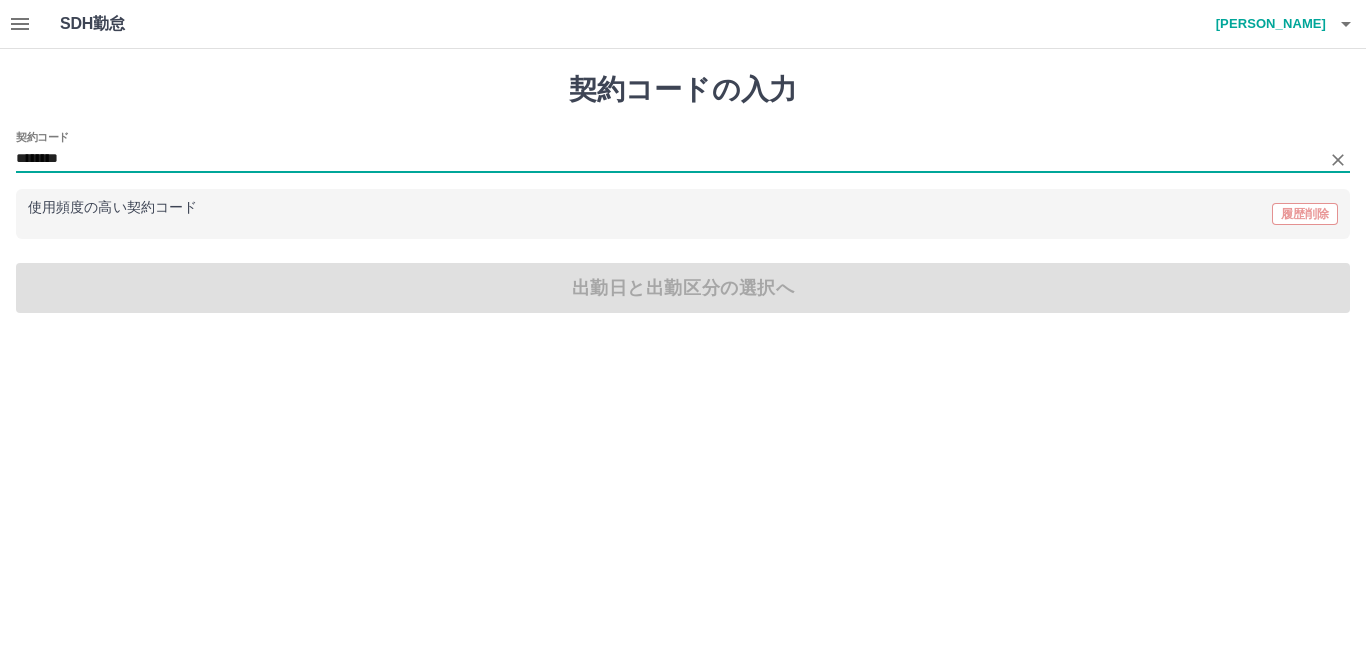 click on "********" at bounding box center [668, 159] 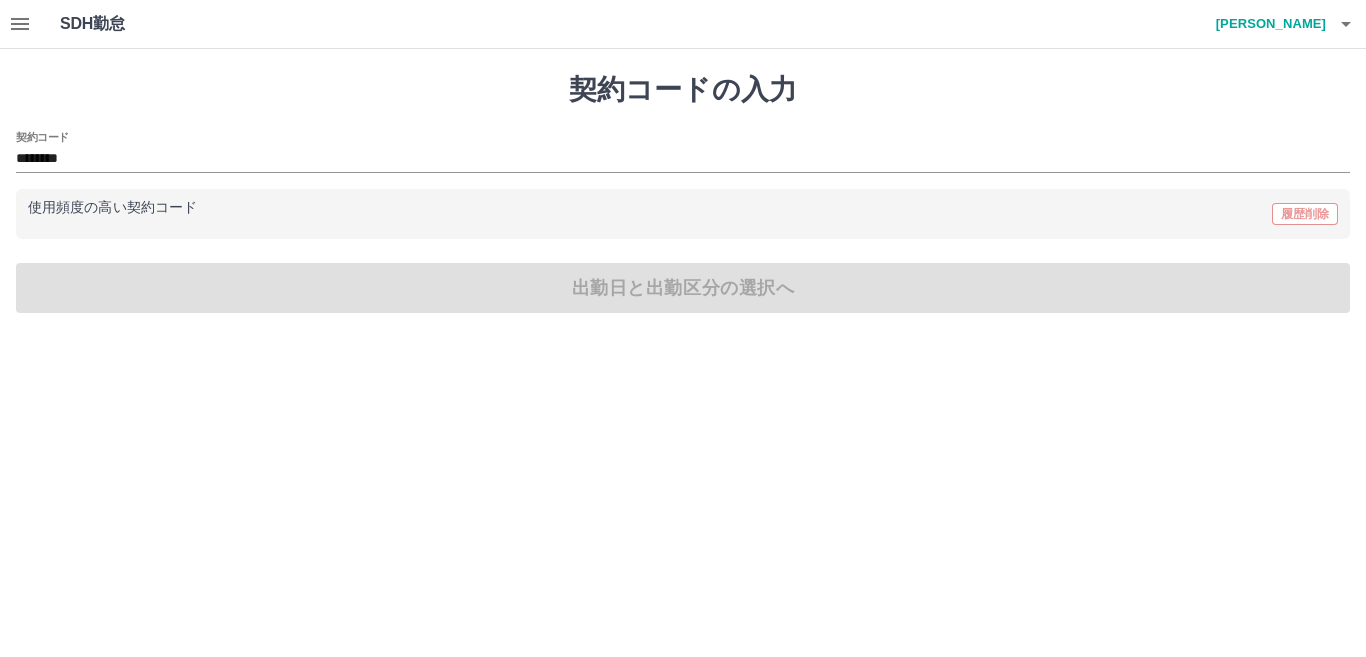 click on "使用頻度の高い契約コード" at bounding box center (112, 208) 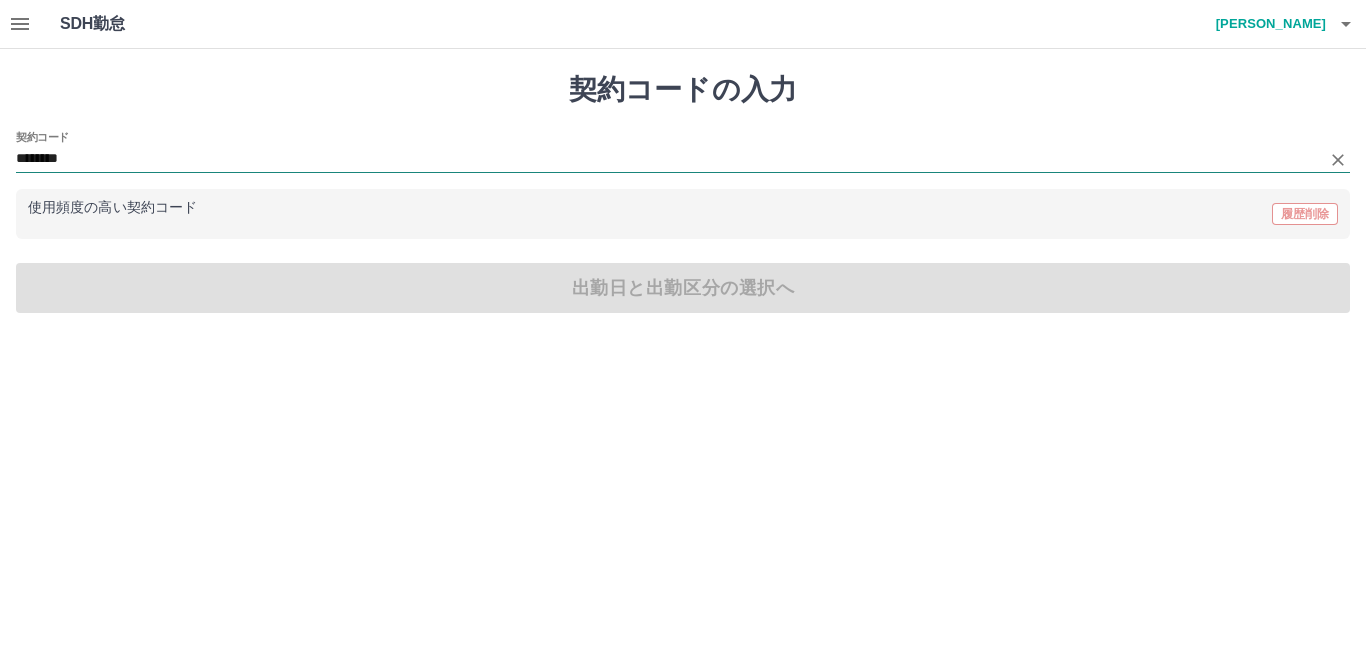 click on "********" at bounding box center [668, 159] 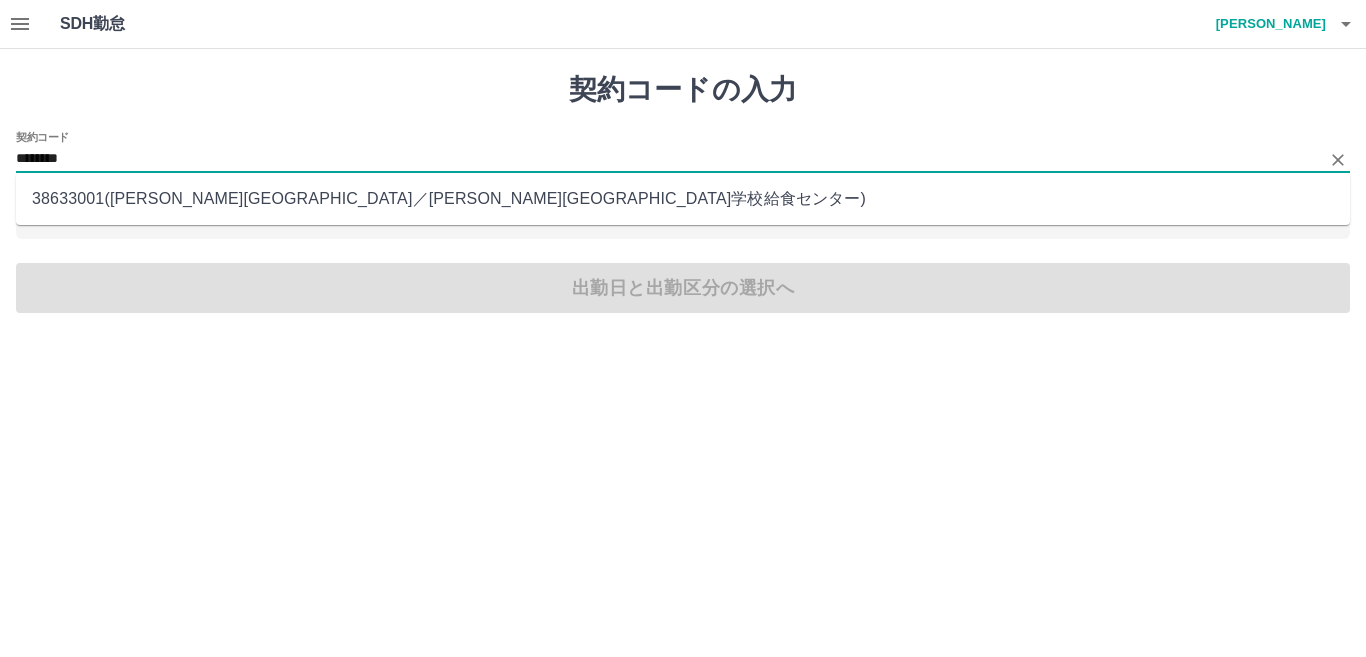 click on "38633001  ( 川崎町 ／ 川崎町学校給食センター )" at bounding box center [683, 199] 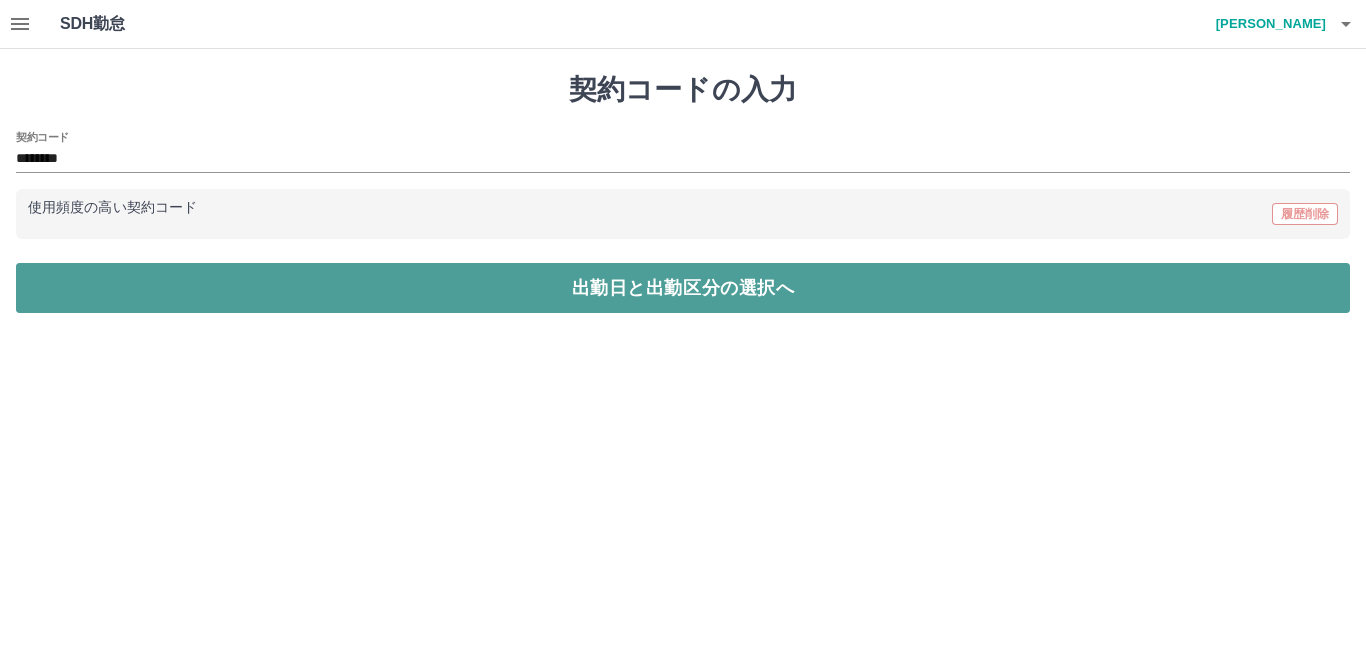 click on "出勤日と出勤区分の選択へ" at bounding box center [683, 288] 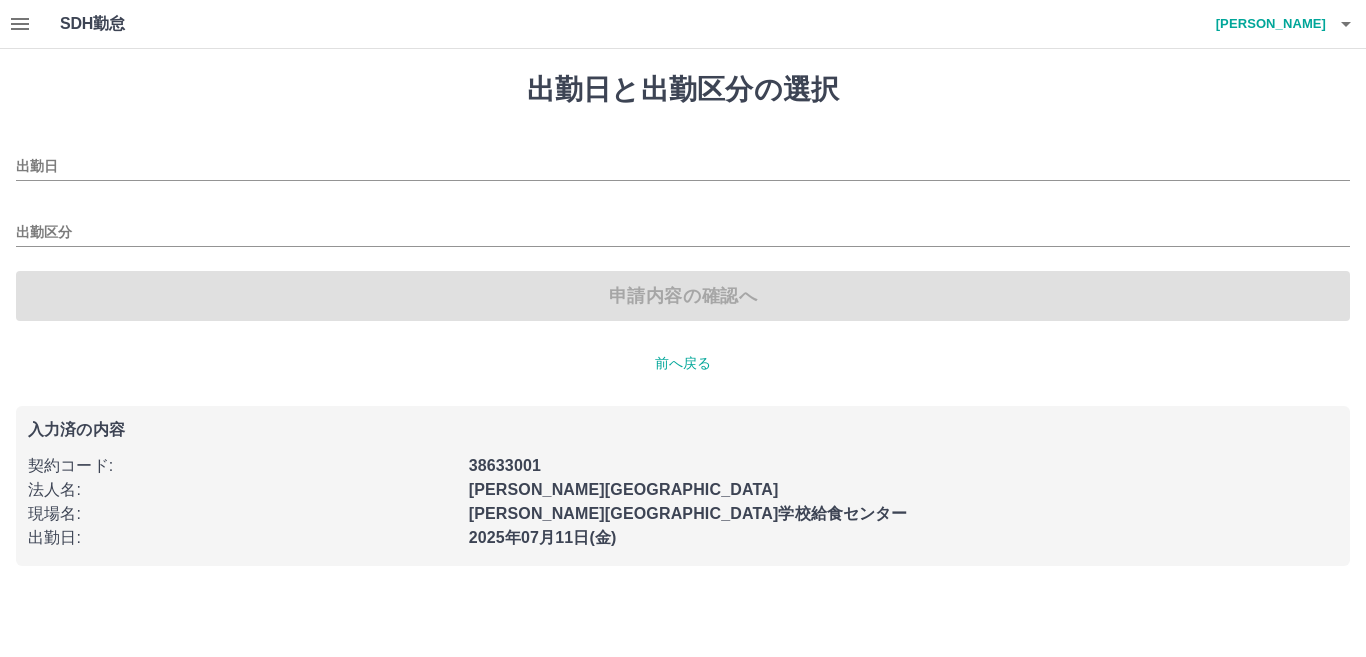 type on "**********" 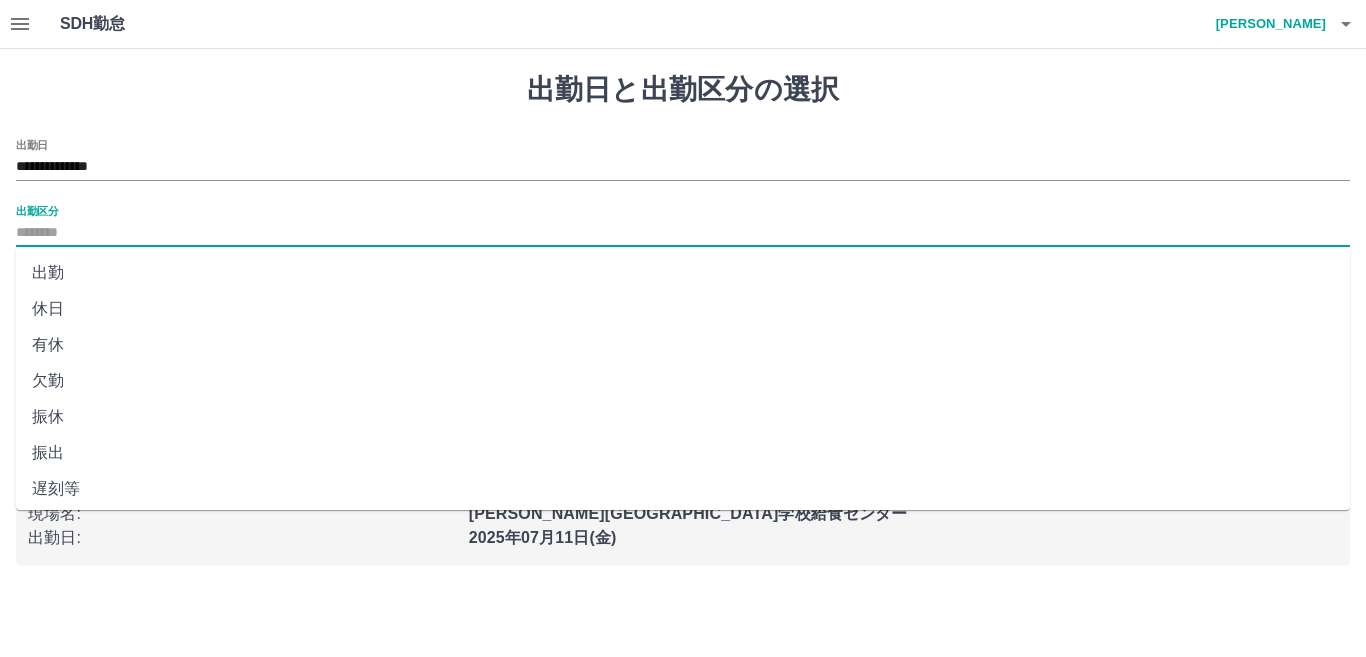 click on "出勤区分" at bounding box center [683, 233] 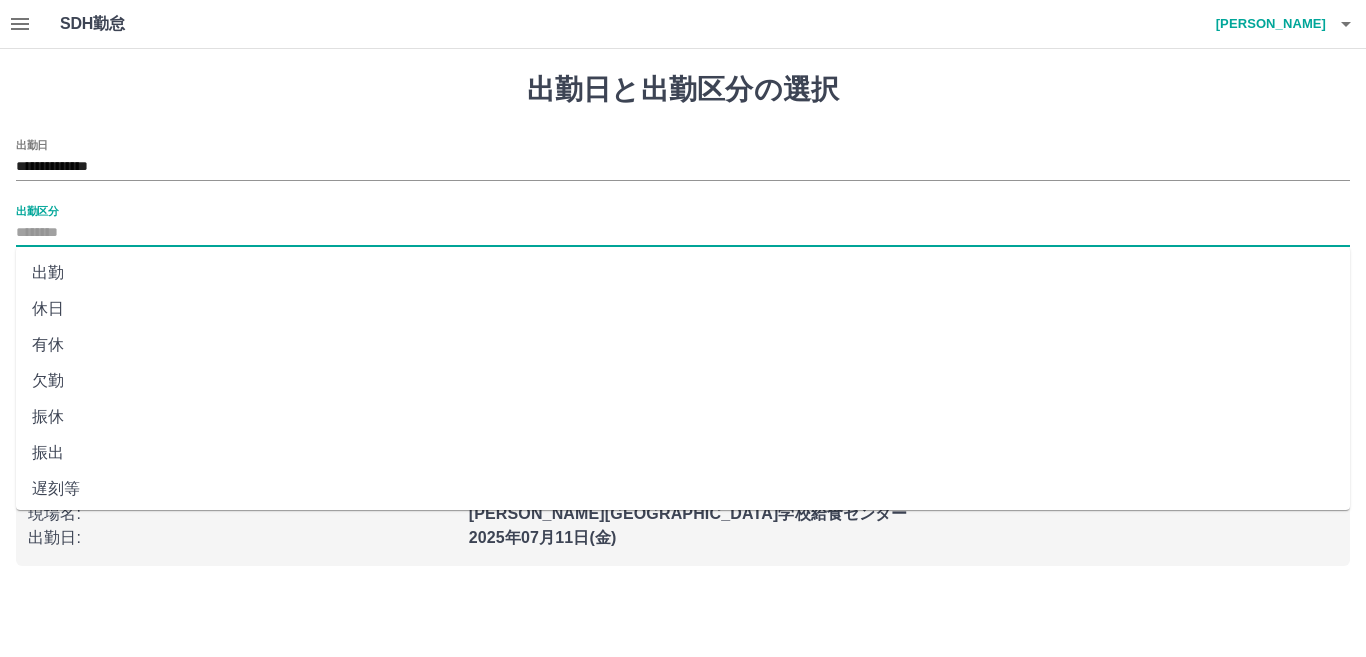 click on "出勤" at bounding box center [683, 273] 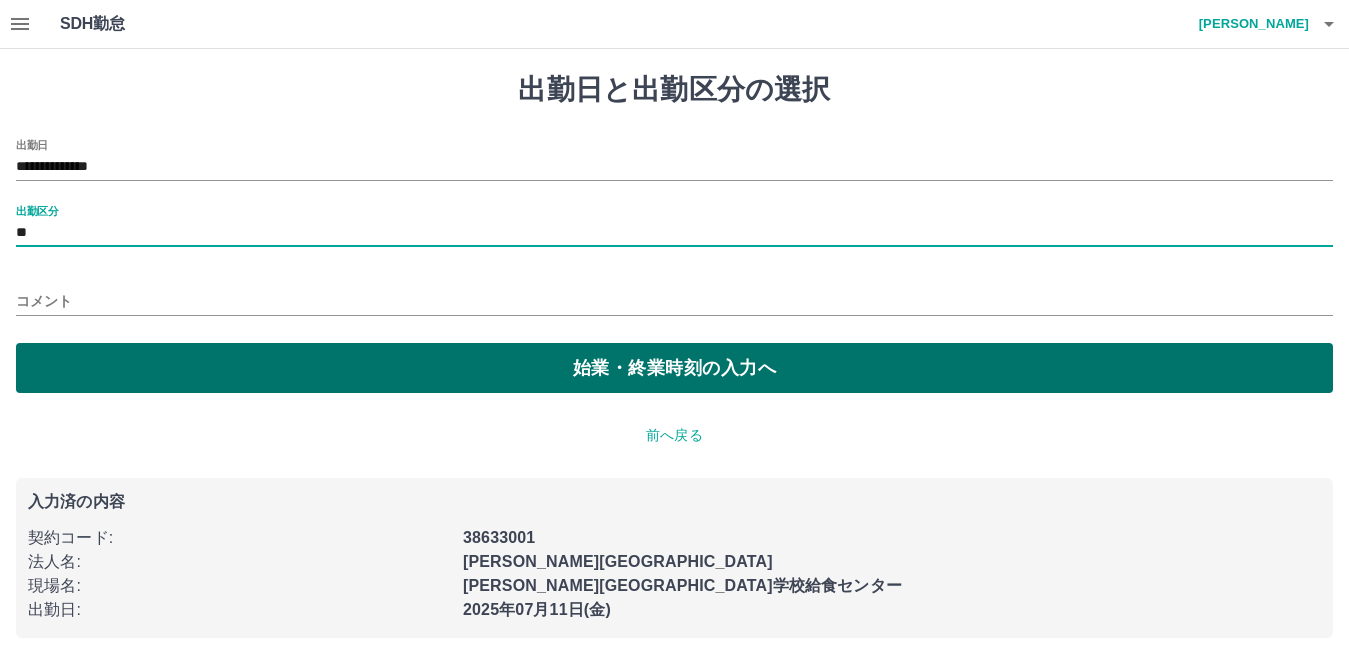 click on "始業・終業時刻の入力へ" at bounding box center (674, 368) 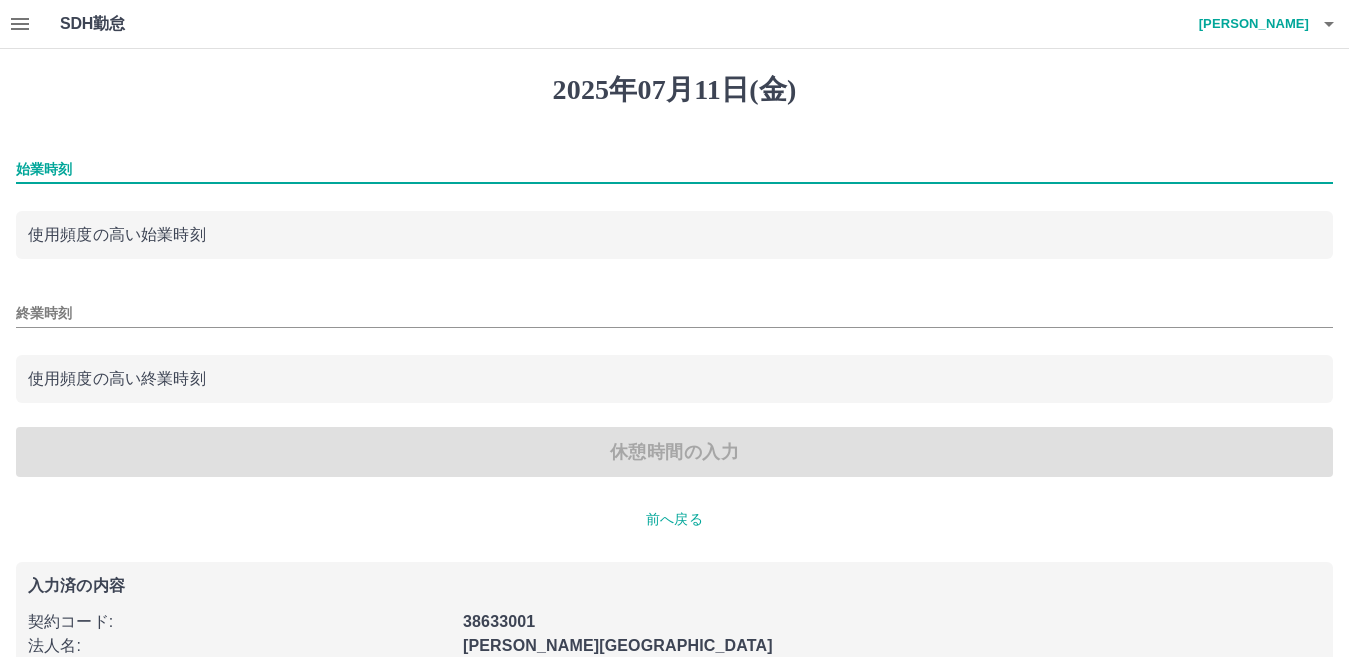 click on "始業時刻" at bounding box center [674, 169] 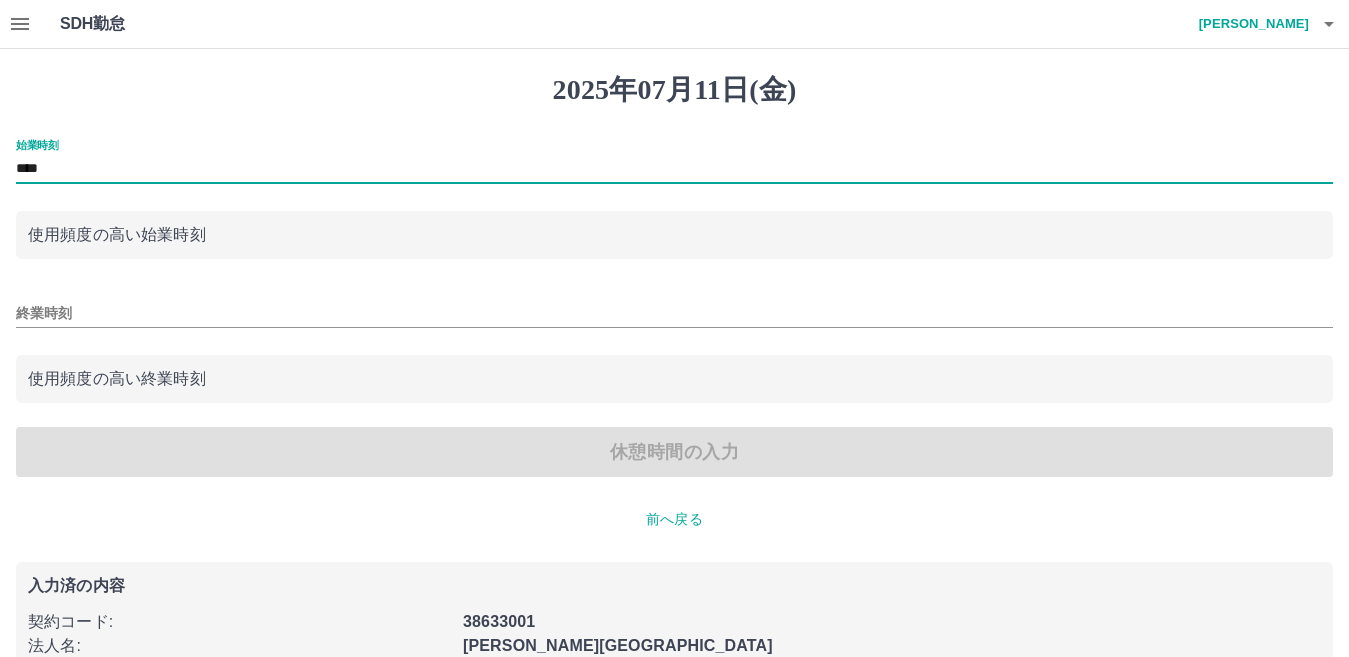 click on "終業時刻" at bounding box center (674, 313) 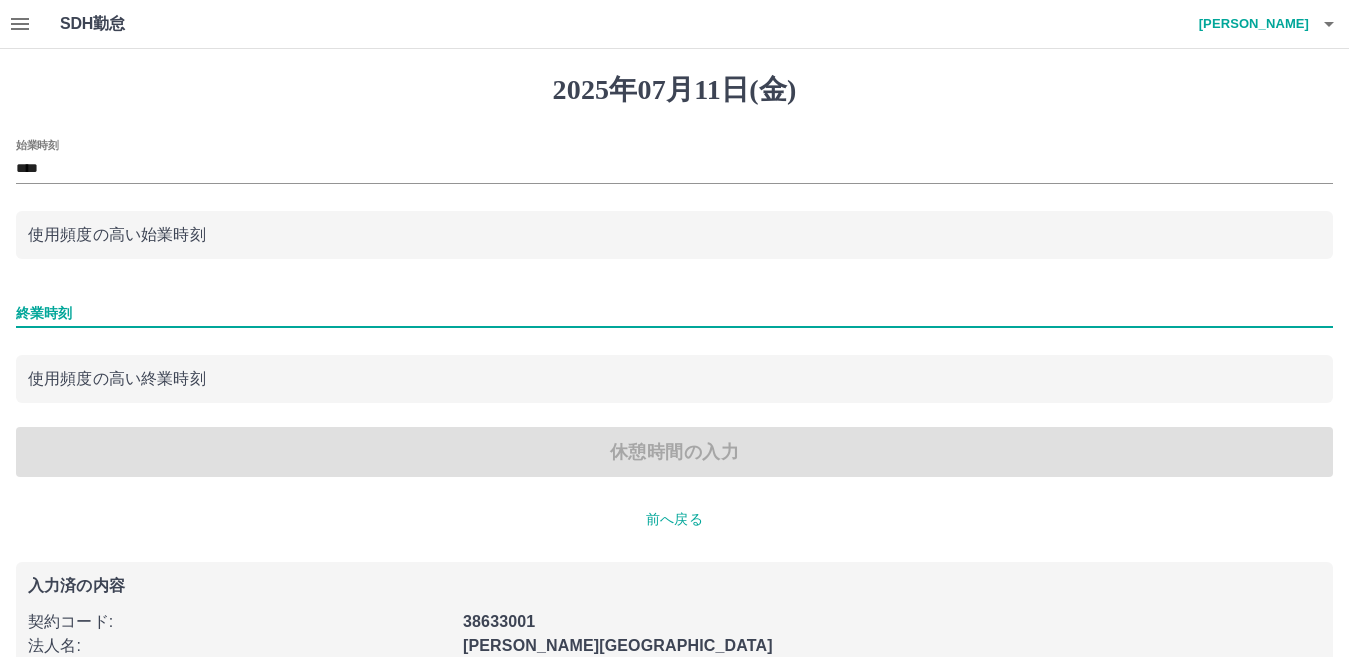 type on "****" 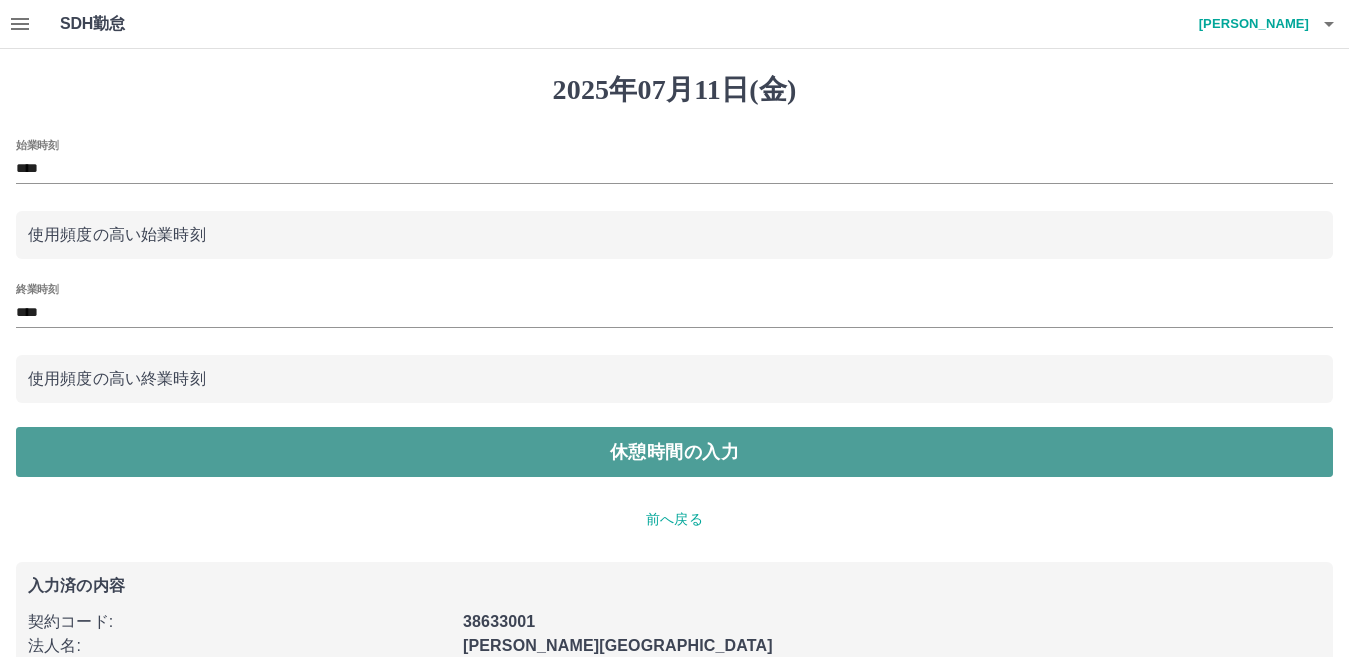 click on "休憩時間の入力" at bounding box center (674, 452) 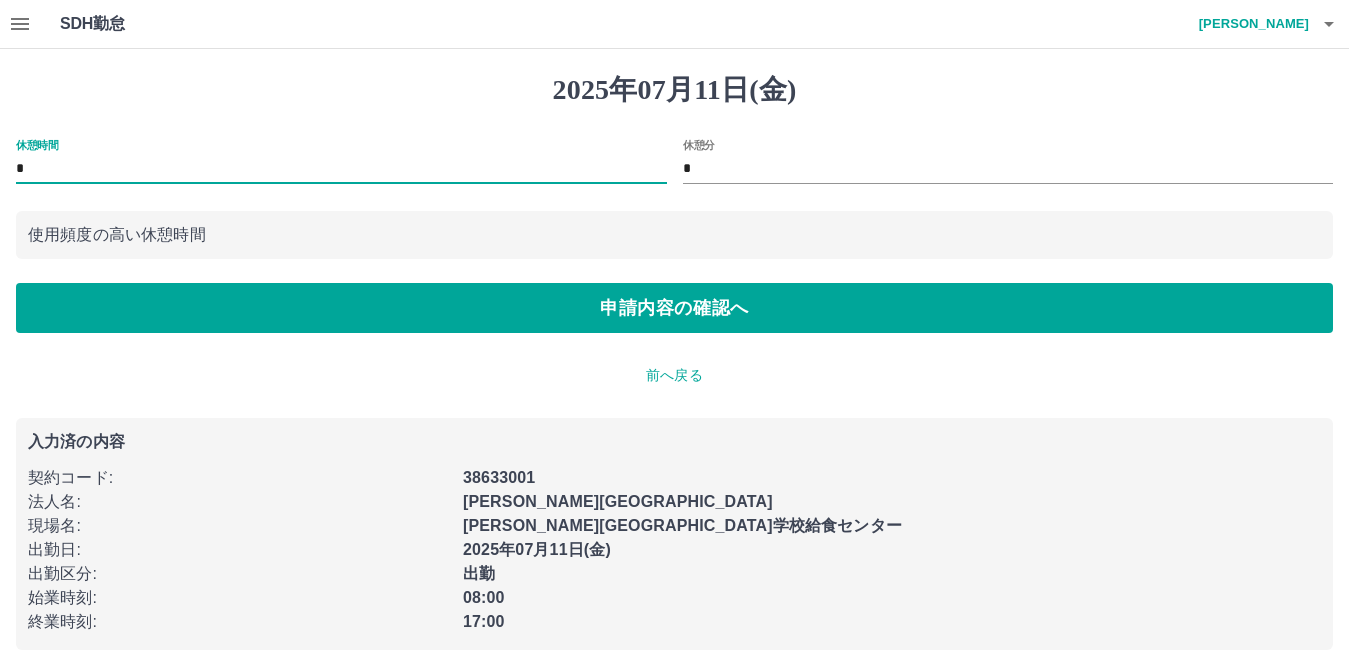 click on "*" at bounding box center (341, 169) 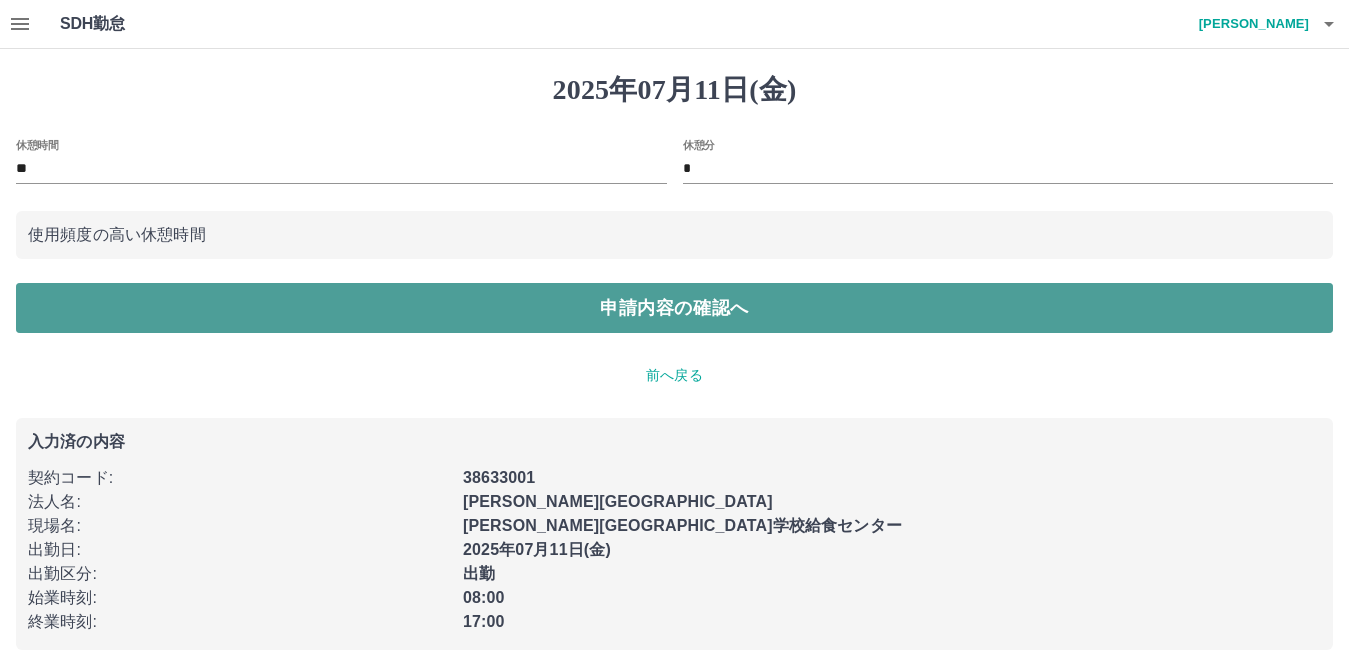 click on "申請内容の確認へ" at bounding box center (674, 308) 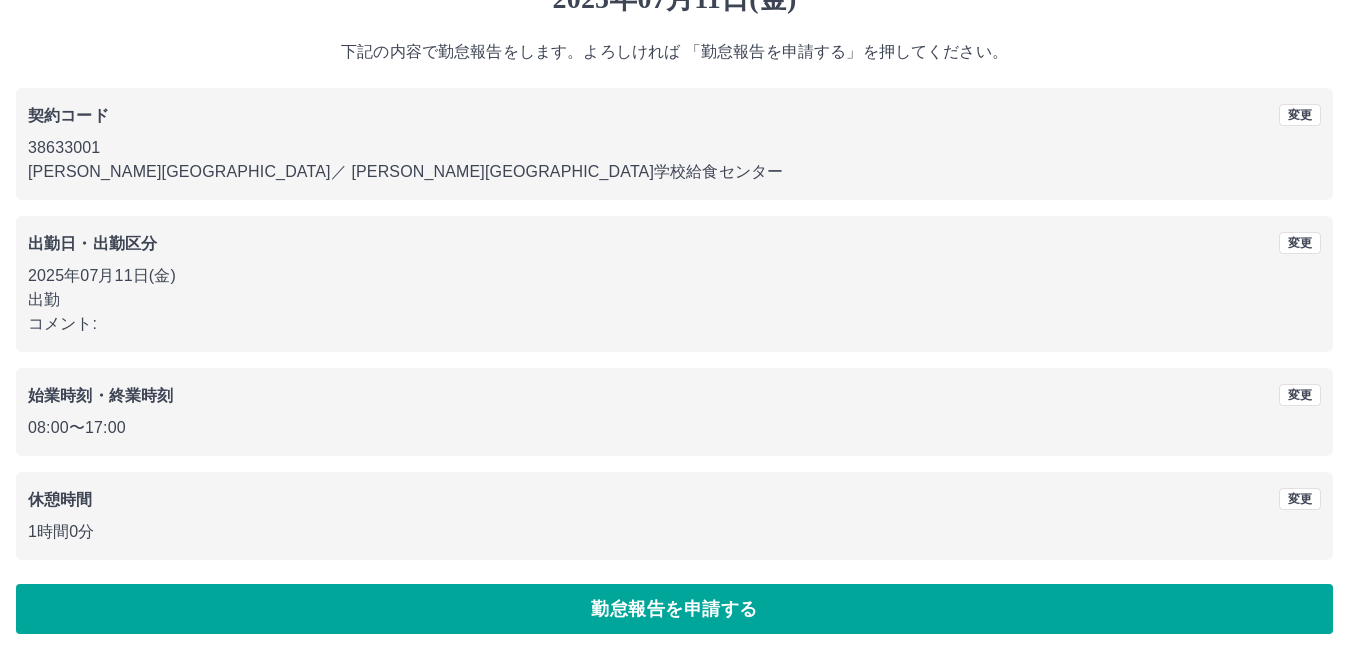 scroll, scrollTop: 92, scrollLeft: 0, axis: vertical 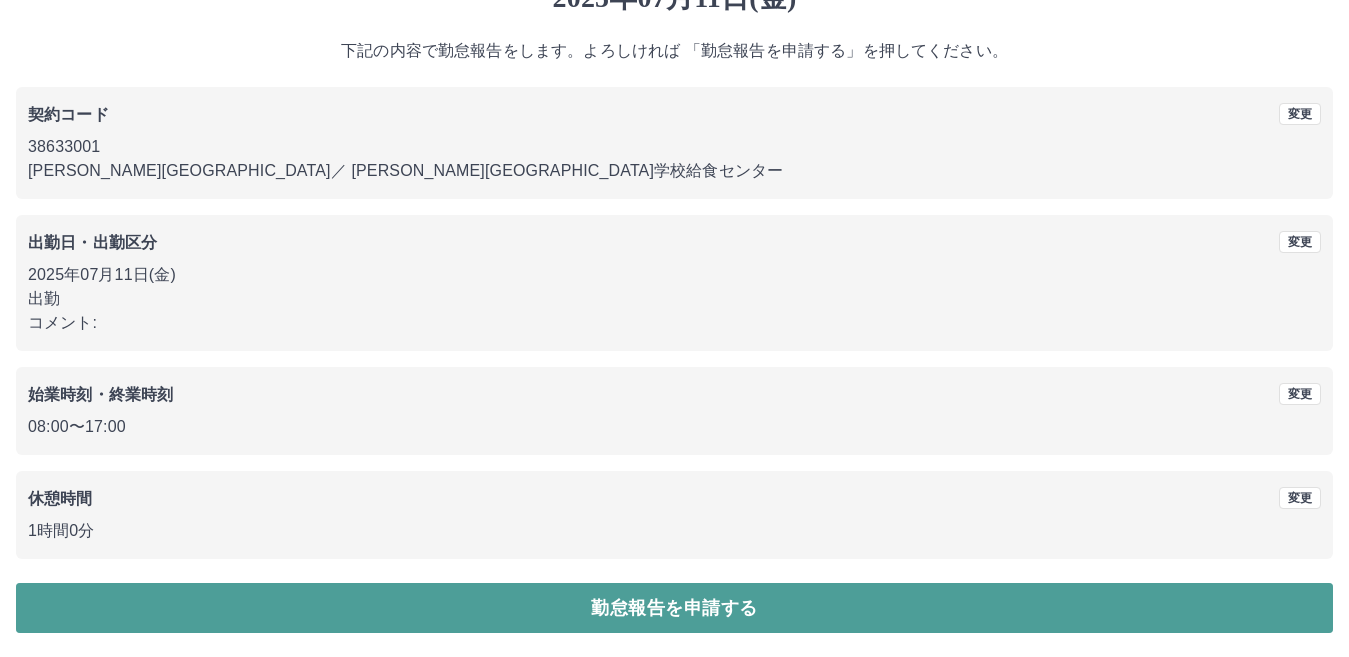 click on "勤怠報告を申請する" at bounding box center [674, 608] 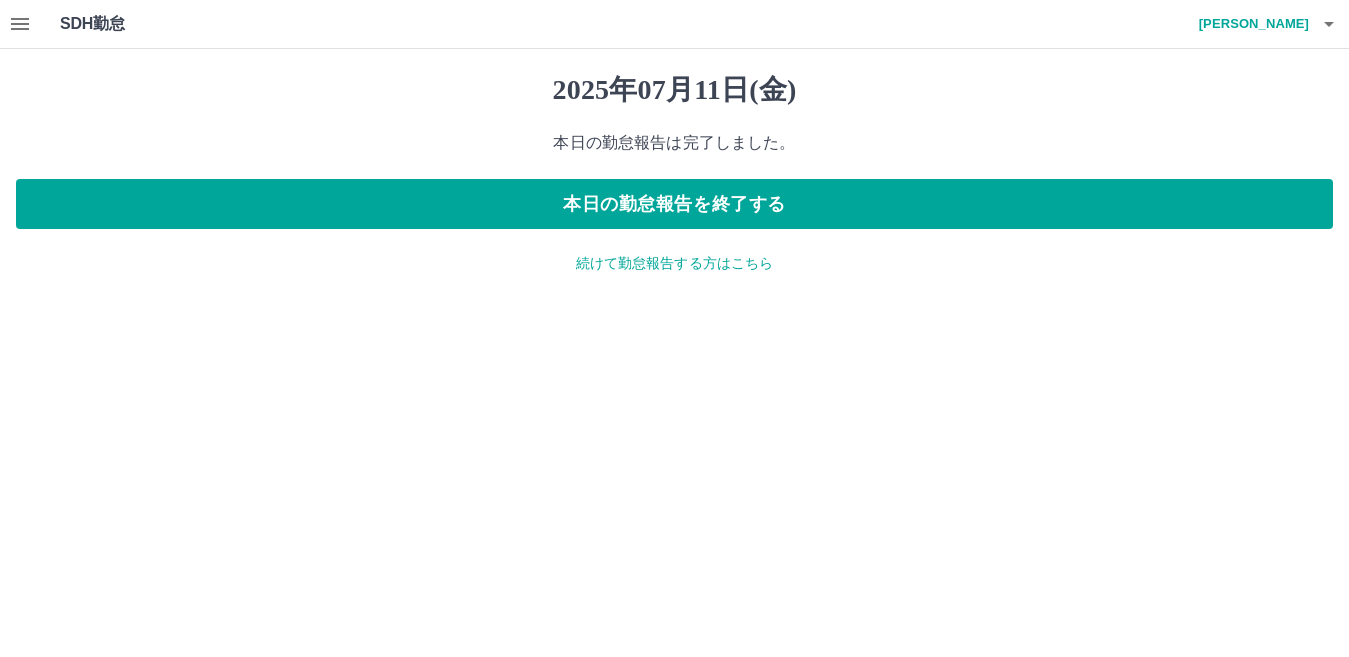 scroll, scrollTop: 0, scrollLeft: 0, axis: both 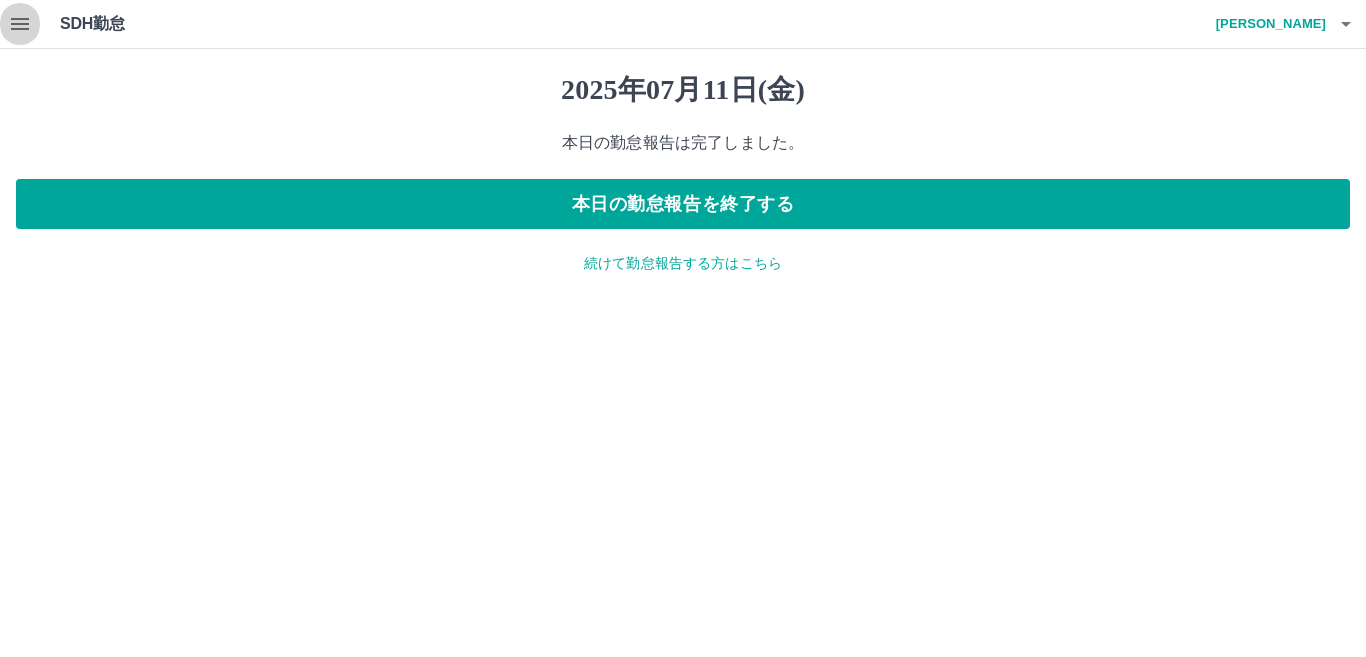 click 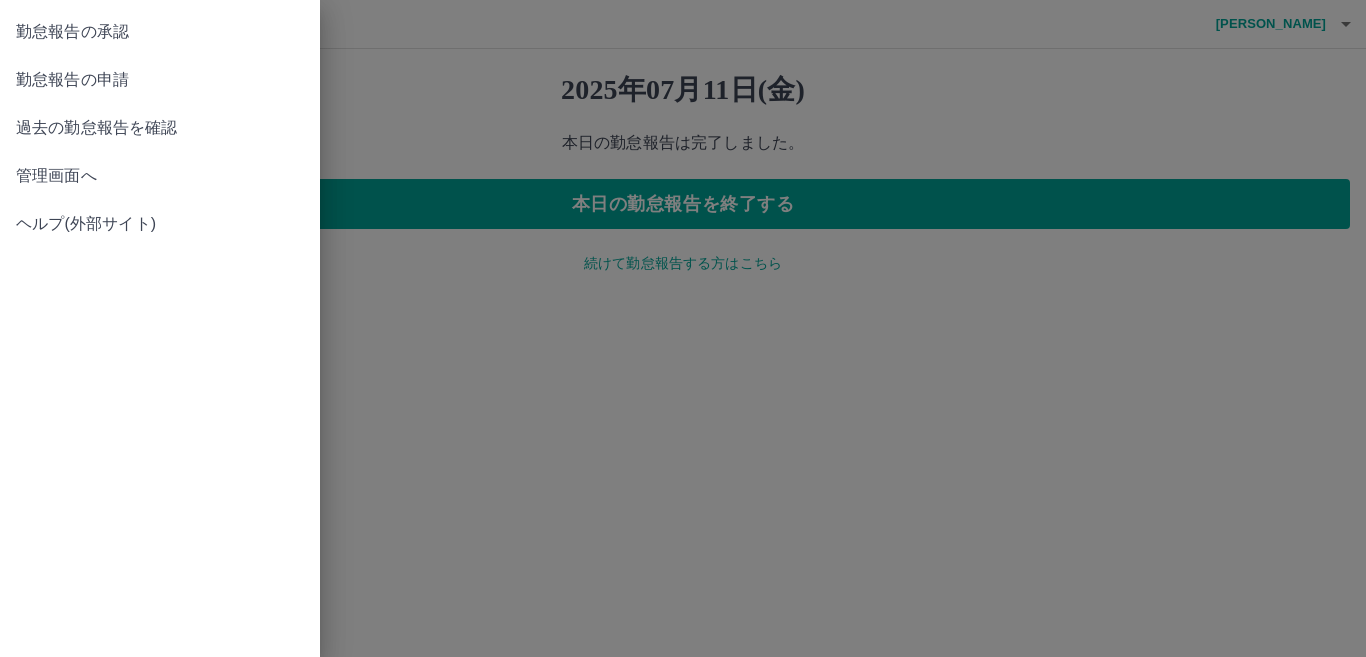 click on "勤怠報告の承認" at bounding box center [160, 32] 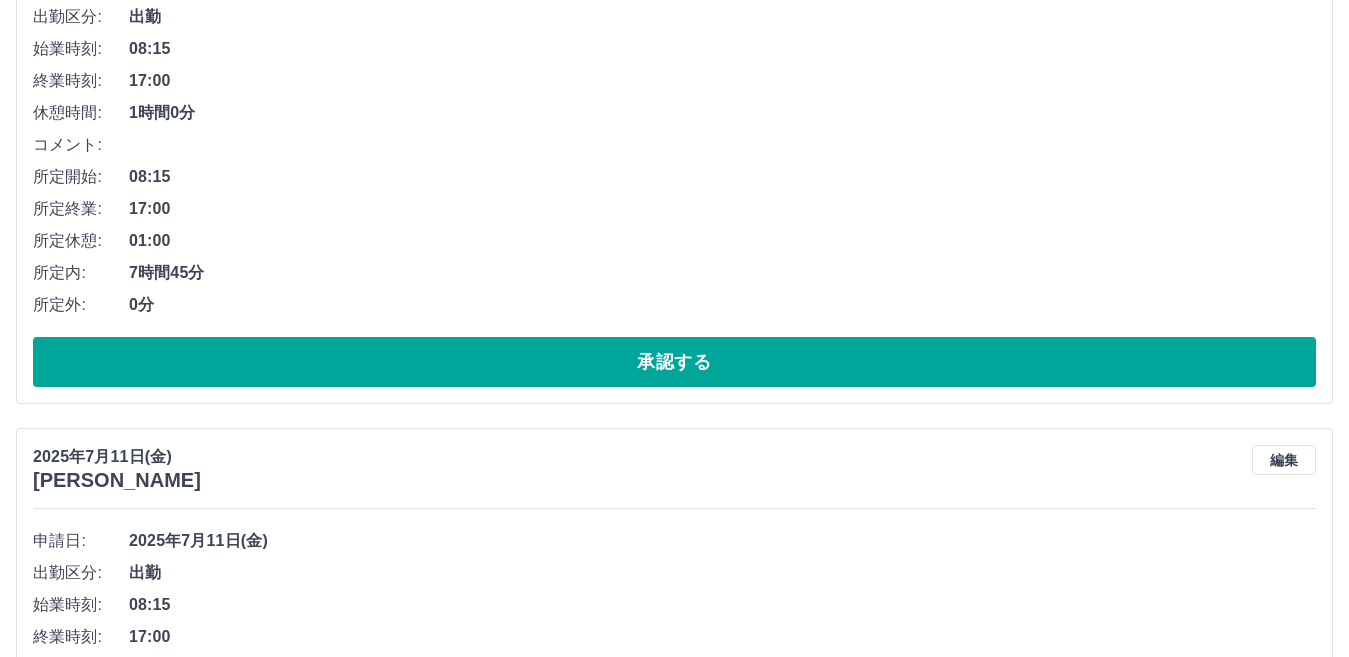 scroll, scrollTop: 400, scrollLeft: 0, axis: vertical 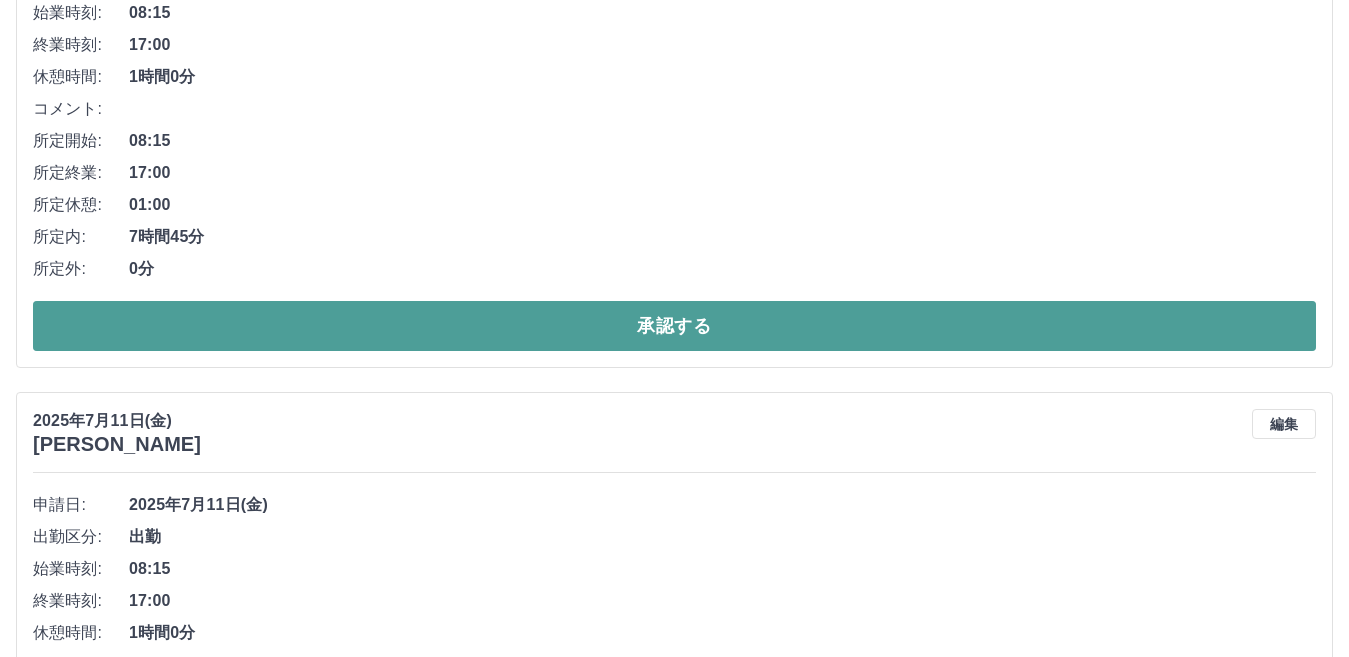 click on "承認する" at bounding box center (674, 326) 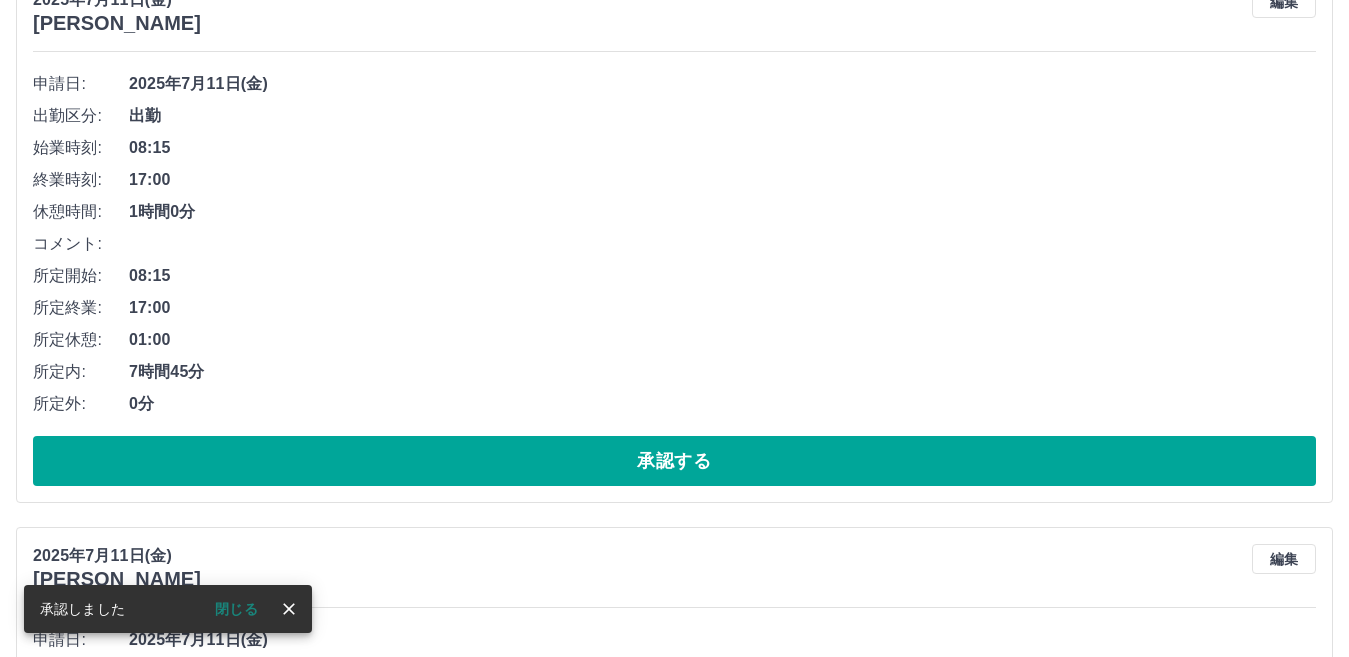 scroll, scrollTop: 300, scrollLeft: 0, axis: vertical 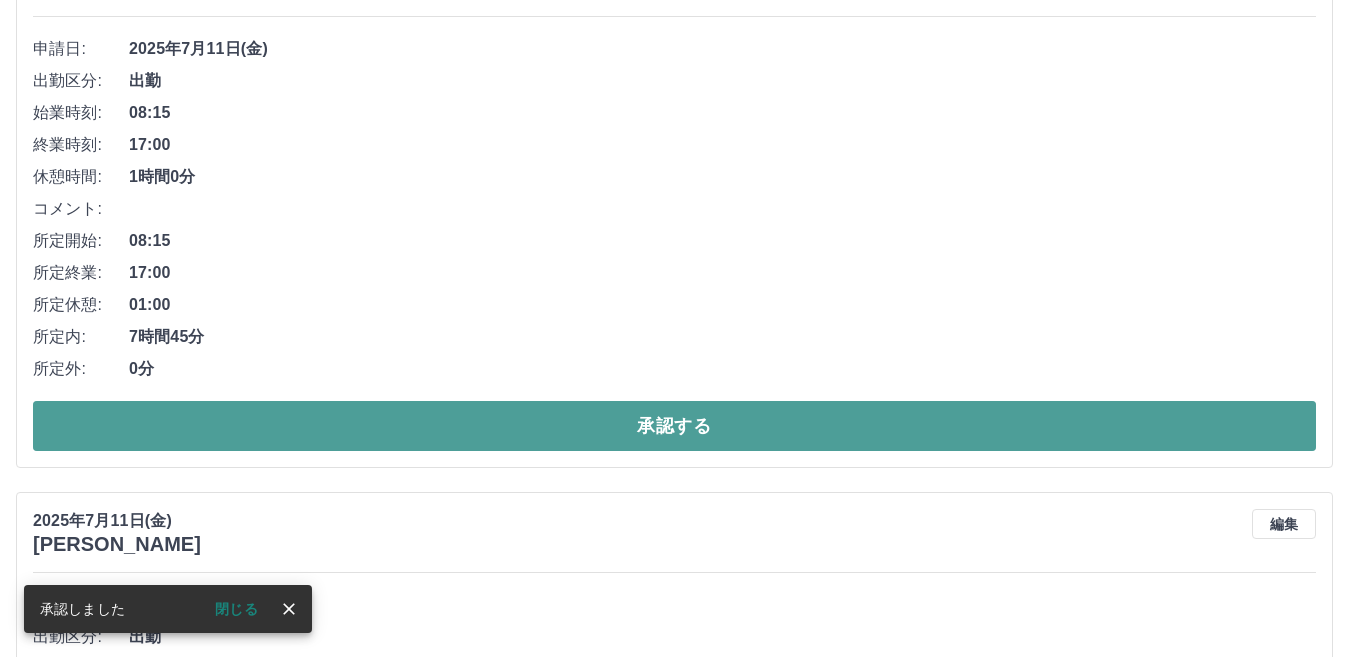 click on "承認する" at bounding box center (674, 426) 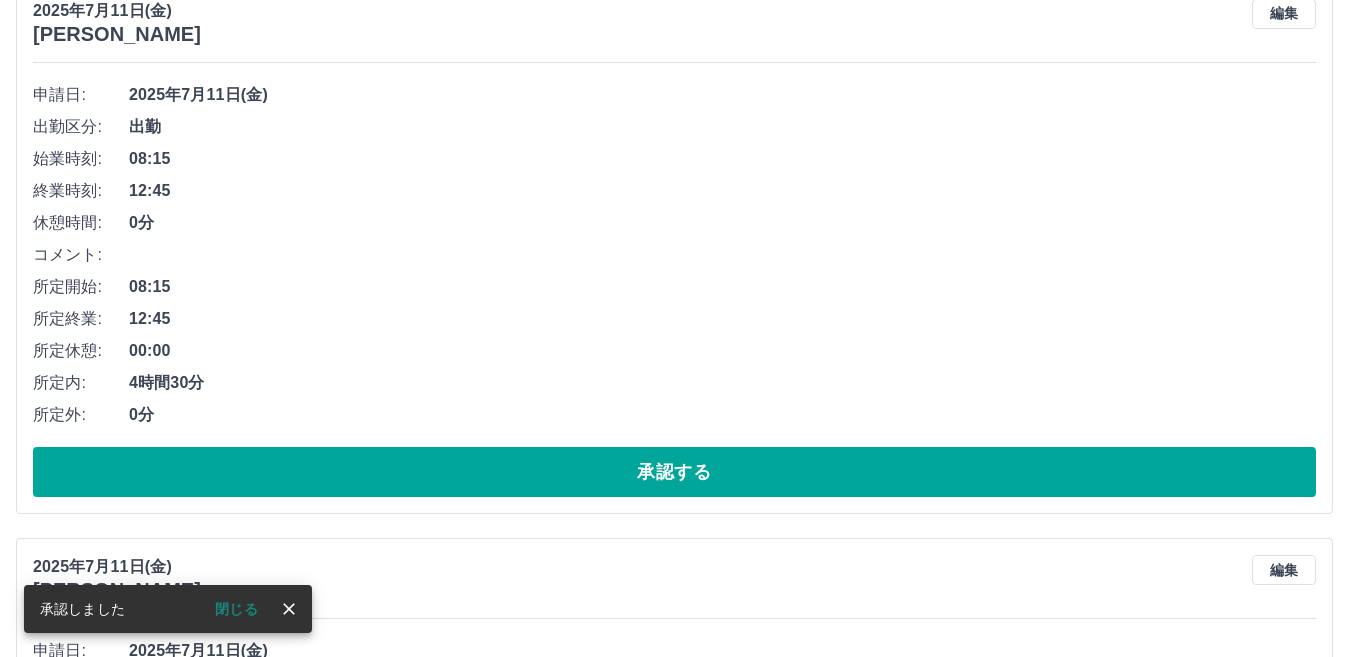 scroll, scrollTop: 300, scrollLeft: 0, axis: vertical 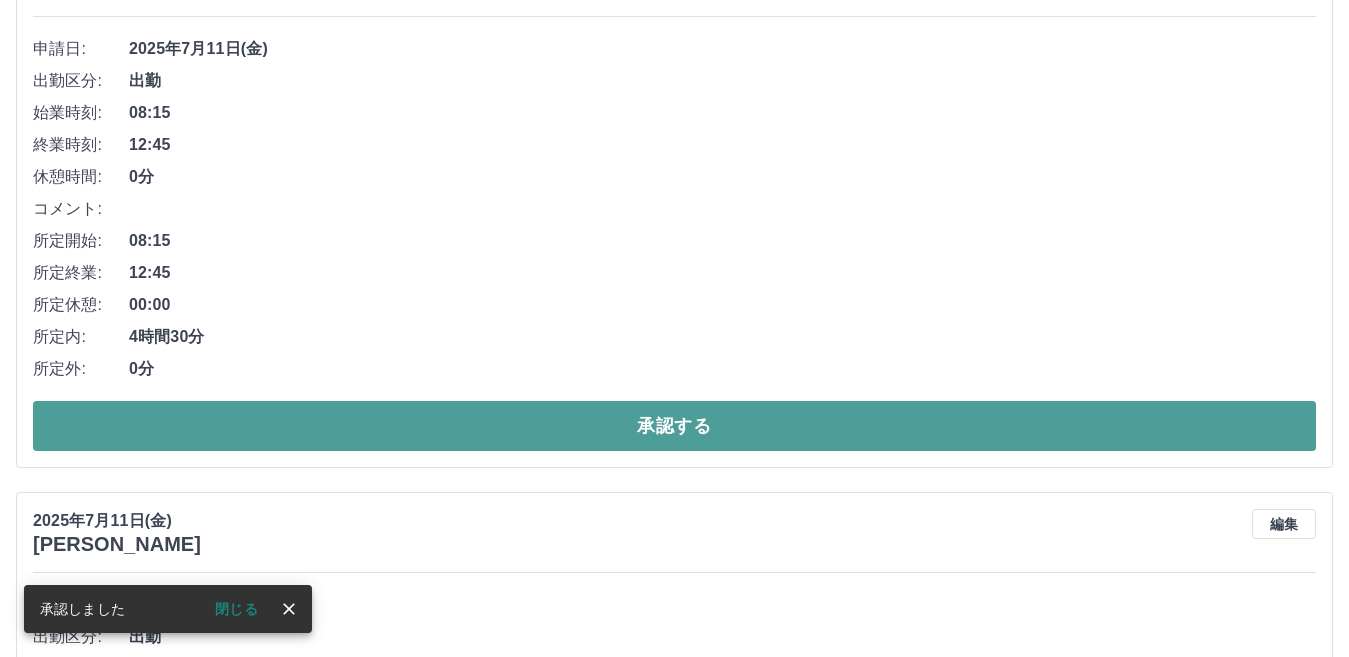 click on "承認する" at bounding box center (674, 426) 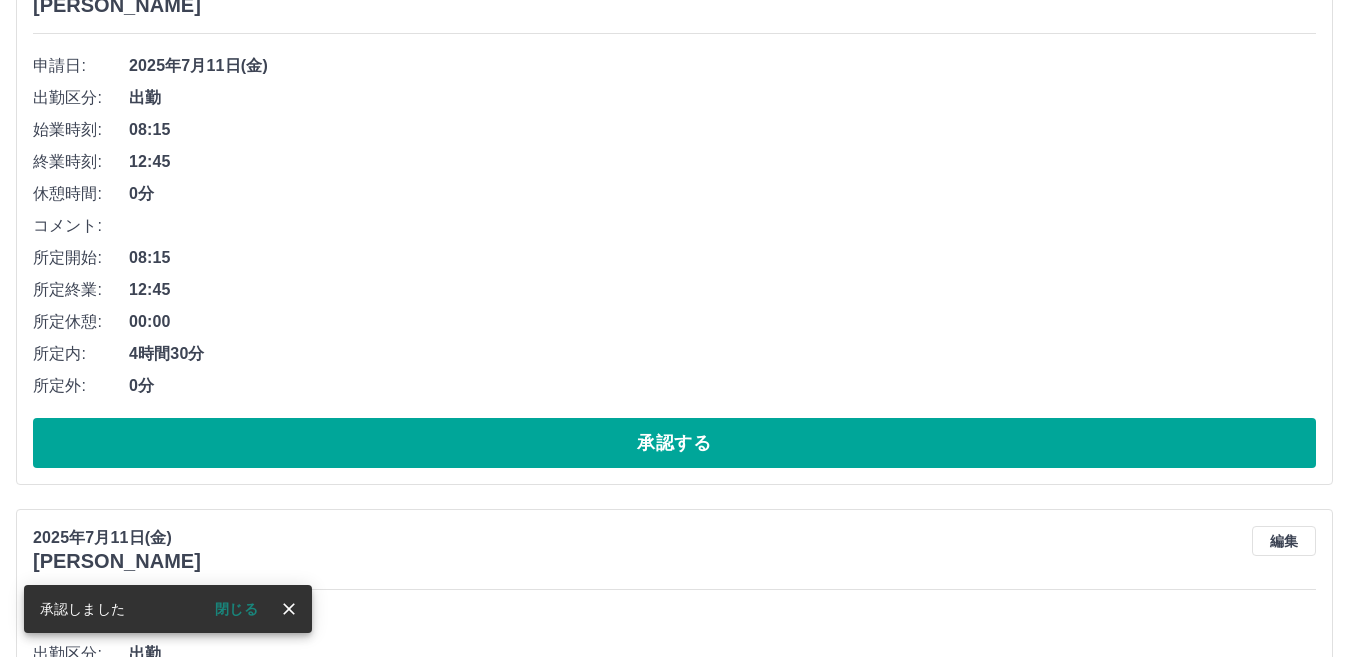 scroll, scrollTop: 300, scrollLeft: 0, axis: vertical 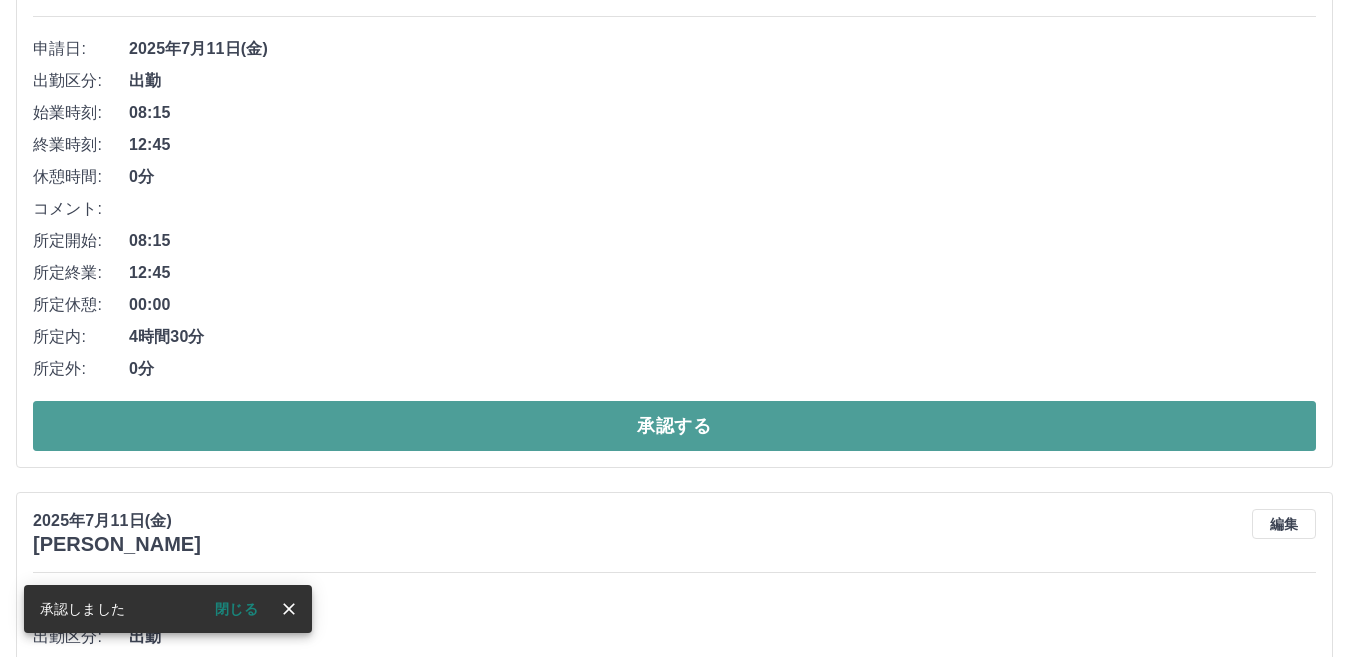 click on "承認する" at bounding box center (674, 426) 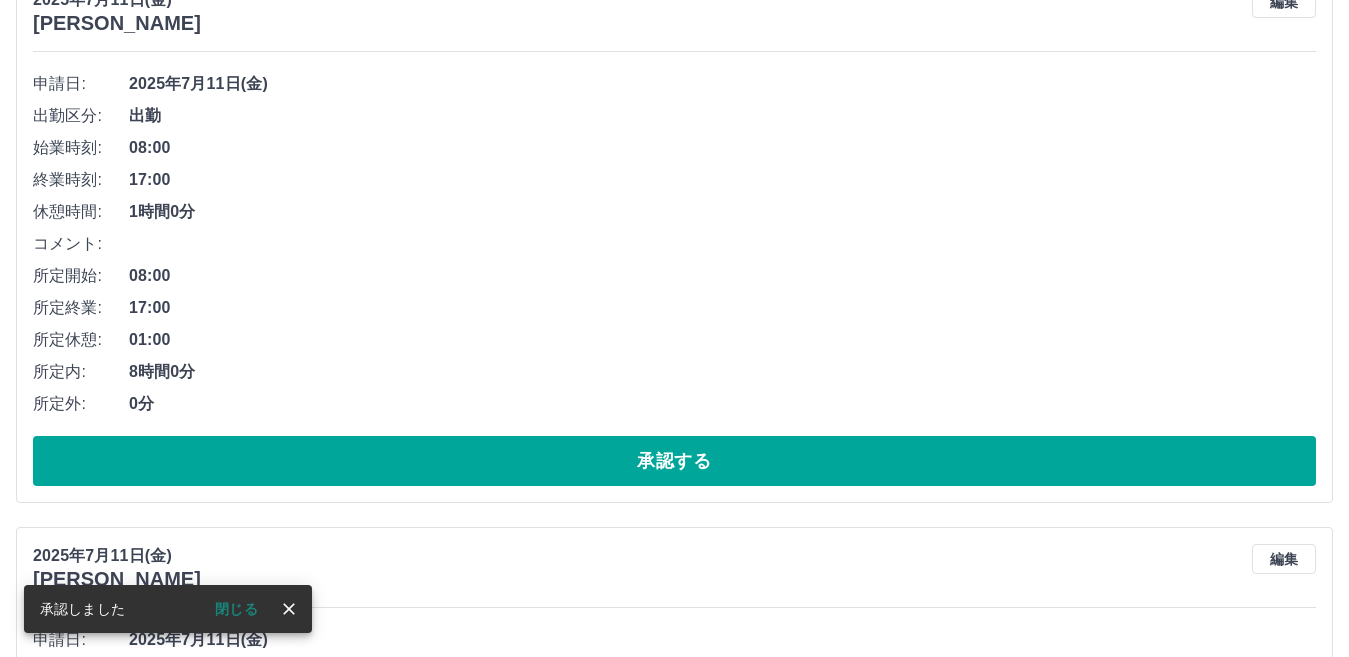scroll, scrollTop: 400, scrollLeft: 0, axis: vertical 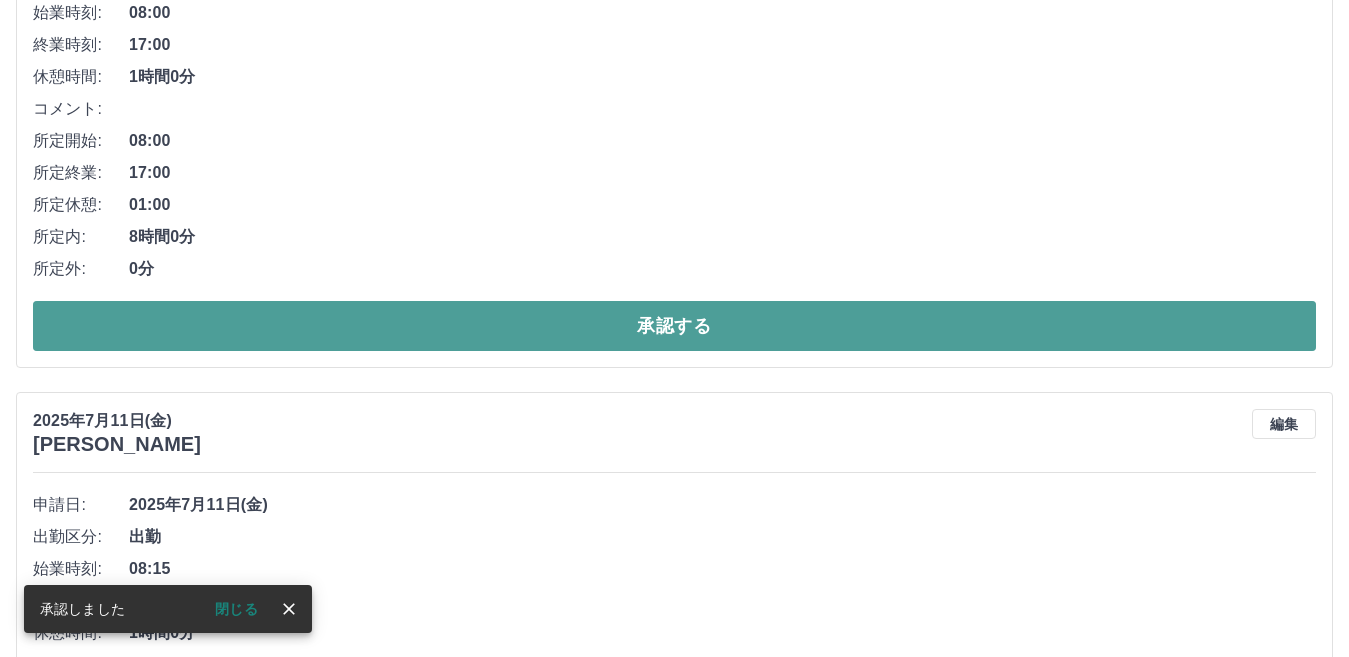 click on "承認する" at bounding box center (674, 326) 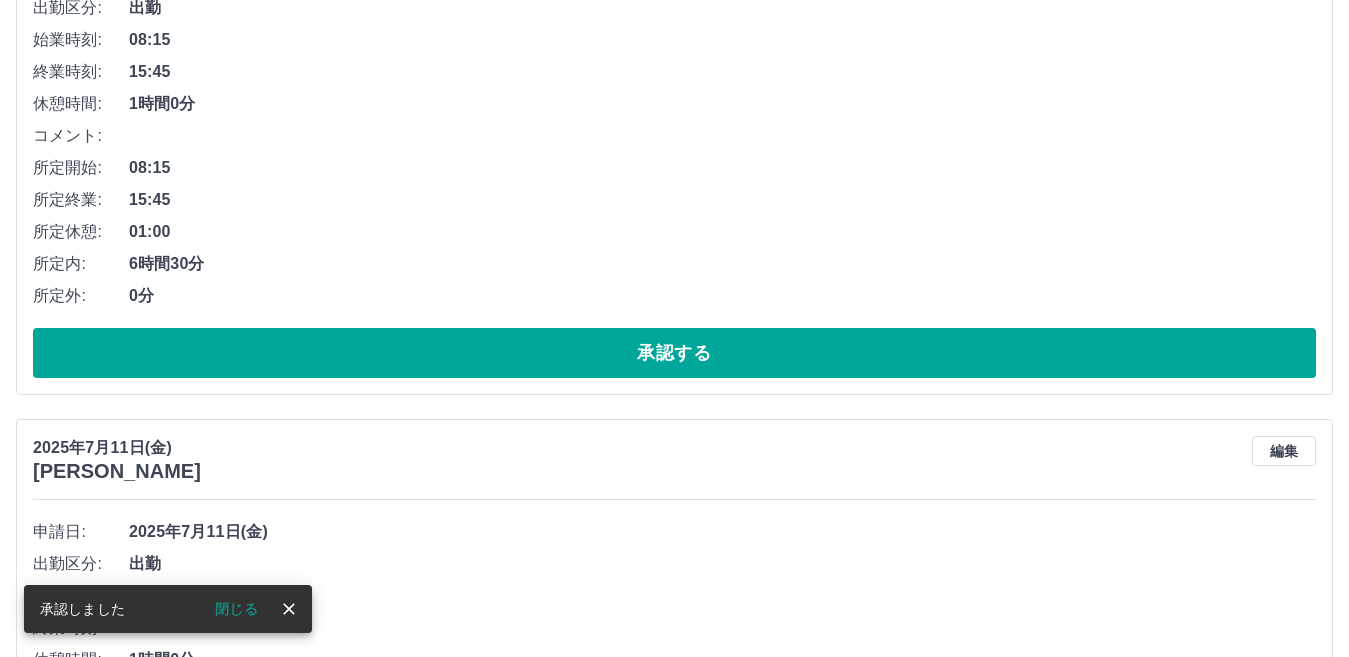scroll, scrollTop: 400, scrollLeft: 0, axis: vertical 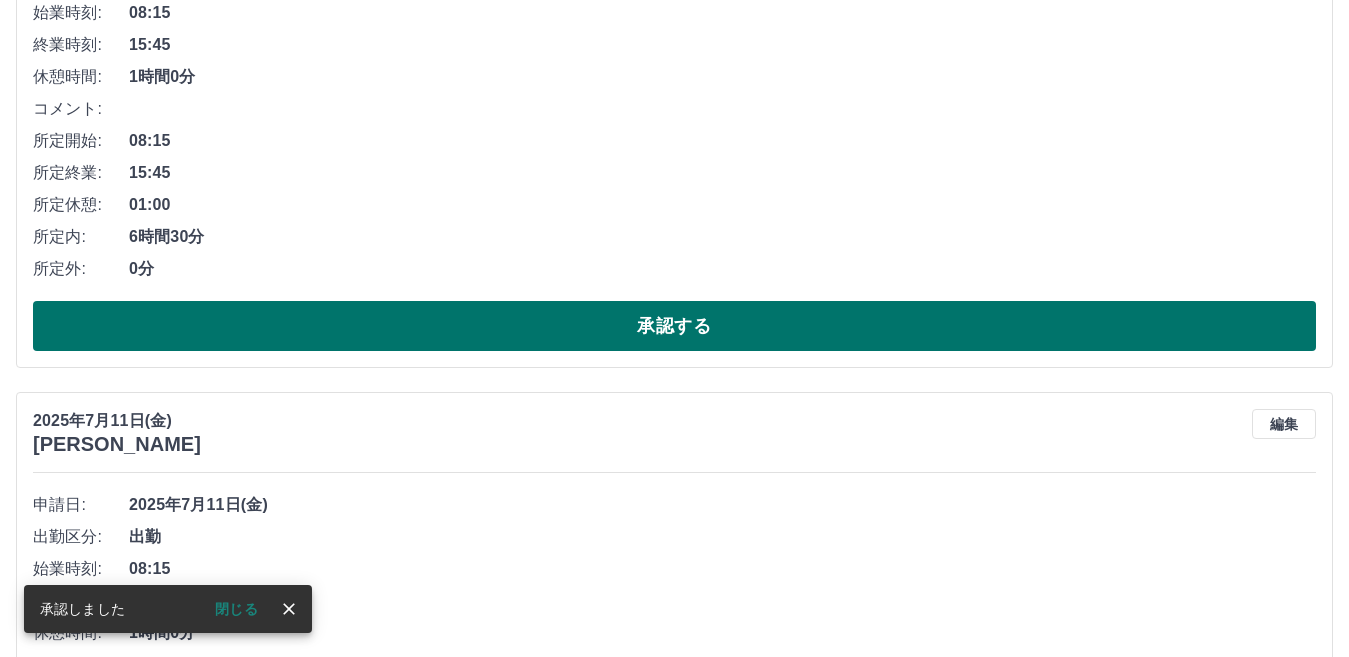 click on "承認する" at bounding box center (674, 326) 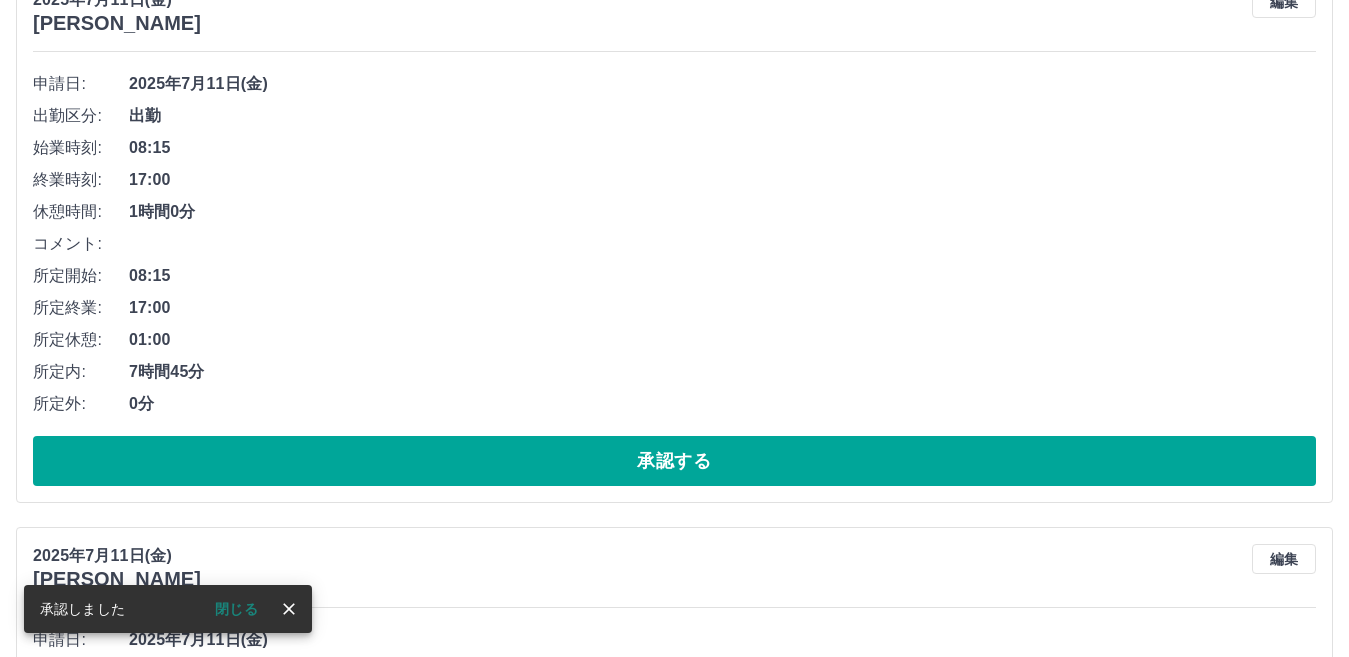 scroll, scrollTop: 300, scrollLeft: 0, axis: vertical 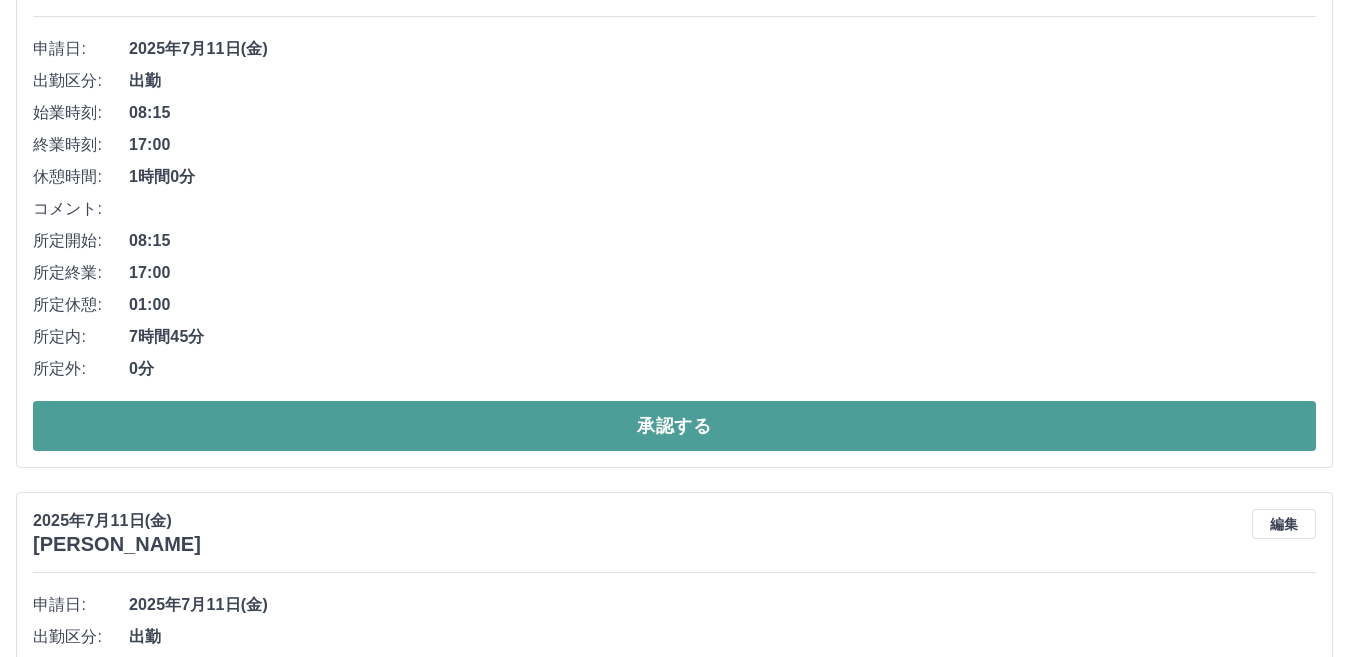 click on "承認する" at bounding box center (674, 426) 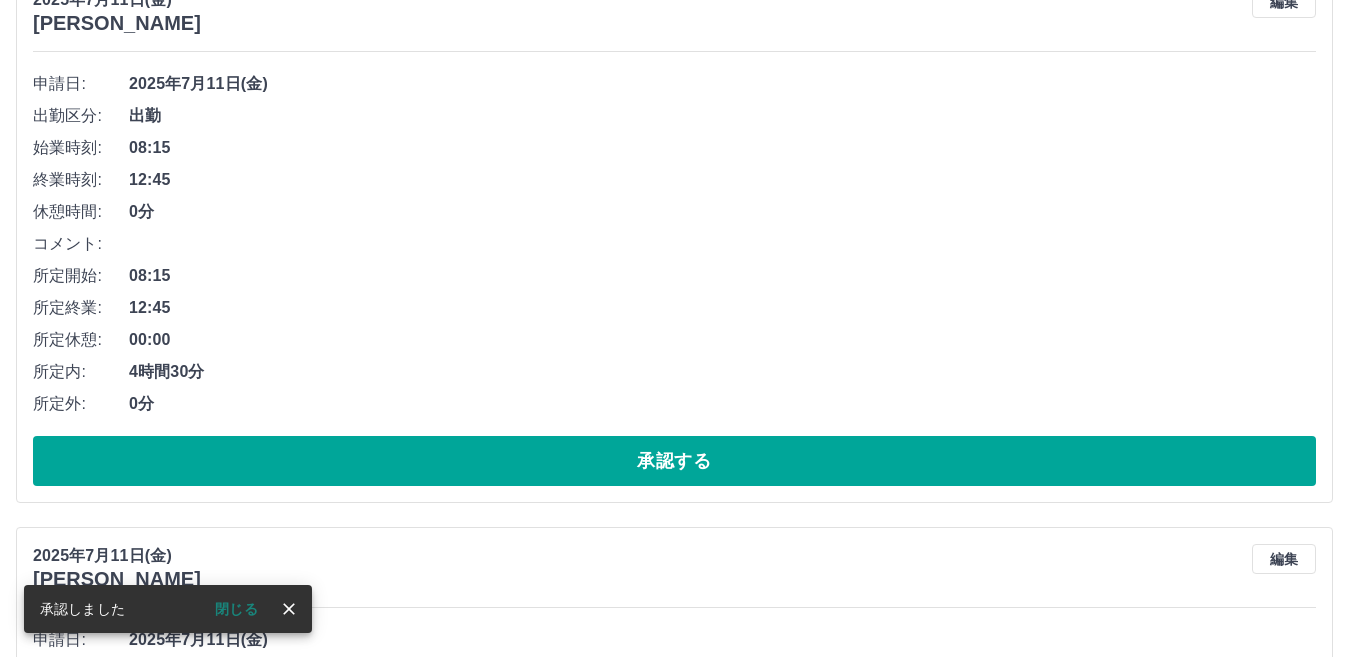 scroll, scrollTop: 300, scrollLeft: 0, axis: vertical 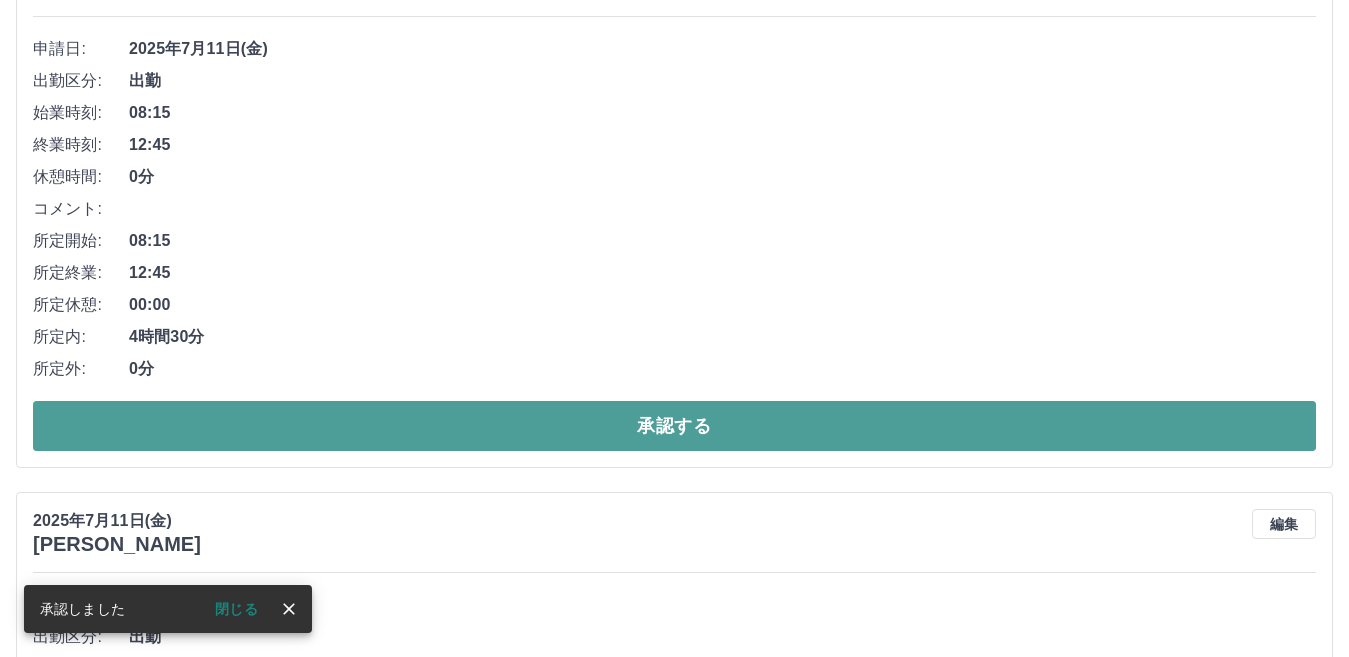 click on "承認する" at bounding box center [674, 426] 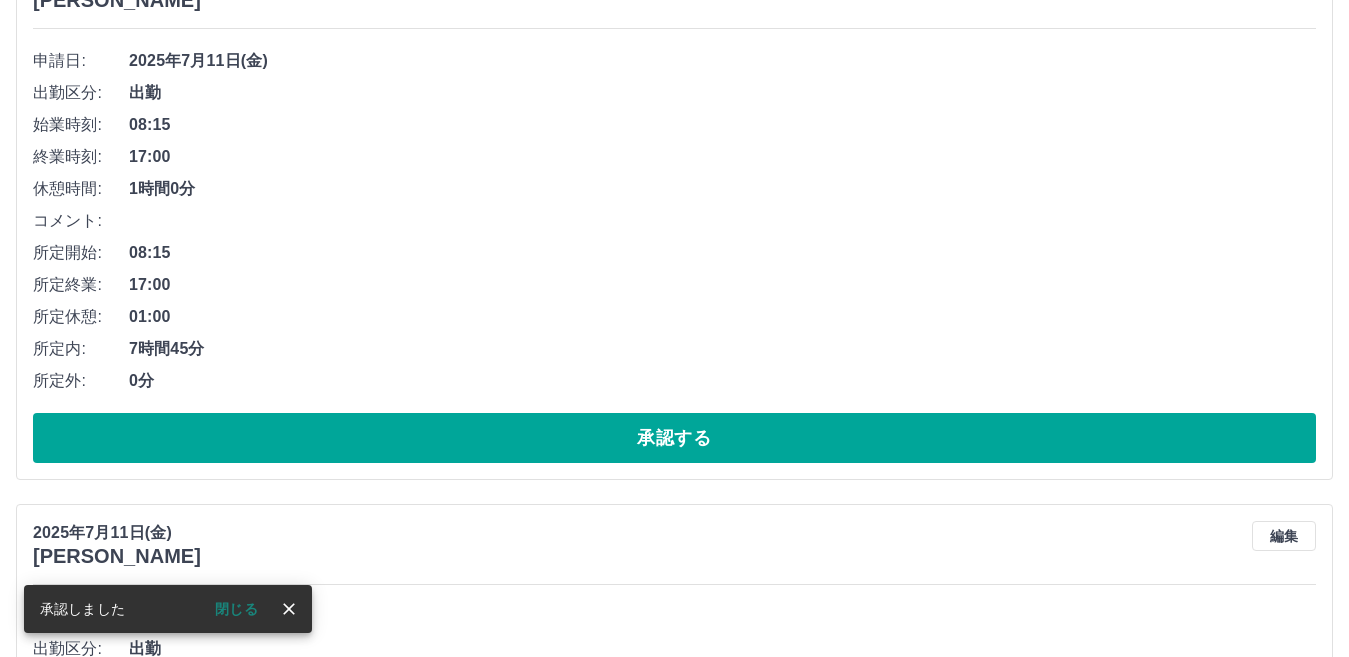 scroll, scrollTop: 300, scrollLeft: 0, axis: vertical 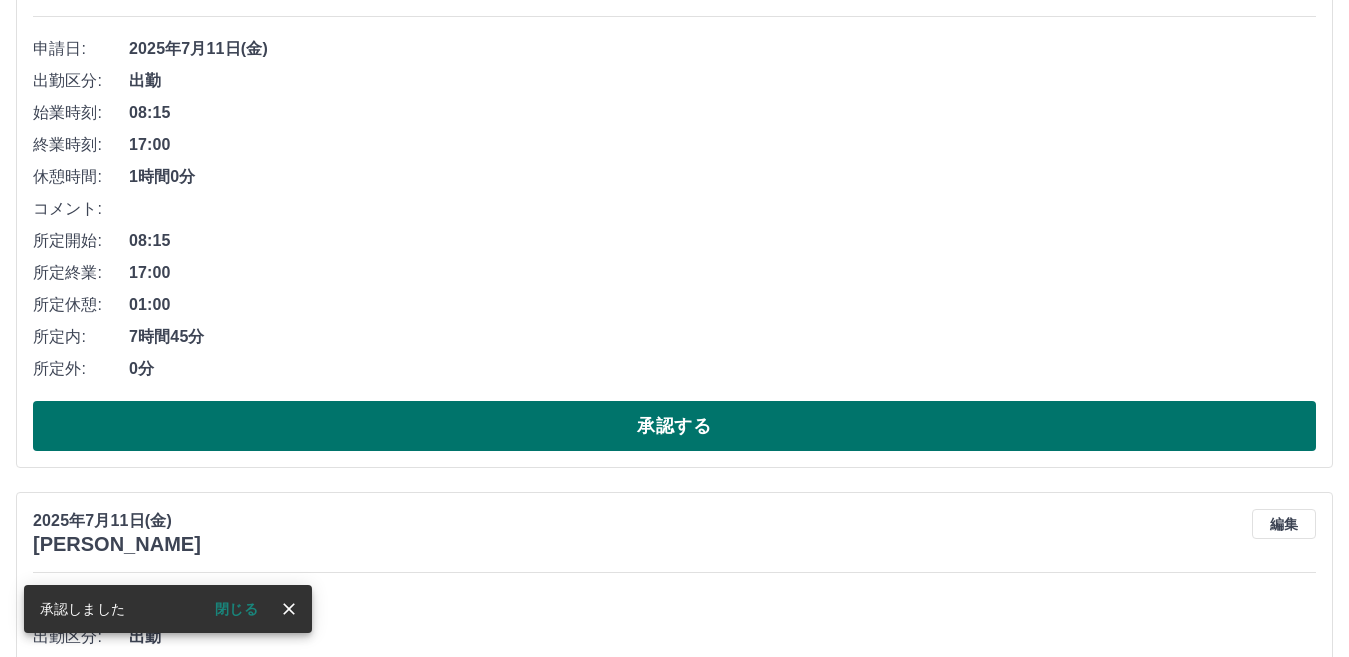 click on "承認する" at bounding box center (674, 426) 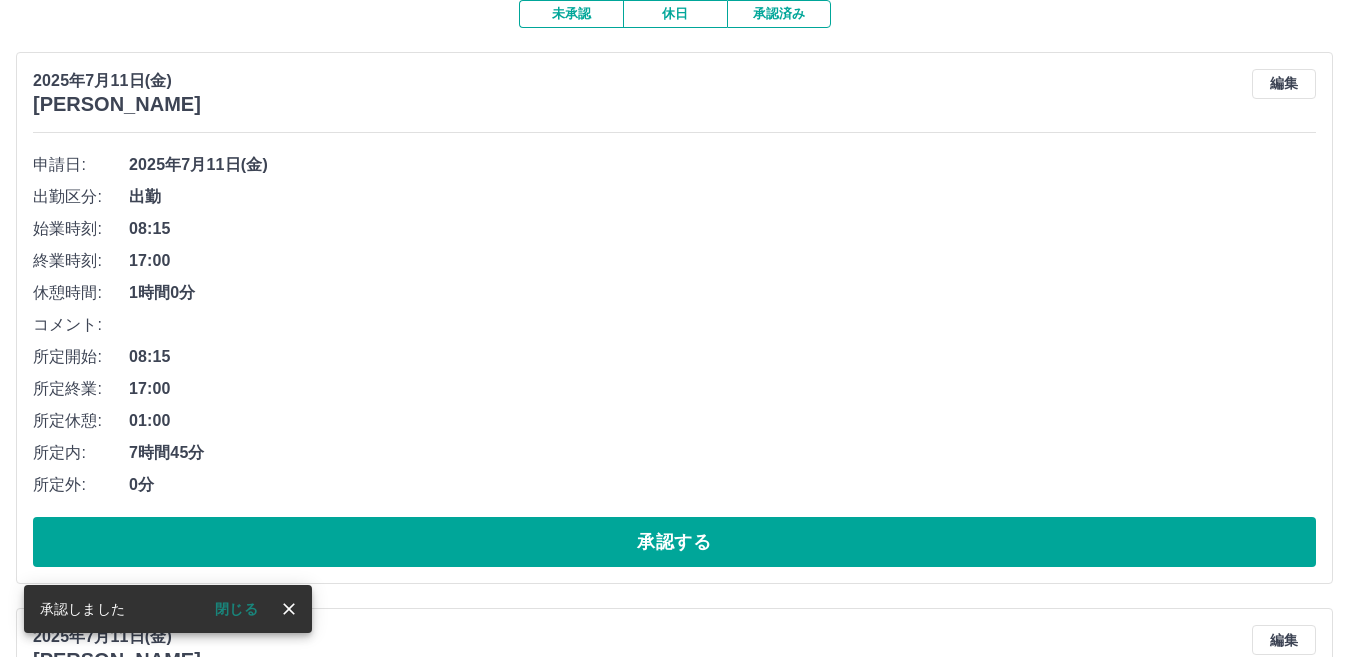 scroll, scrollTop: 200, scrollLeft: 0, axis: vertical 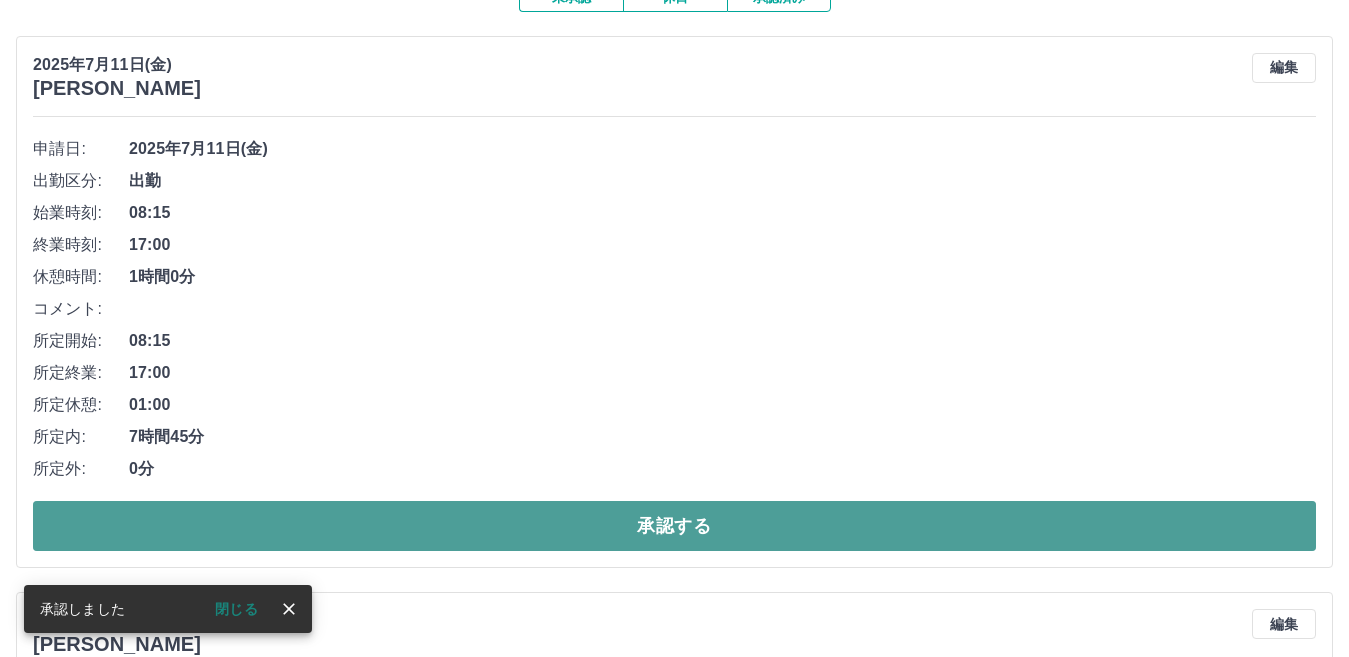 click on "承認する" at bounding box center (674, 526) 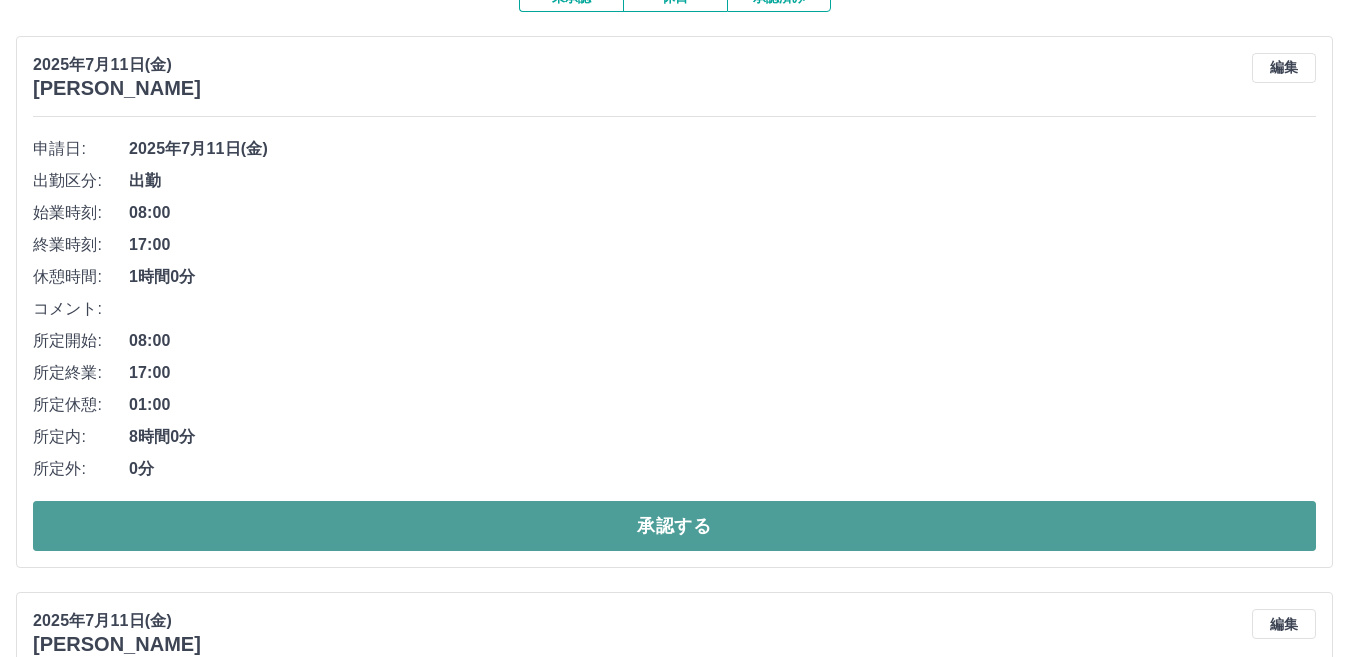 click on "承認する" at bounding box center (674, 526) 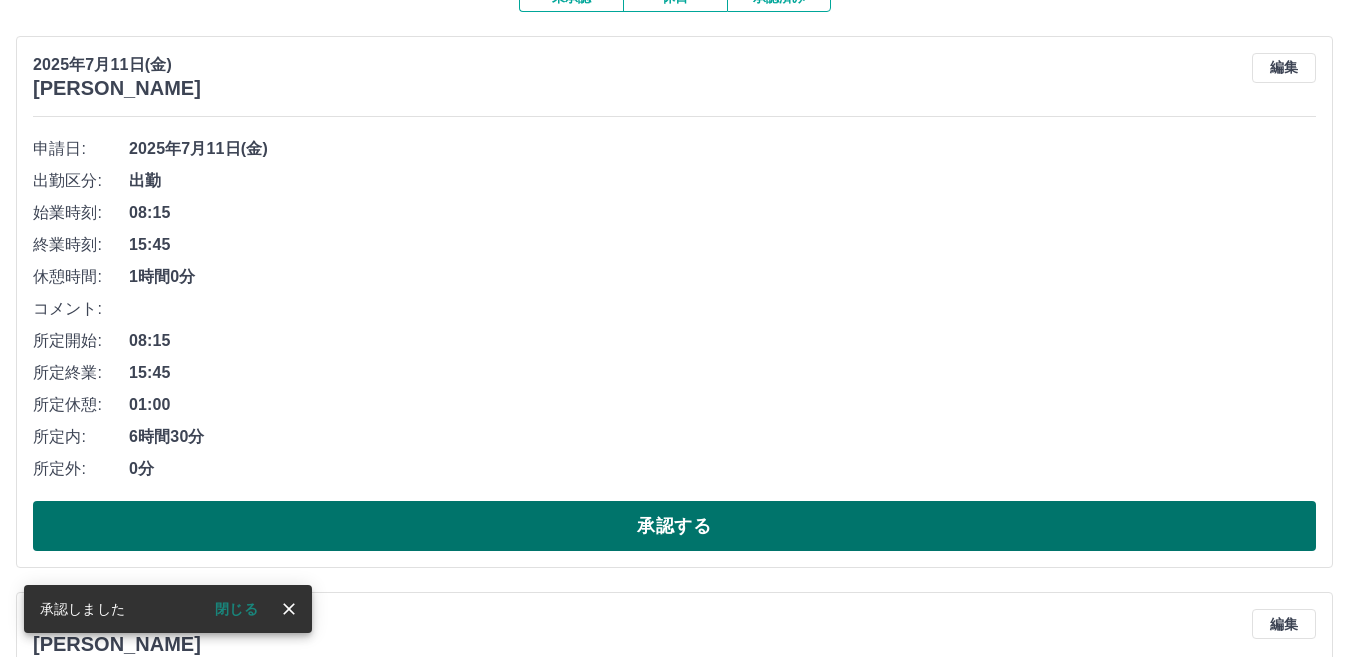 scroll, scrollTop: 300, scrollLeft: 0, axis: vertical 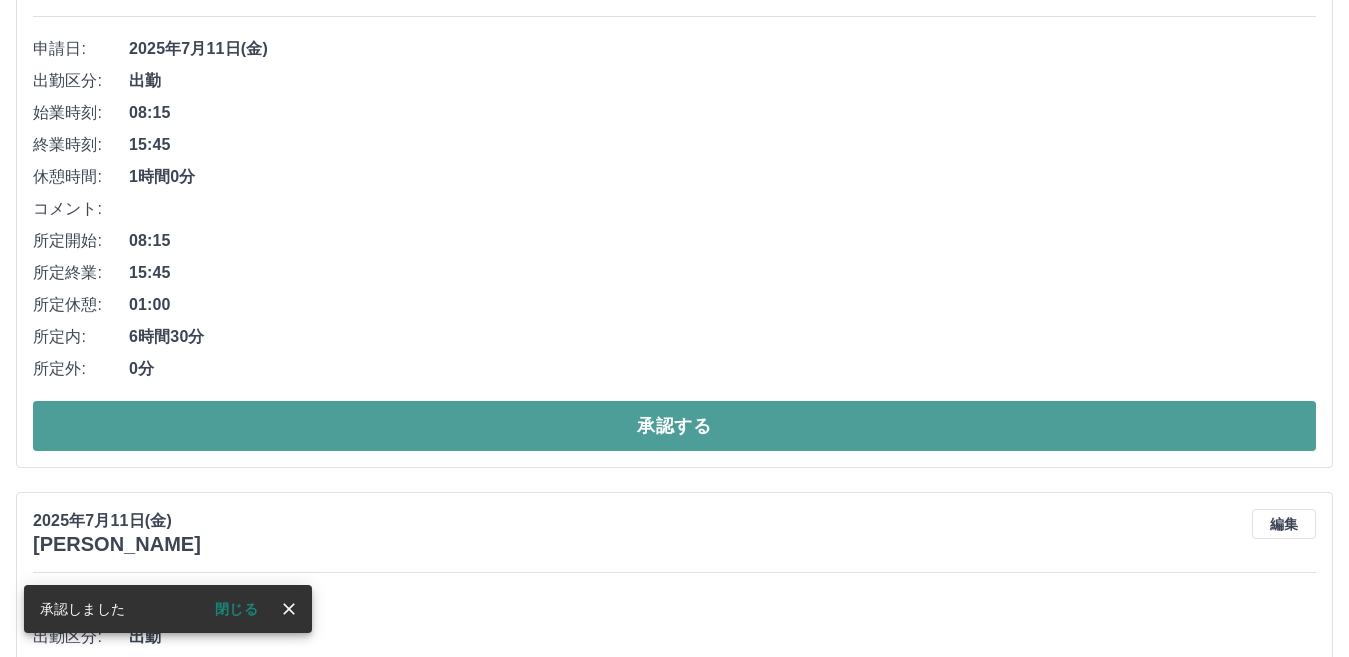 click on "承認する" at bounding box center [674, 426] 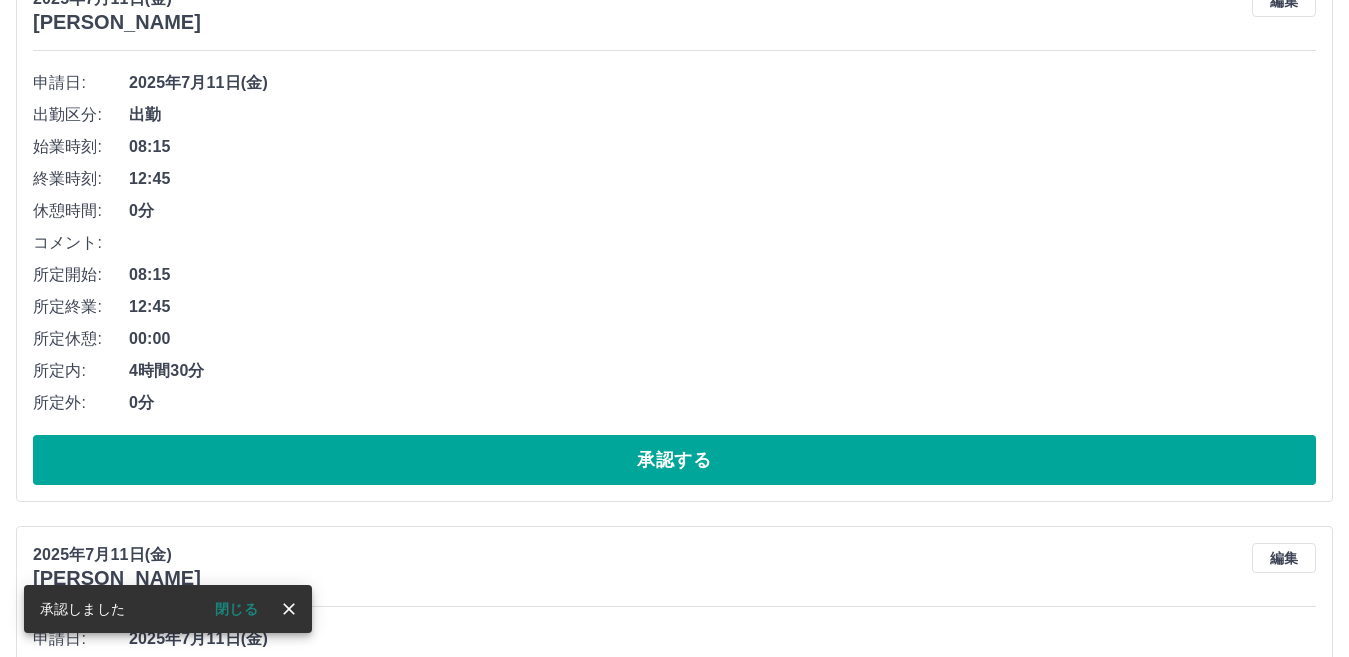 scroll, scrollTop: 300, scrollLeft: 0, axis: vertical 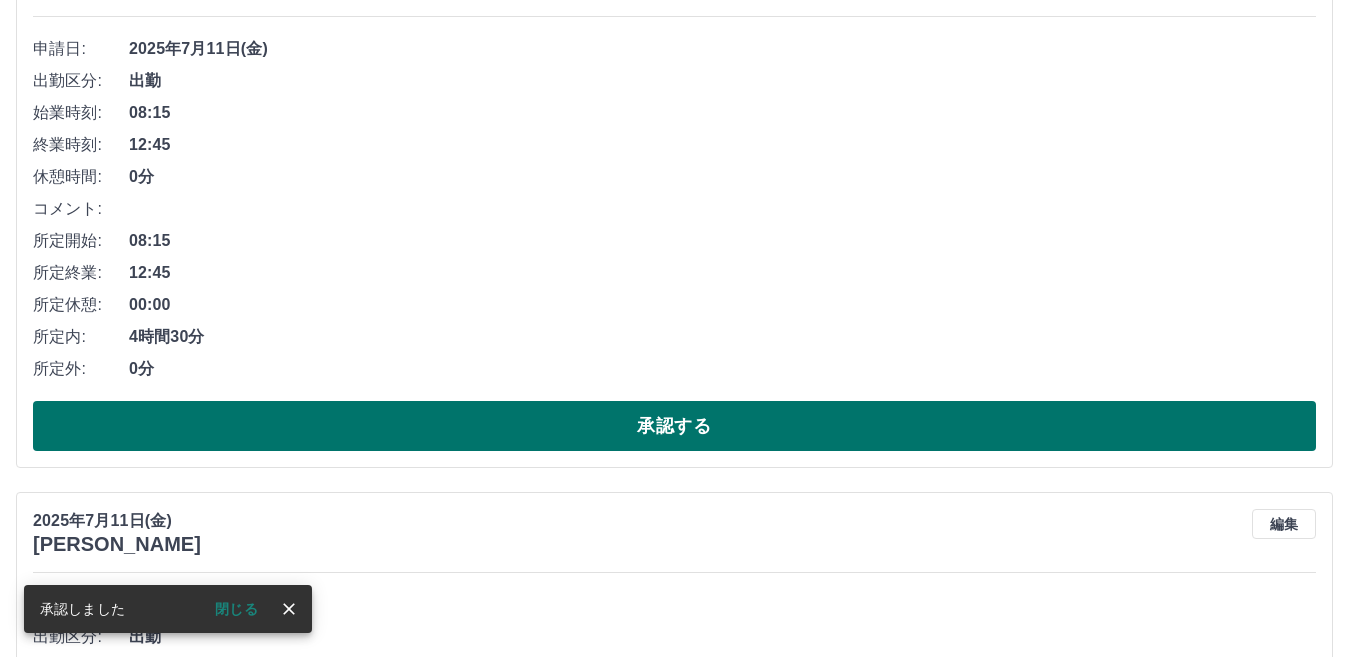 click on "承認する" at bounding box center [674, 426] 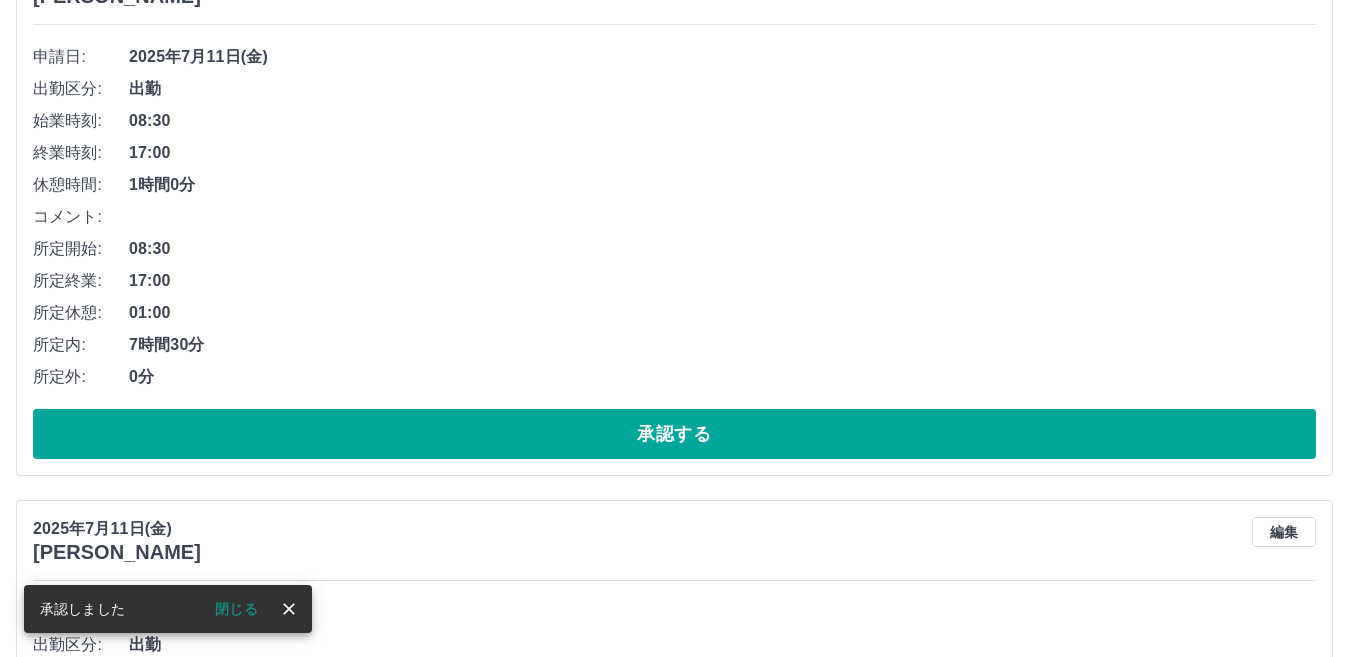 scroll, scrollTop: 300, scrollLeft: 0, axis: vertical 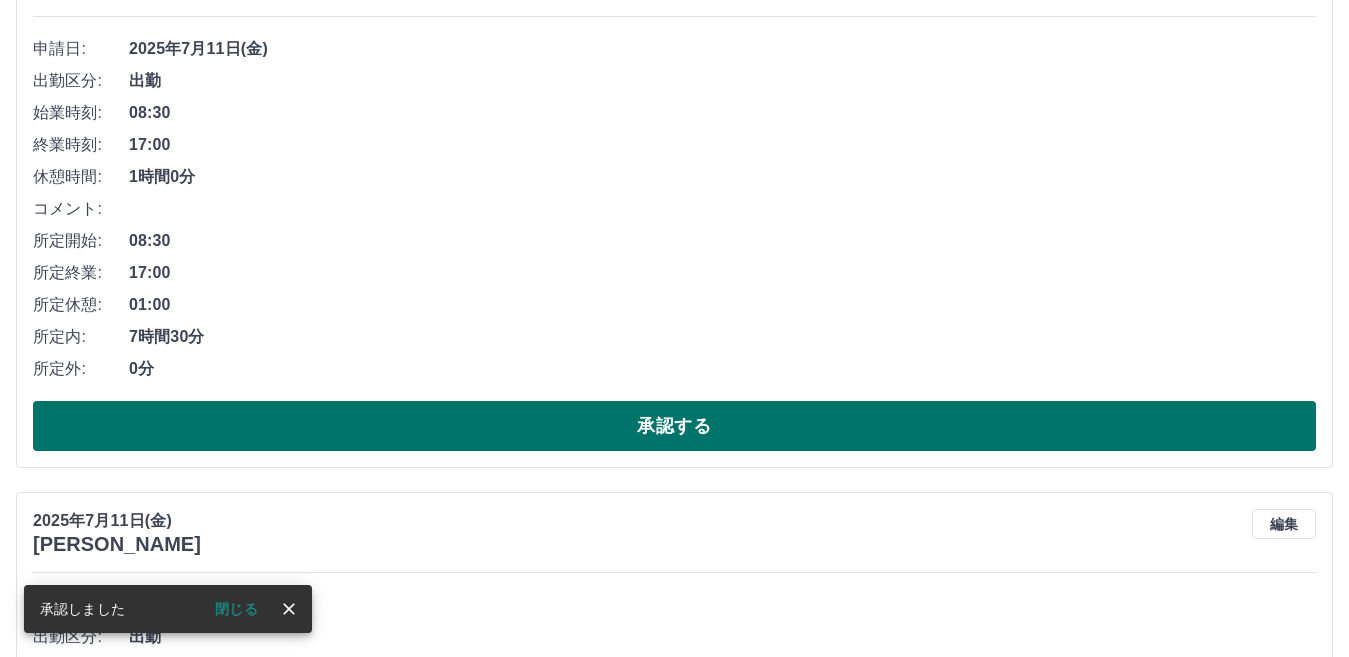 click on "承認する" at bounding box center (674, 426) 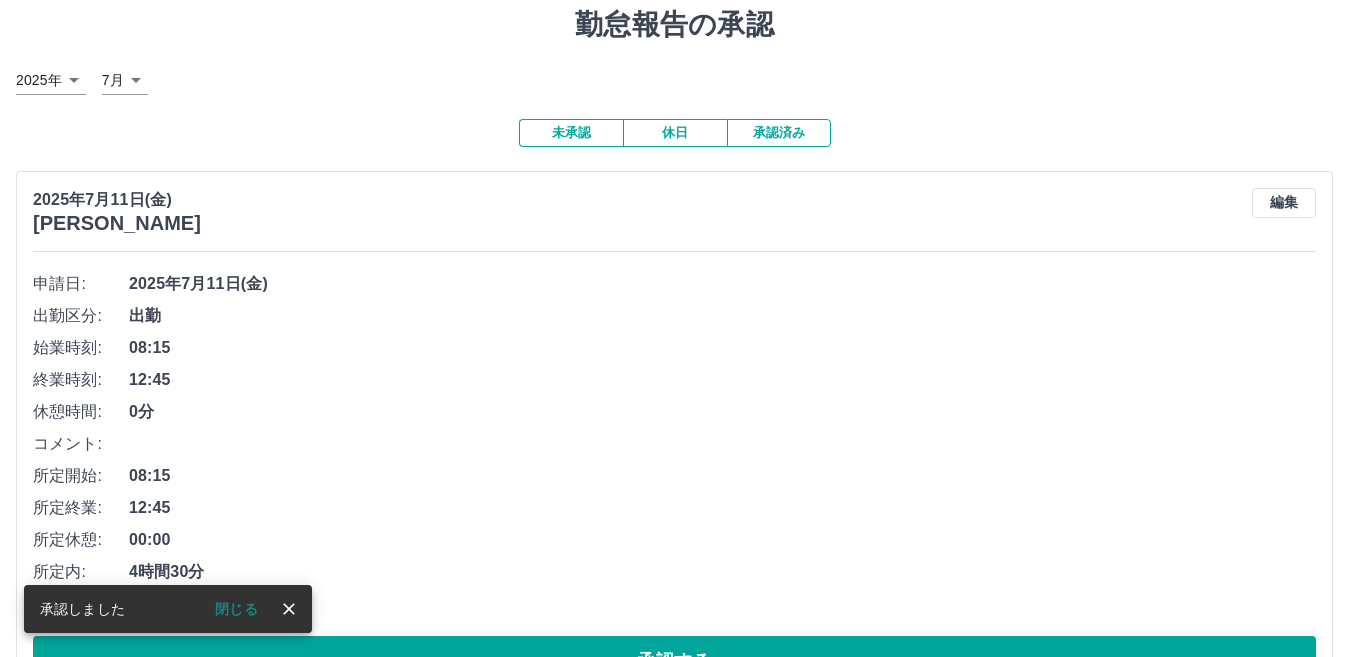 scroll, scrollTop: 100, scrollLeft: 0, axis: vertical 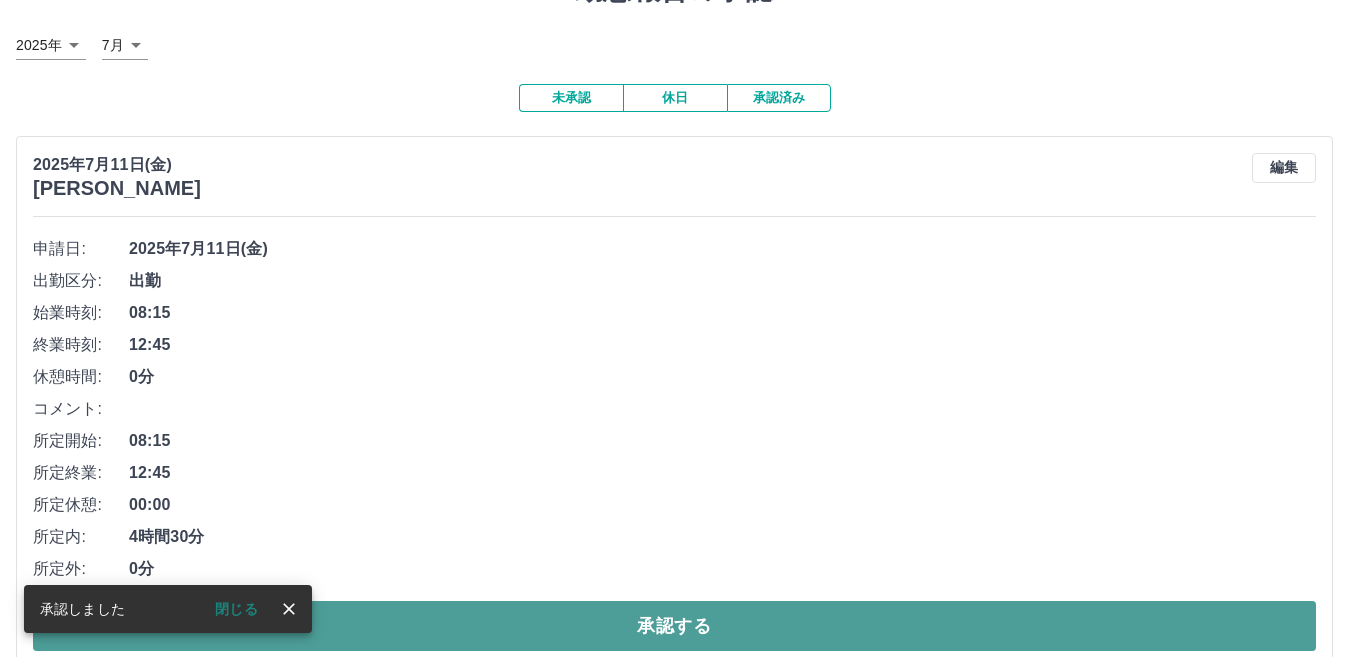 drag, startPoint x: 436, startPoint y: 621, endPoint x: 430, endPoint y: 608, distance: 14.3178215 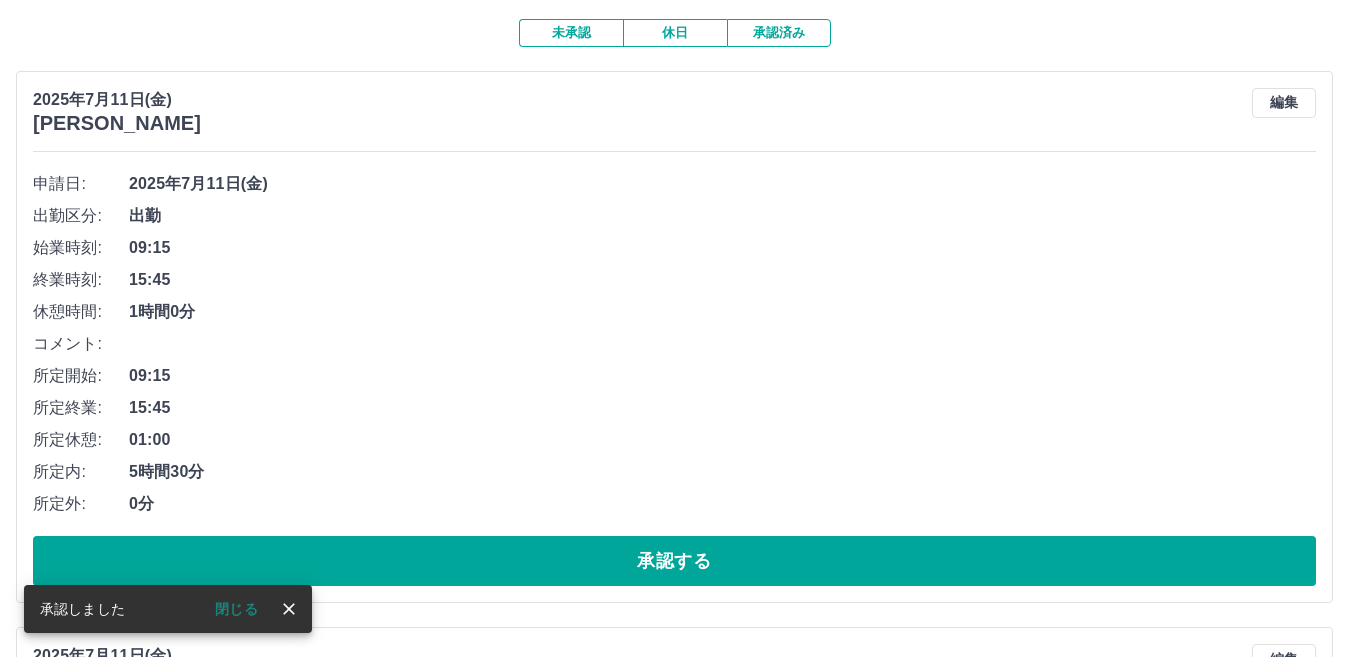 scroll, scrollTop: 200, scrollLeft: 0, axis: vertical 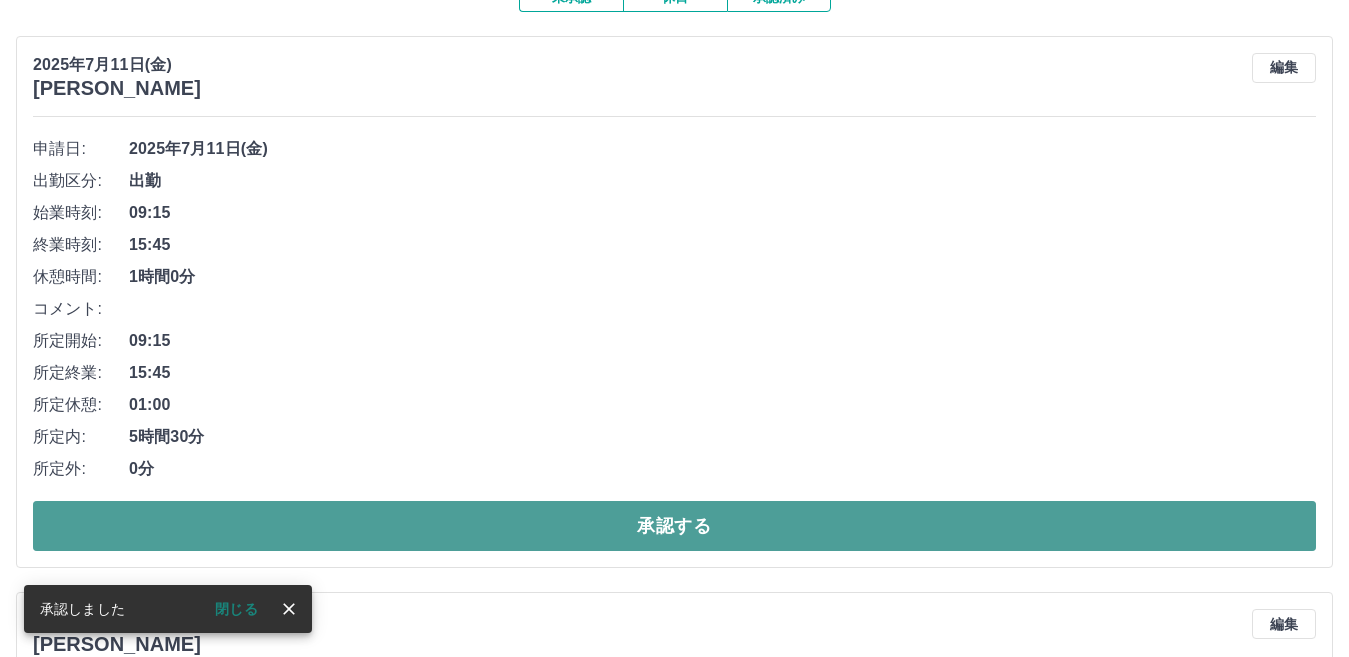 click on "承認する" at bounding box center [674, 526] 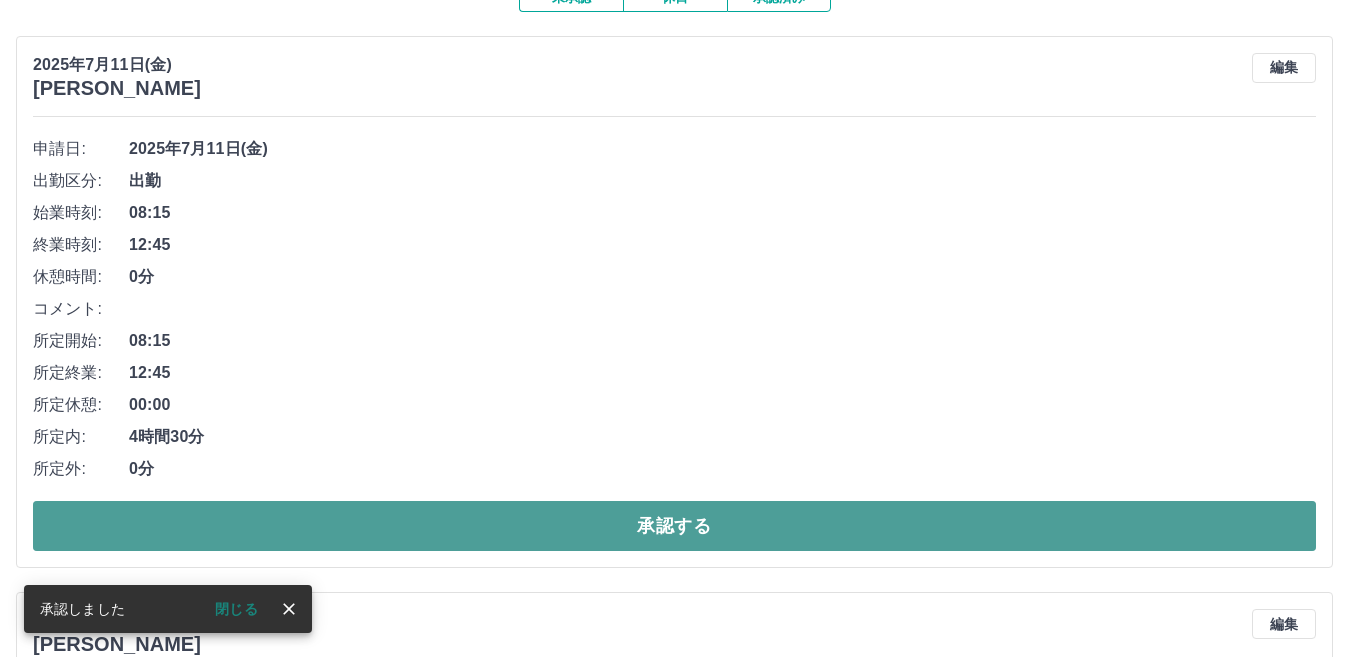 click on "承認する" at bounding box center (674, 526) 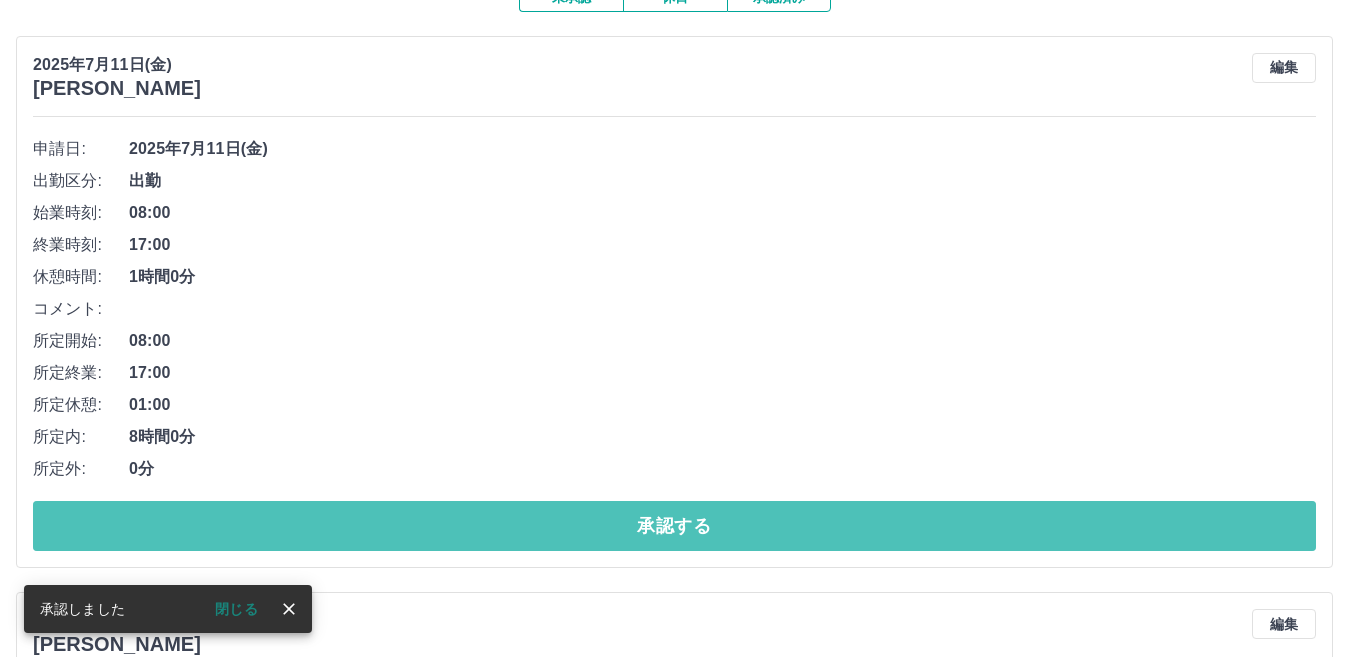 click on "承認する" at bounding box center [674, 526] 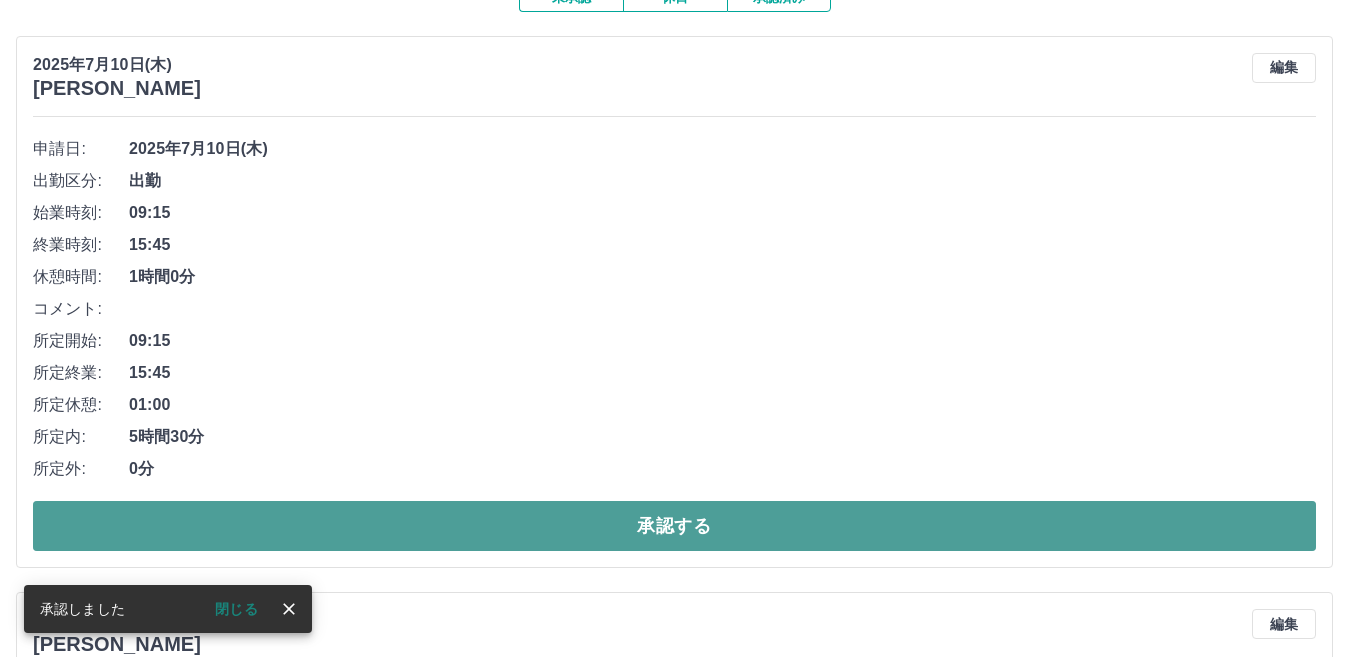 click on "承認する" at bounding box center [674, 526] 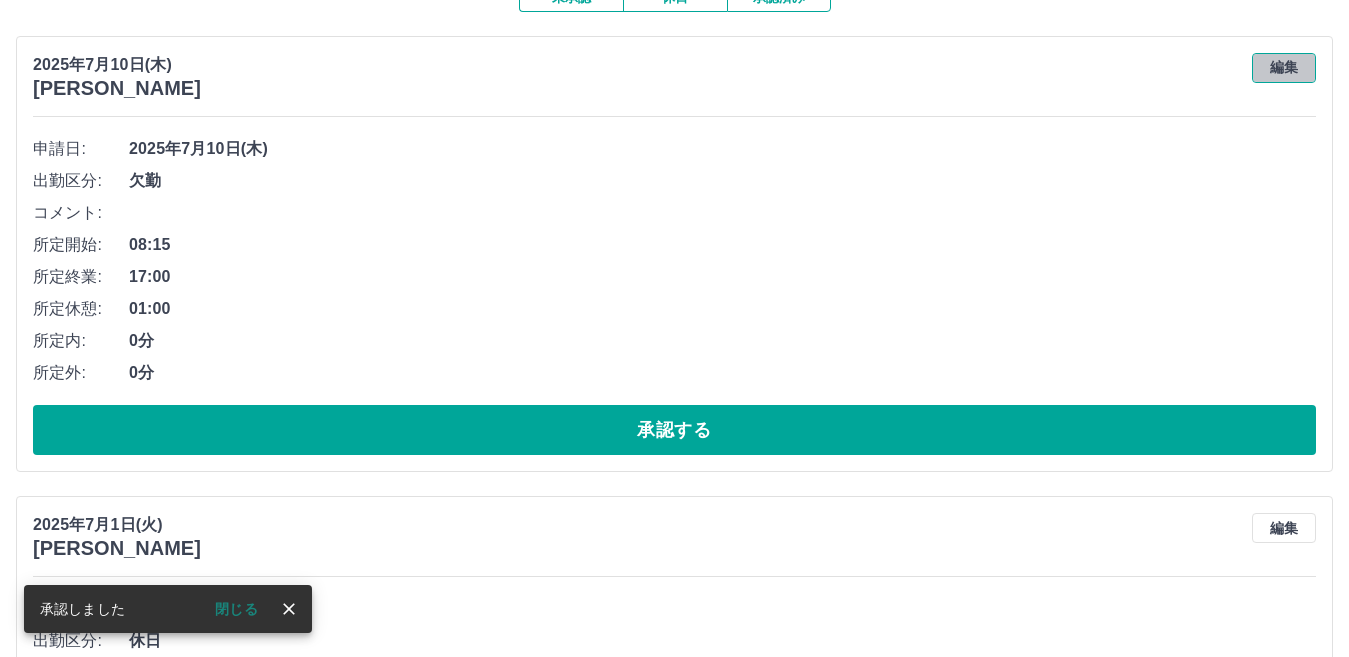 click on "編集" at bounding box center [1284, 68] 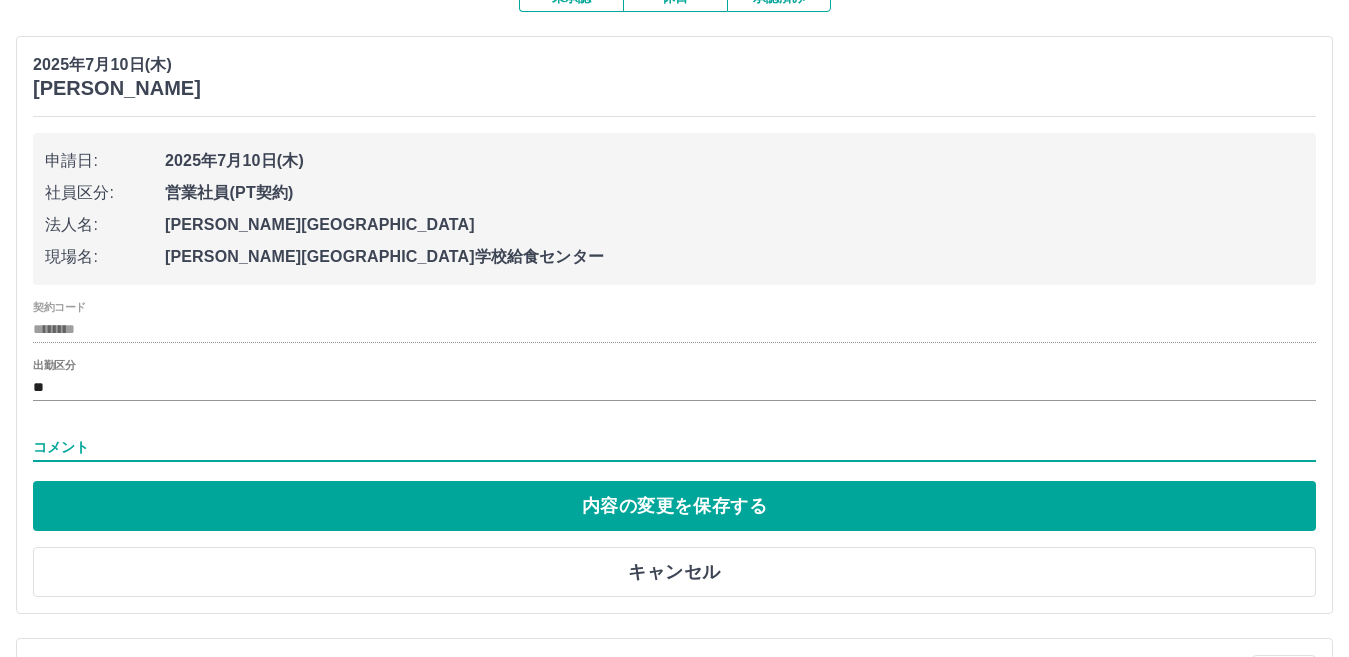 click on "コメント" at bounding box center [674, 447] 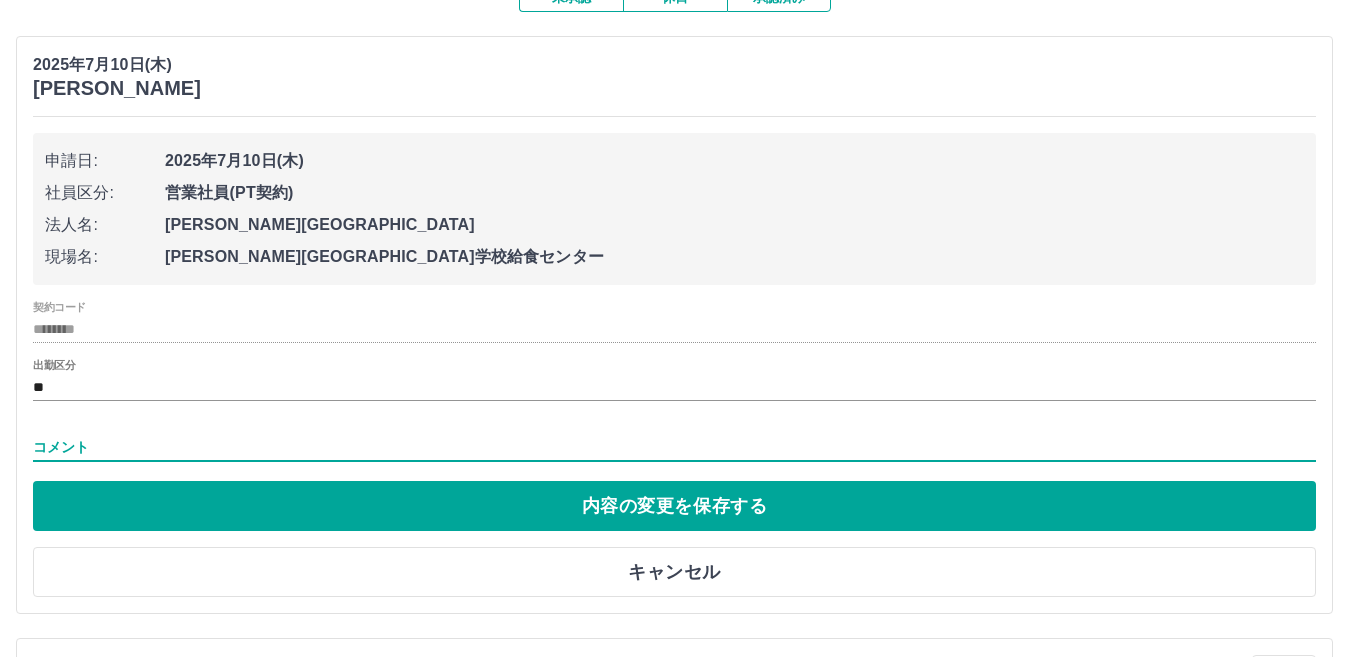type on "****" 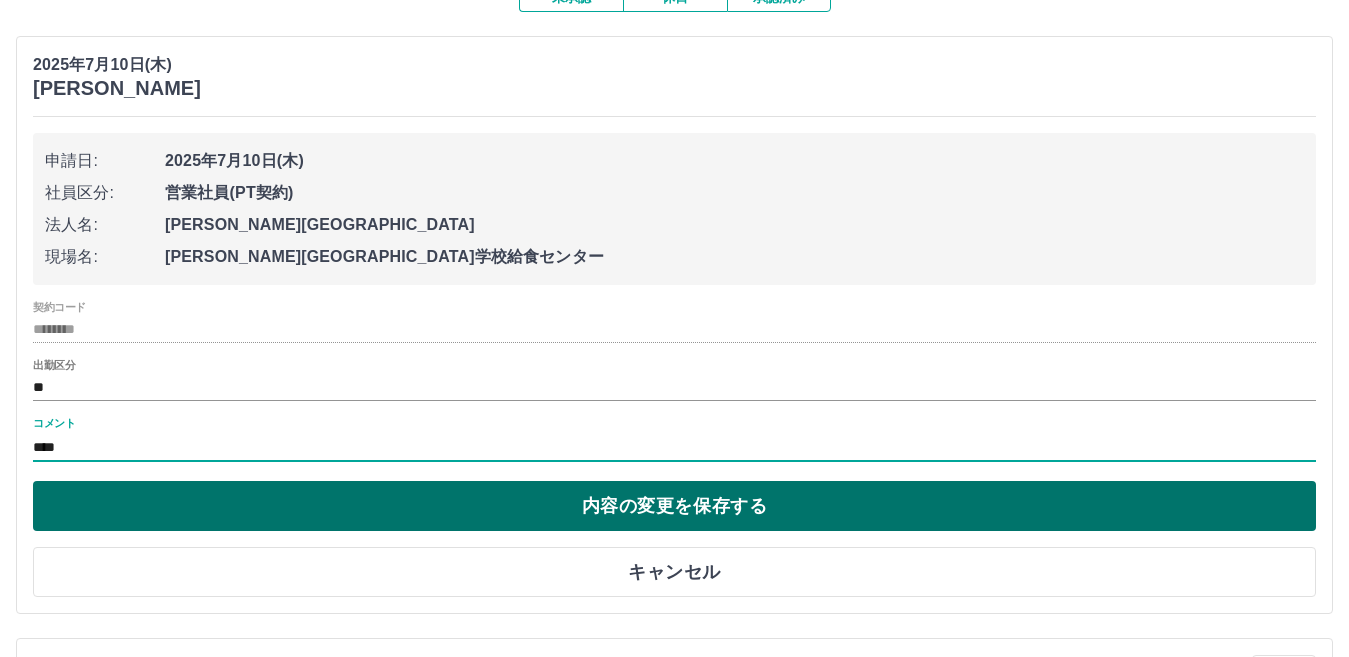 click on "内容の変更を保存する" at bounding box center (674, 506) 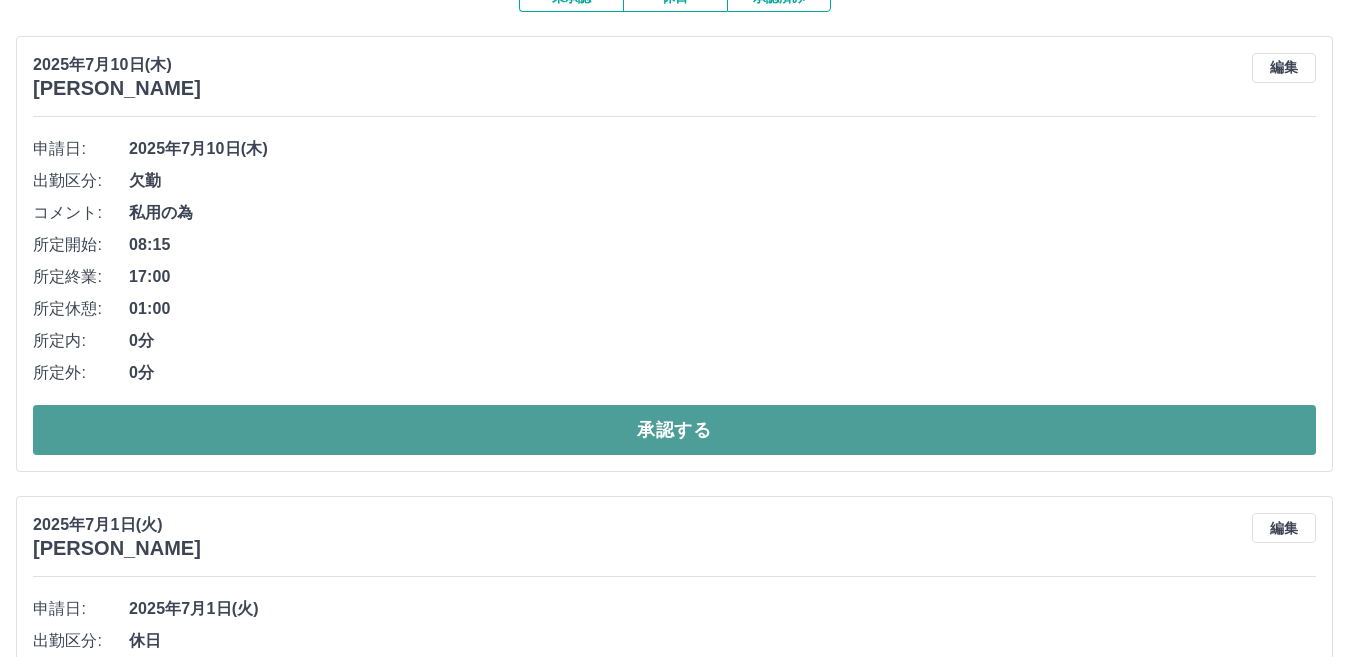 click on "承認する" at bounding box center (674, 430) 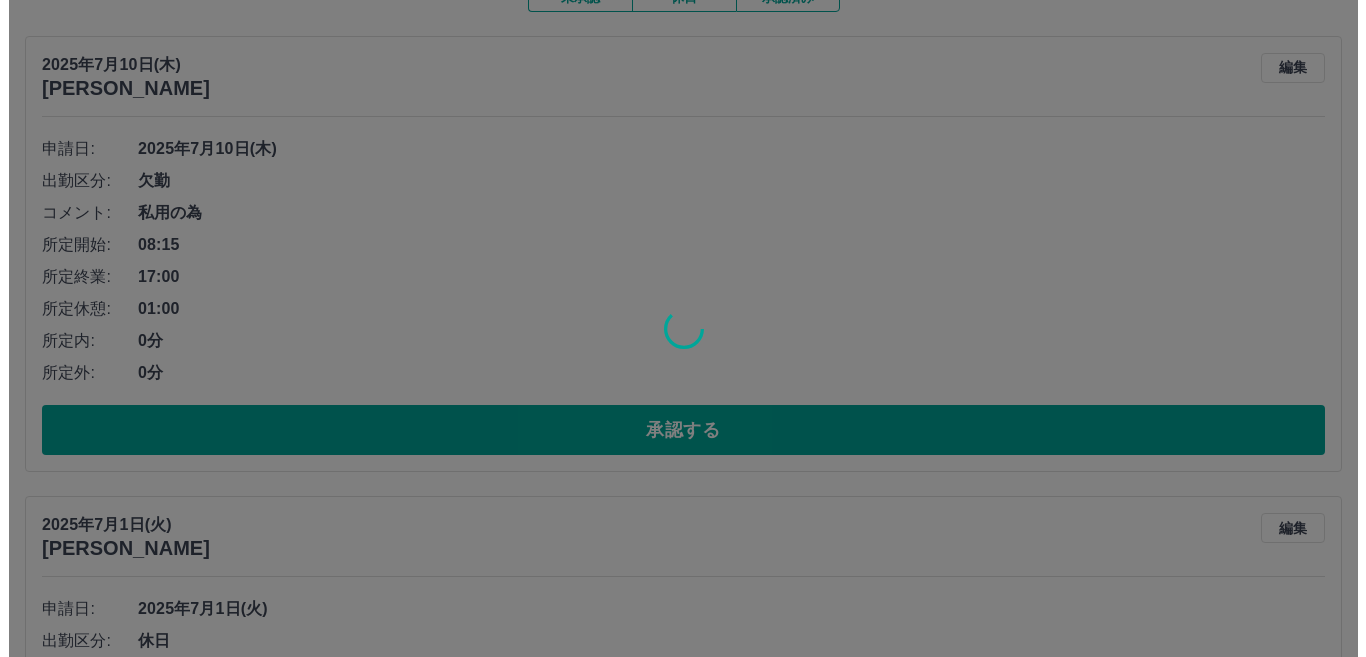 scroll, scrollTop: 0, scrollLeft: 0, axis: both 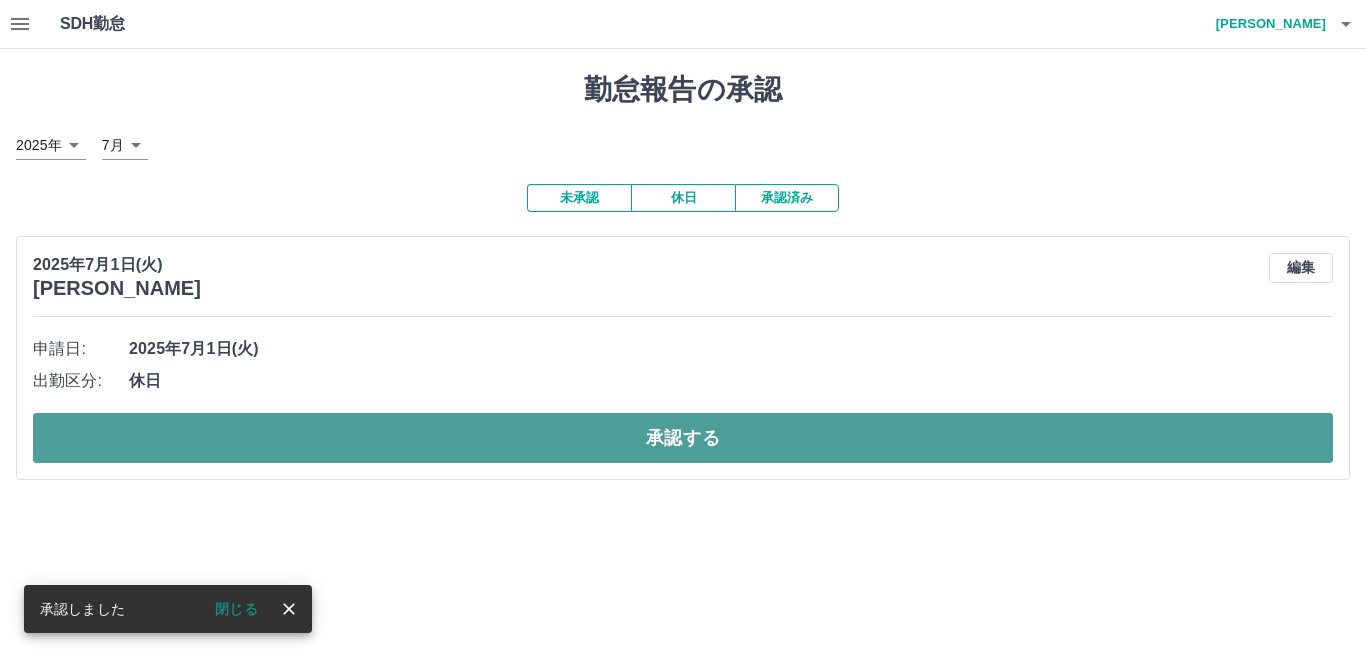click on "承認する" at bounding box center [683, 438] 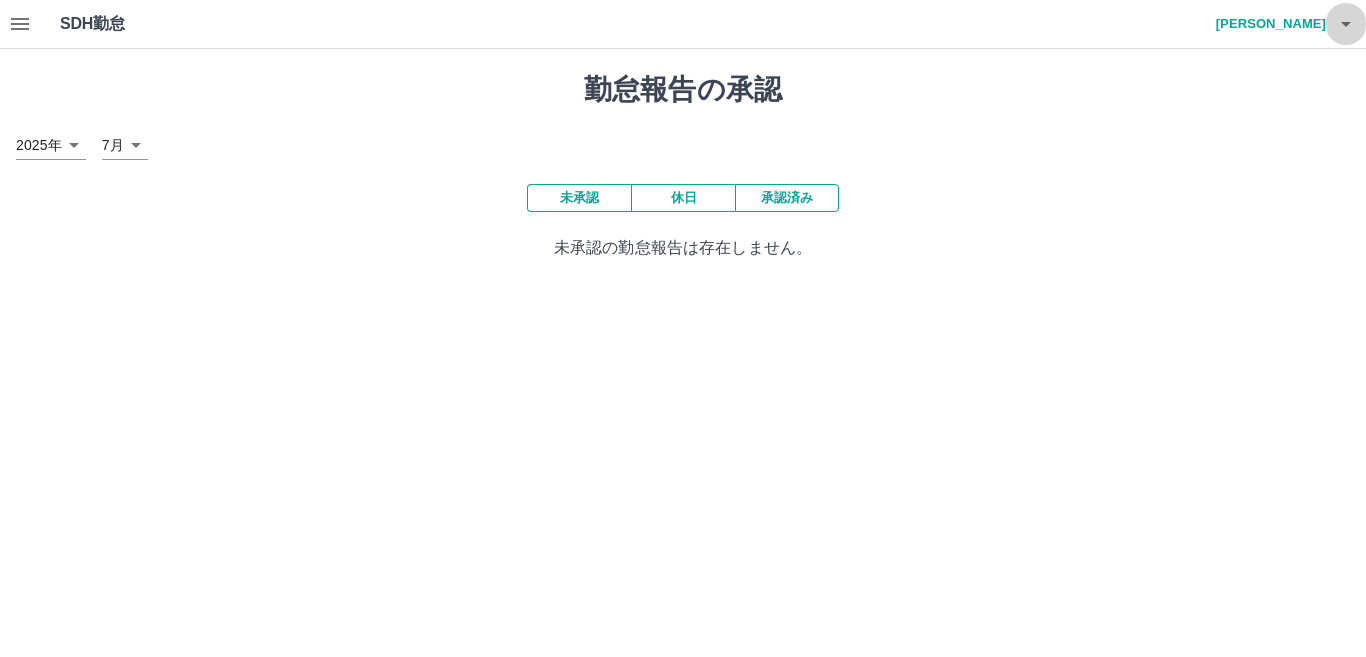 click 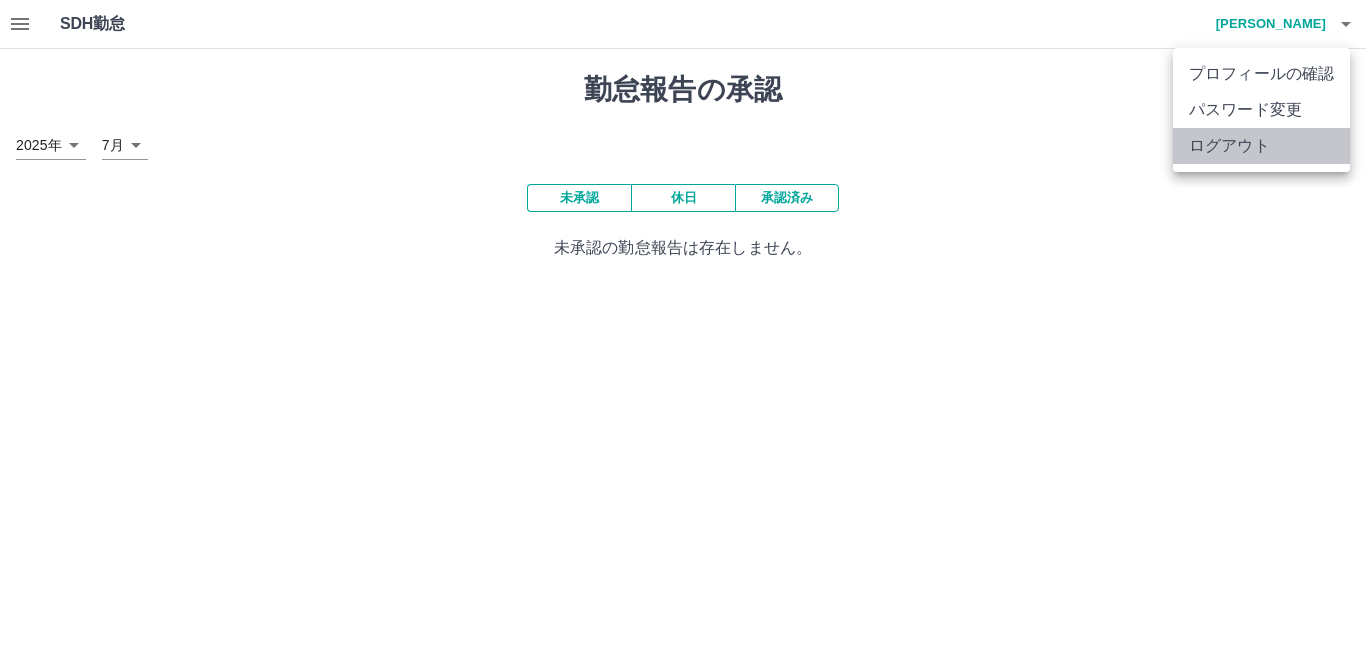 drag, startPoint x: 1249, startPoint y: 138, endPoint x: 1234, endPoint y: 120, distance: 23.43075 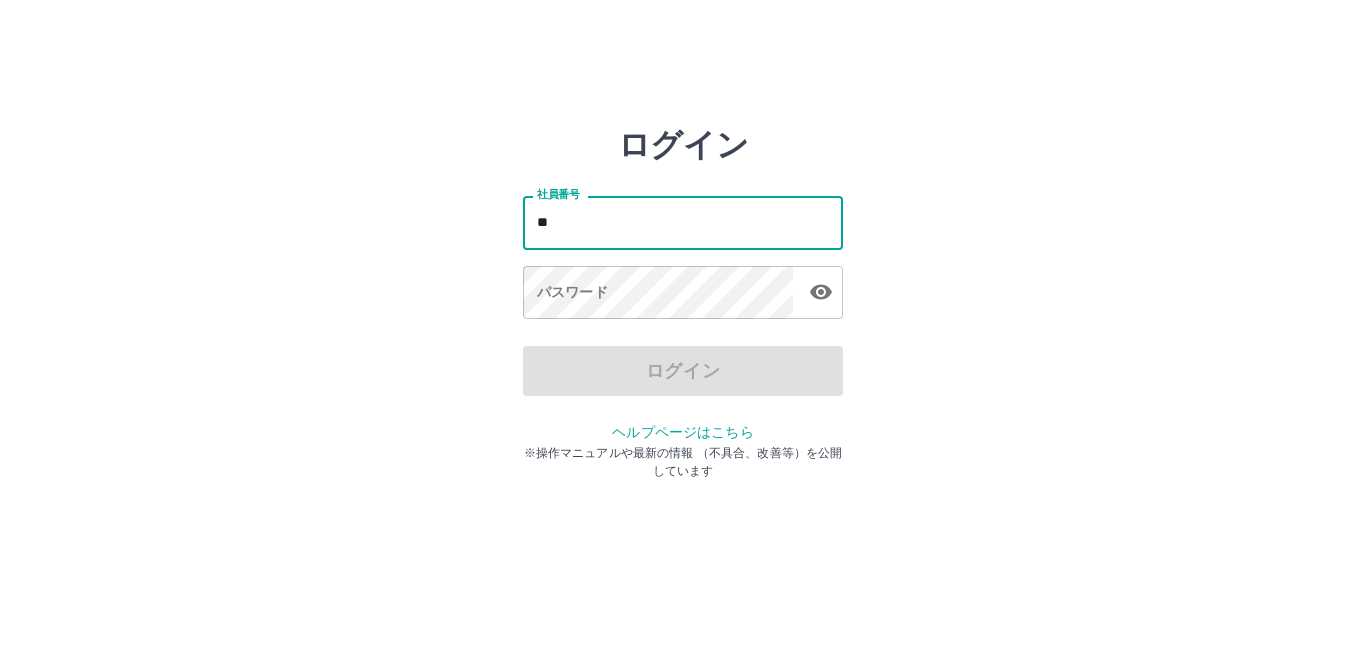 scroll, scrollTop: 0, scrollLeft: 0, axis: both 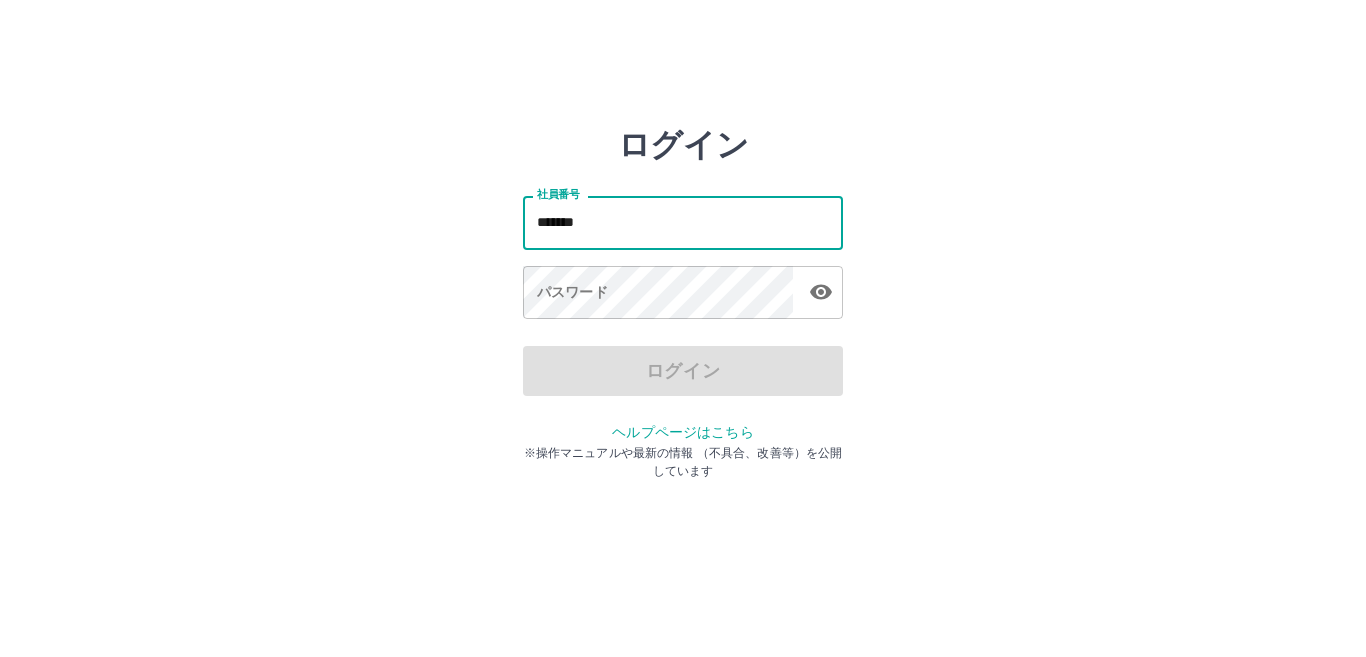 type on "*******" 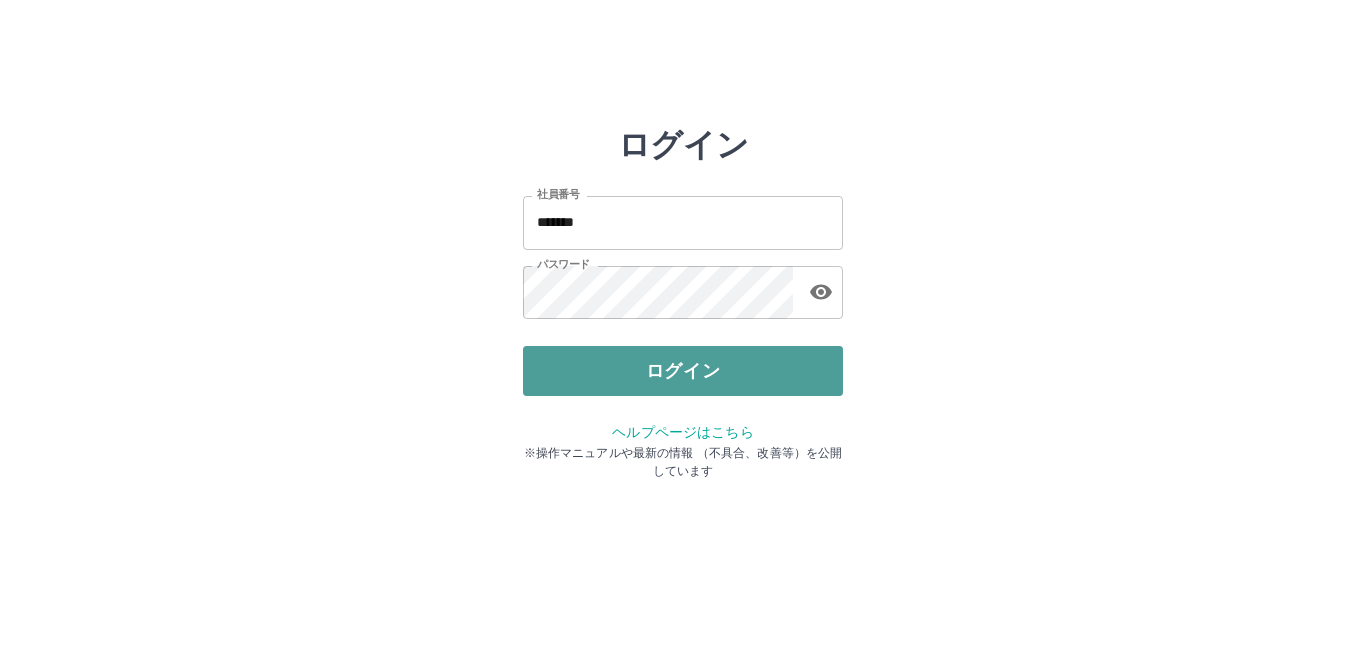 click on "ログイン" at bounding box center [683, 371] 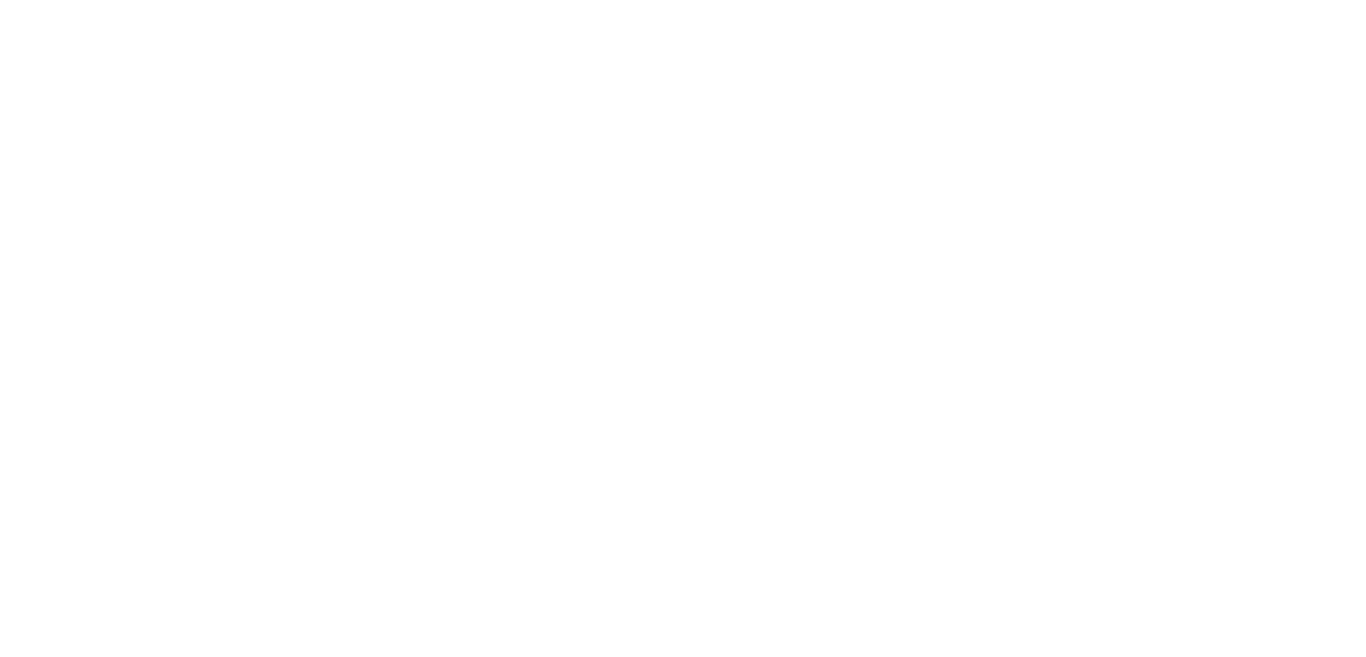 scroll, scrollTop: 0, scrollLeft: 0, axis: both 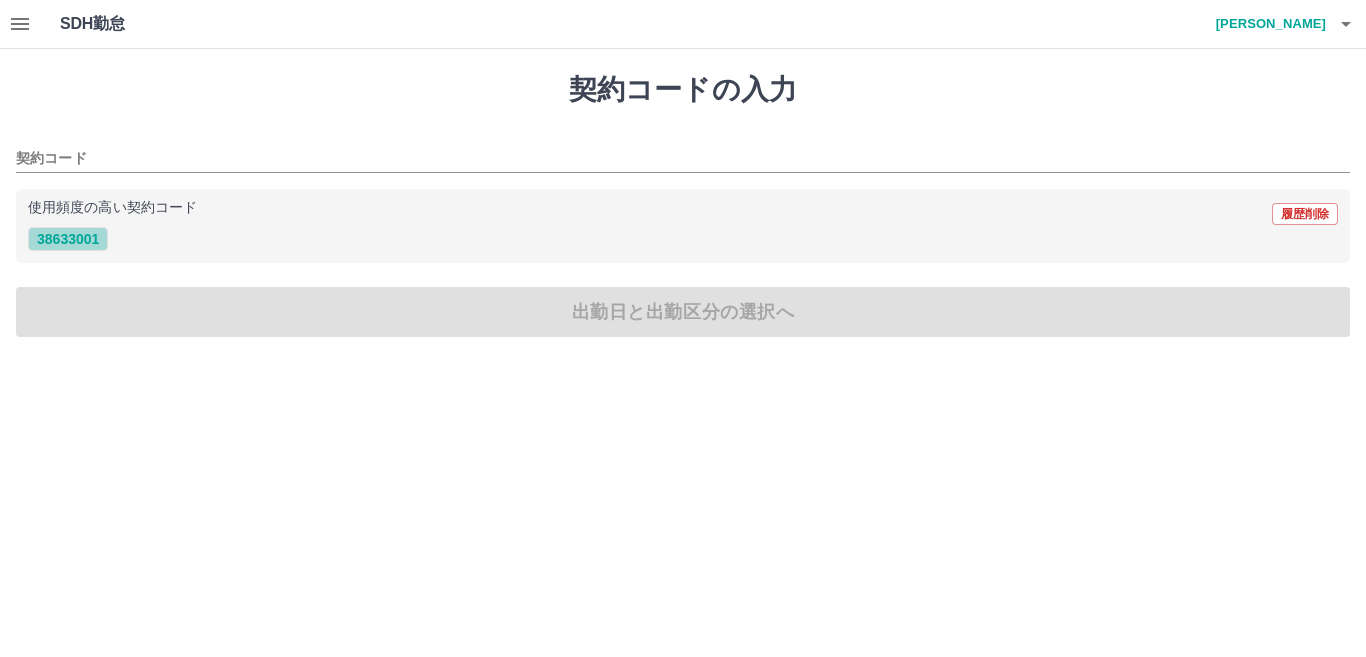 click on "38633001" at bounding box center [68, 239] 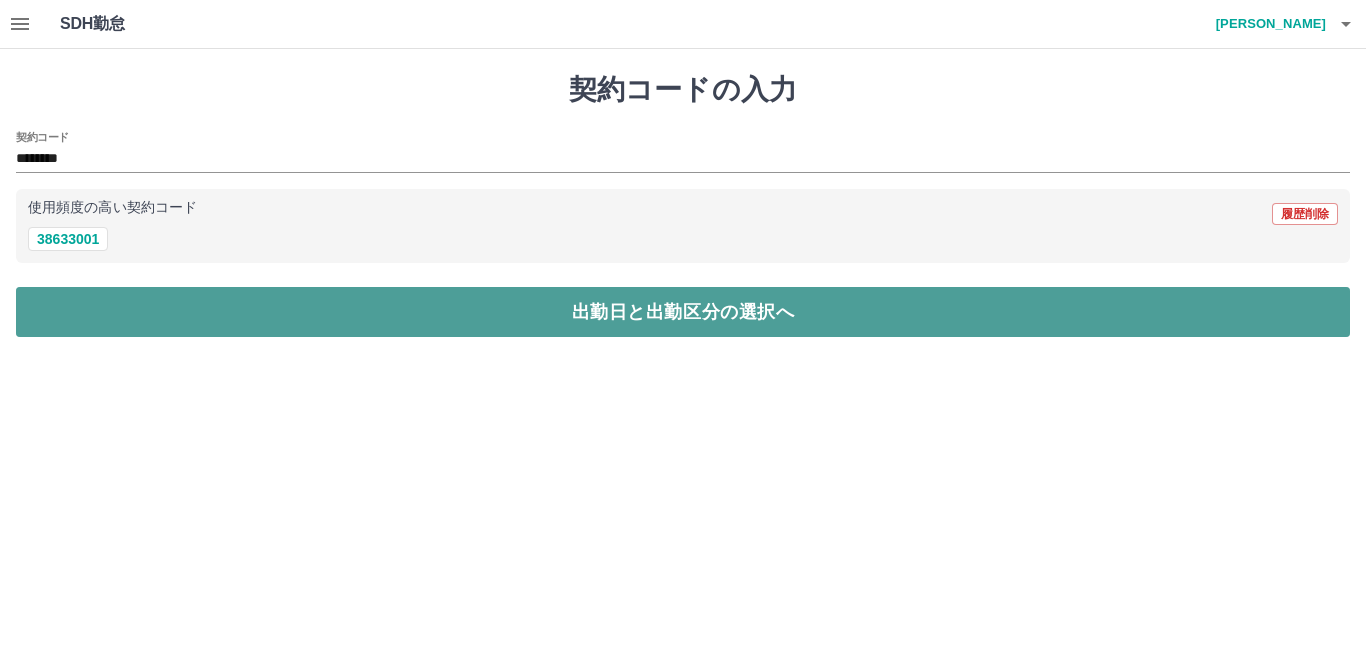 click on "出勤日と出勤区分の選択へ" at bounding box center [683, 312] 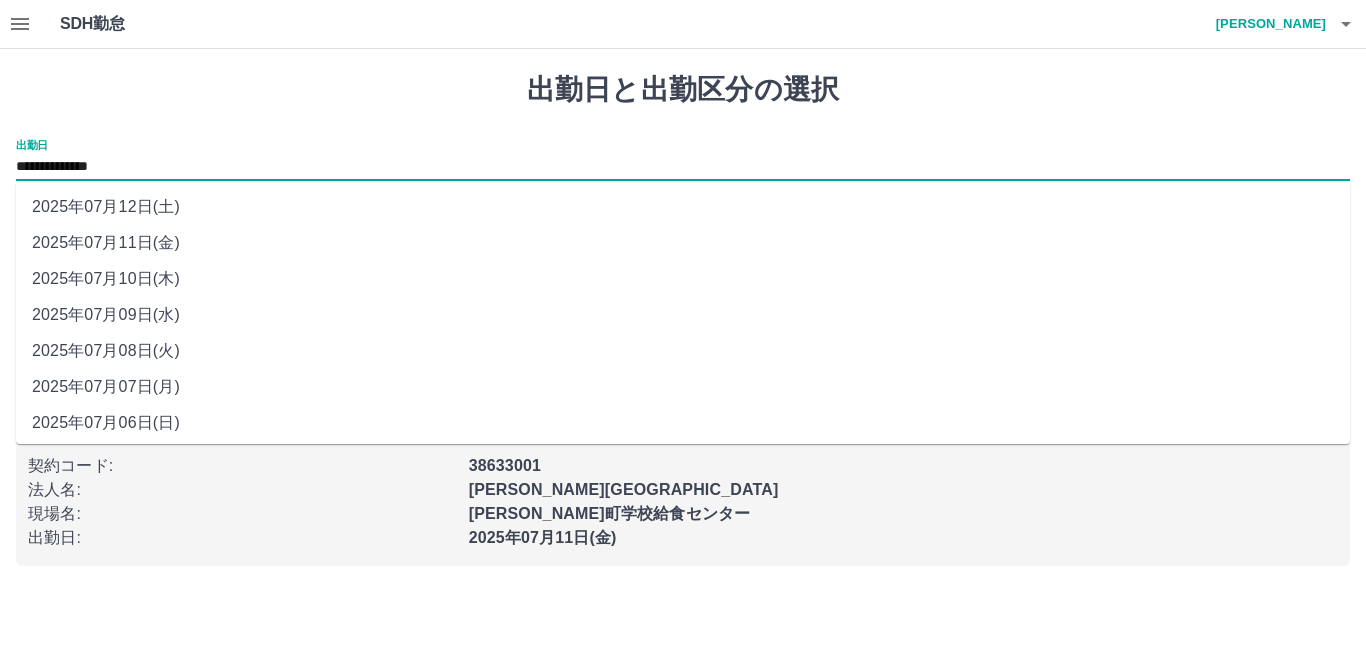 click on "**********" at bounding box center [683, 167] 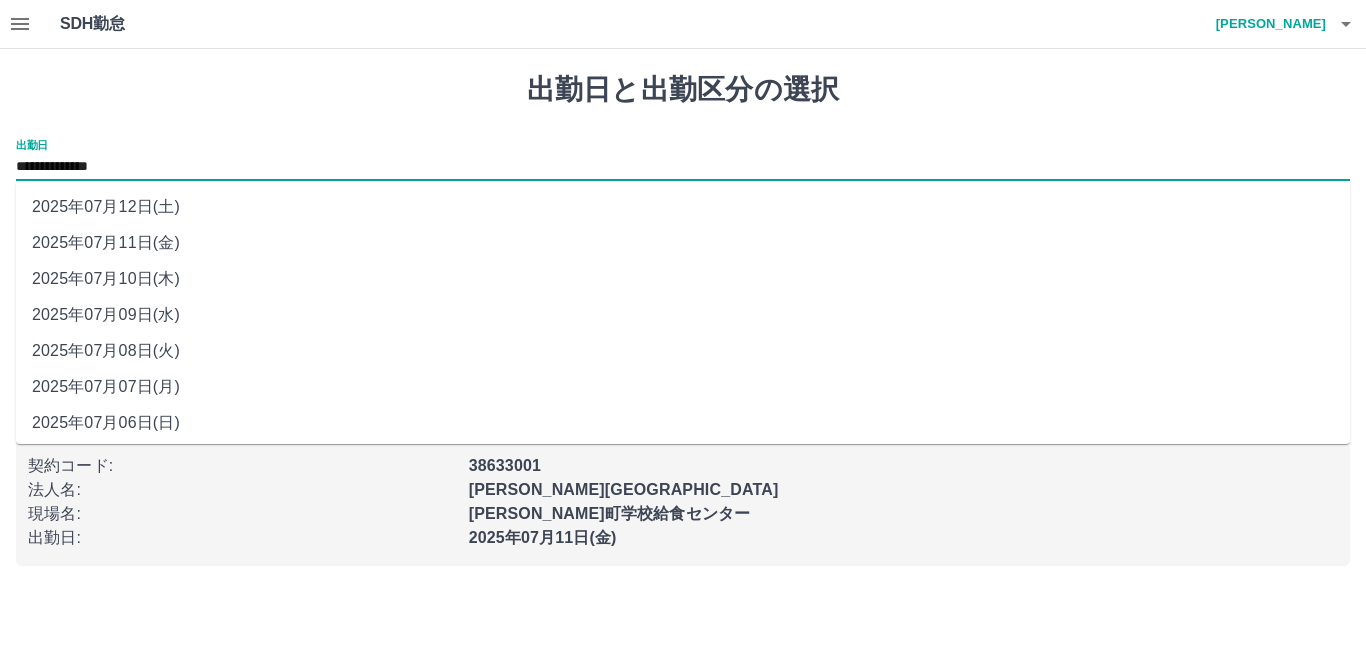 click on "2025年07月10日(木)" at bounding box center (683, 279) 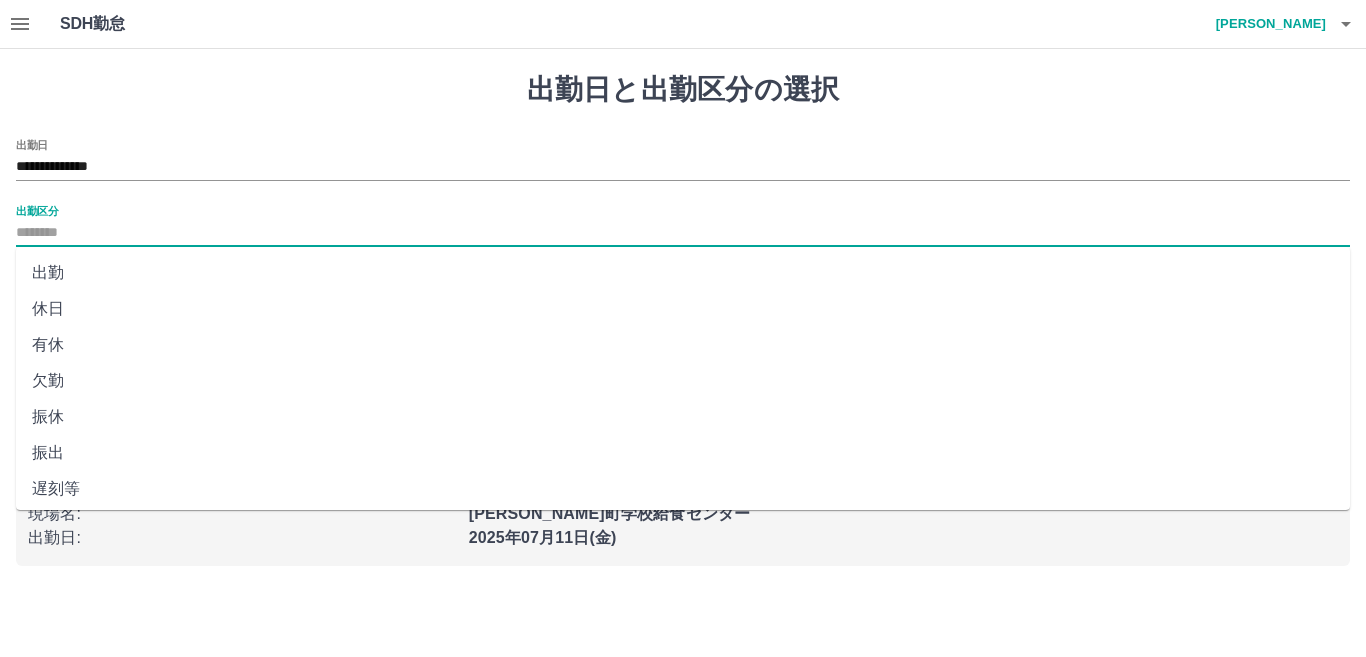 click on "出勤区分" at bounding box center (683, 233) 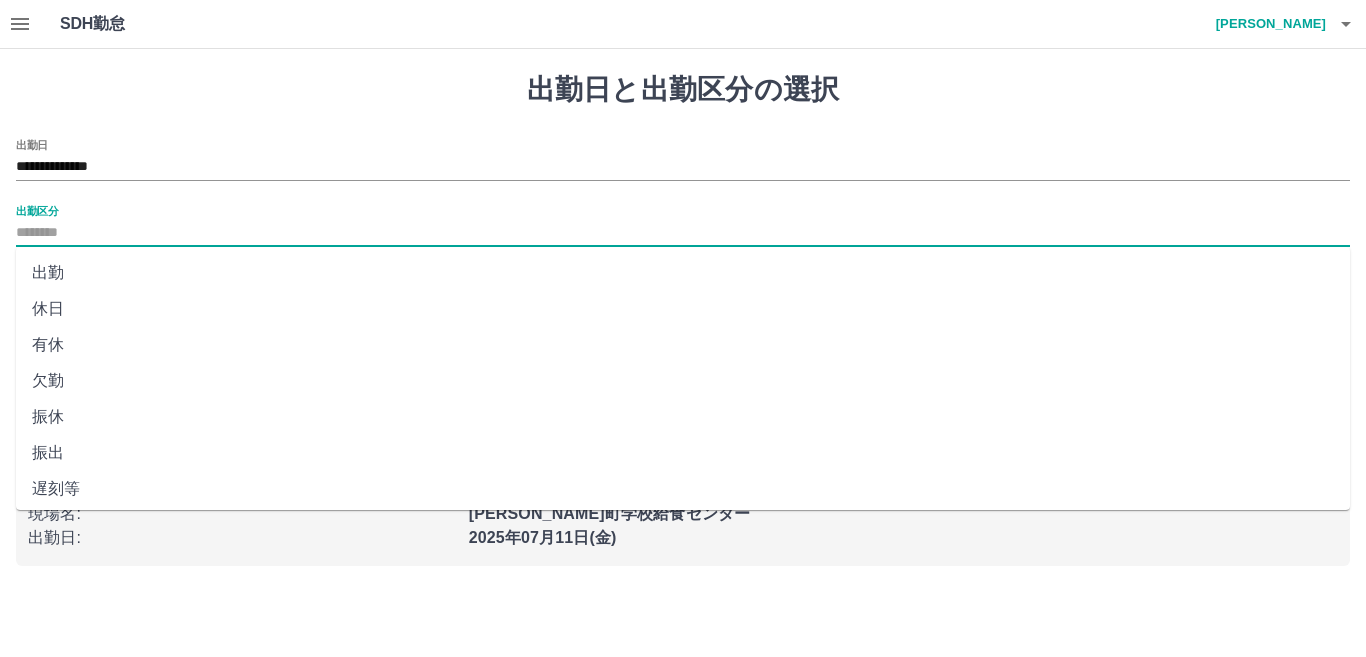 click on "有休" at bounding box center (683, 345) 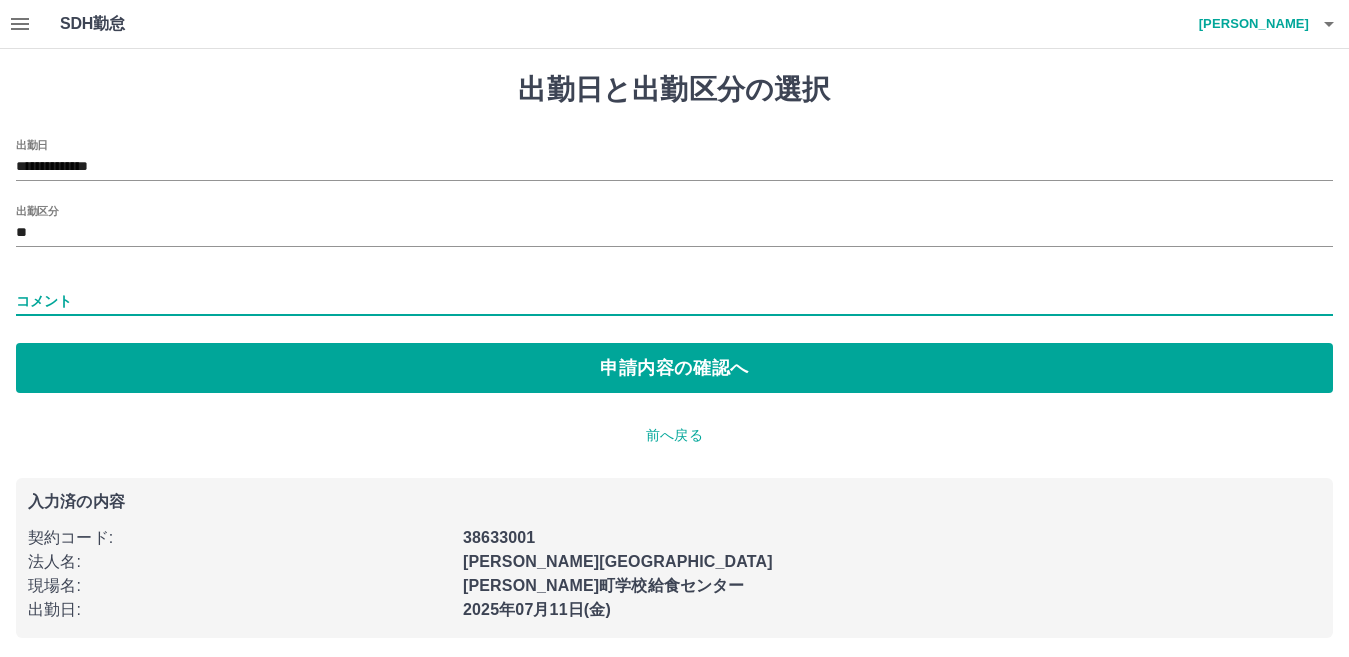 click on "コメント" at bounding box center (674, 301) 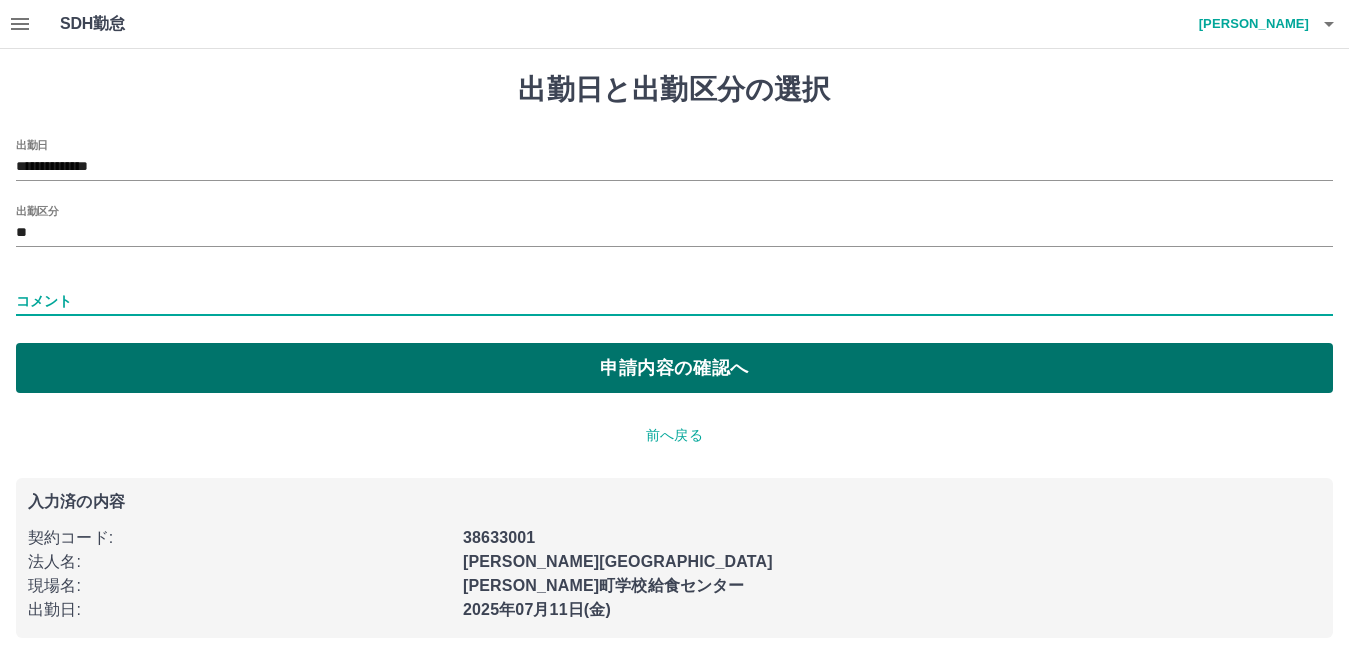 type on "****" 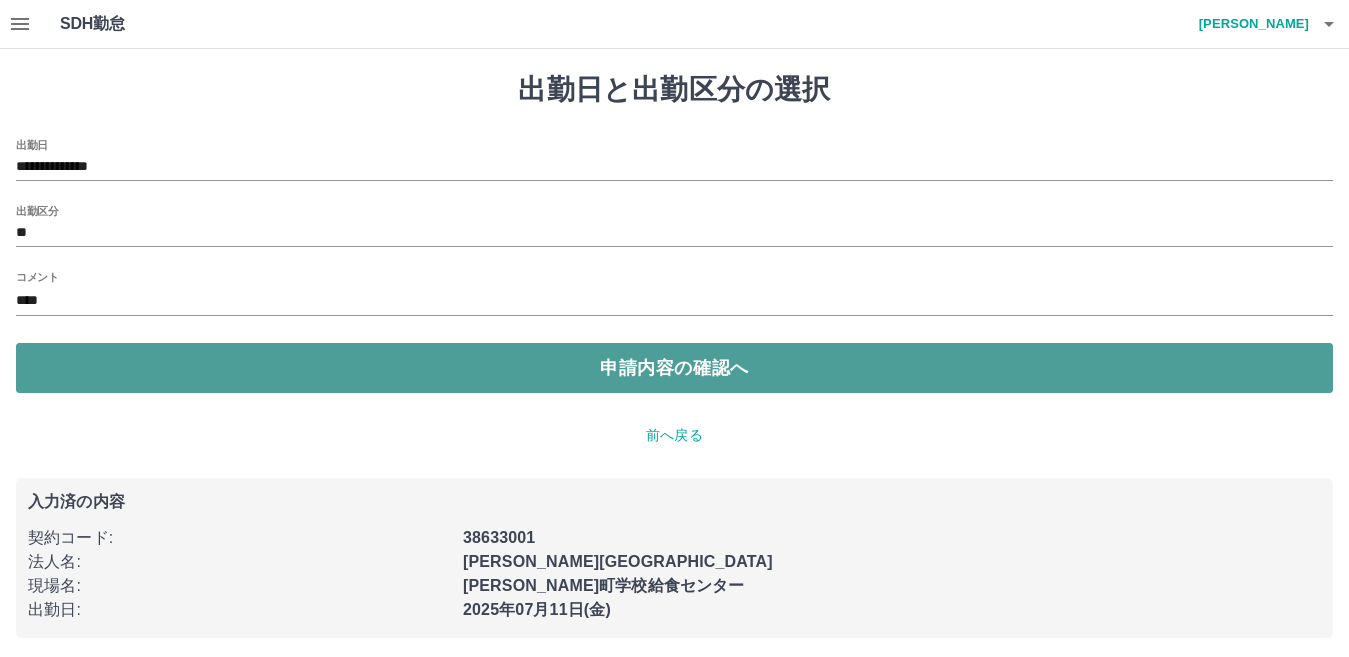 click on "申請内容の確認へ" at bounding box center [674, 368] 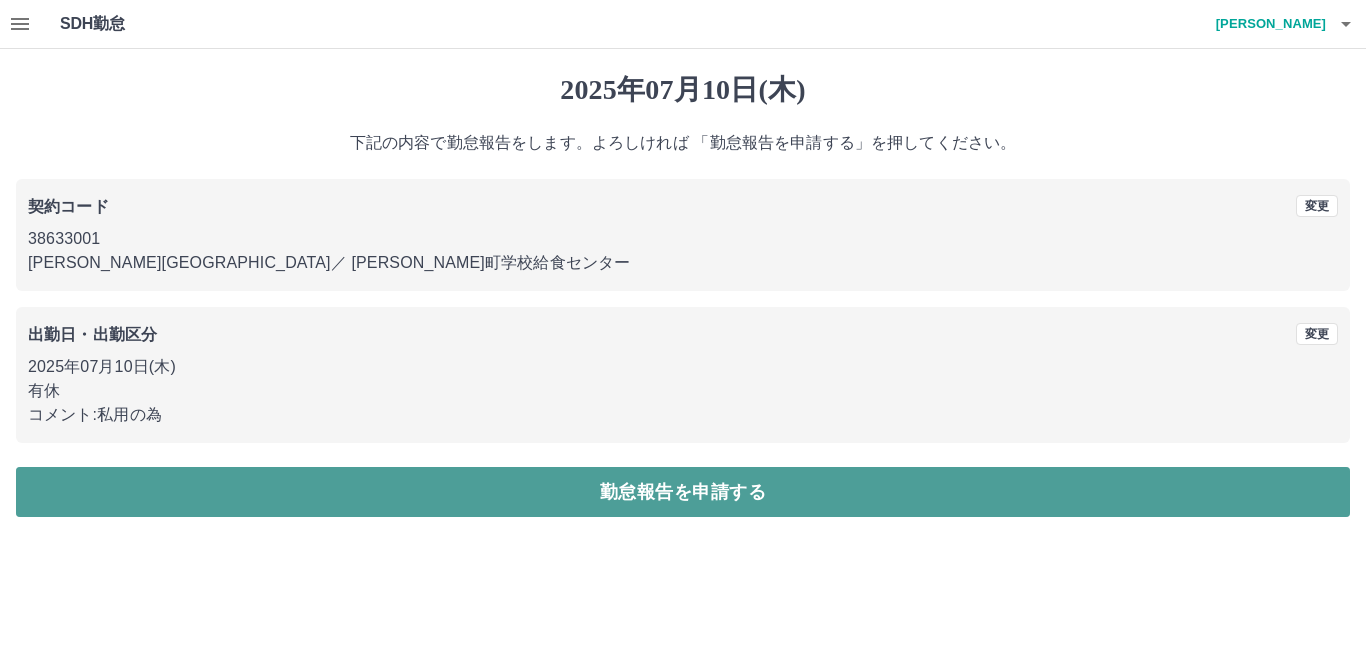click on "勤怠報告を申請する" at bounding box center (683, 492) 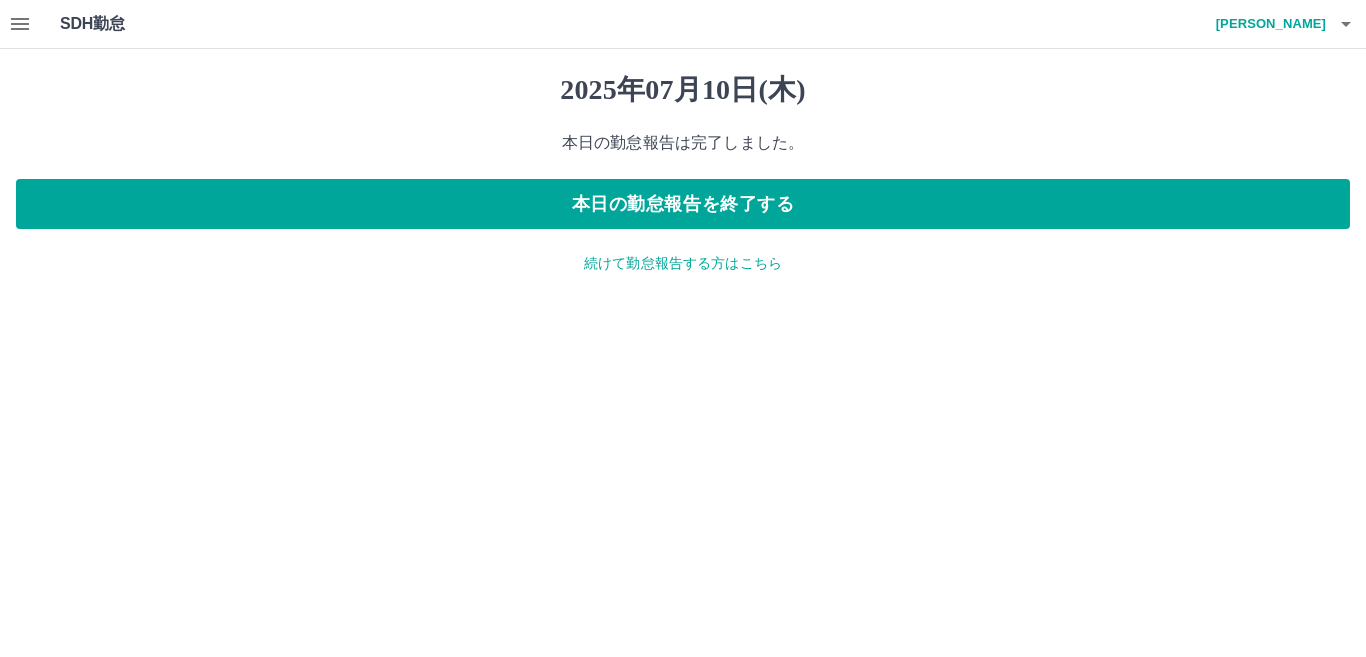 click on "続けて勤怠報告する方はこちら" at bounding box center [683, 263] 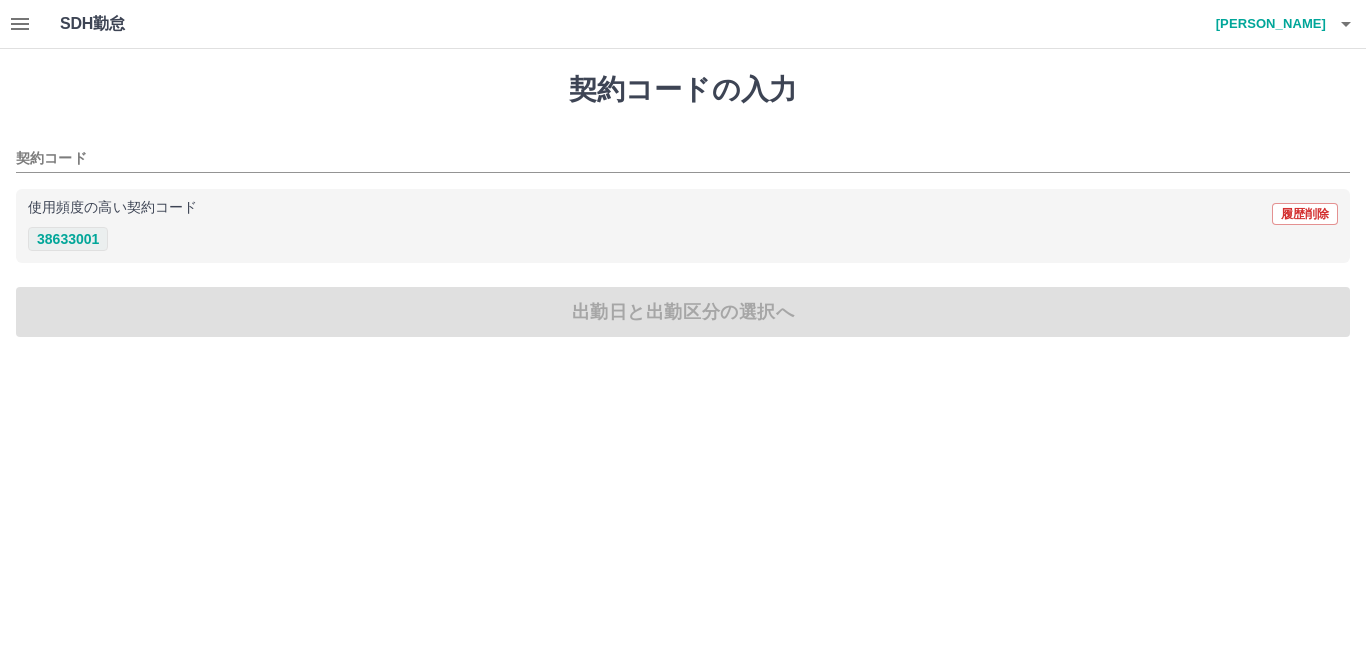 click on "38633001" at bounding box center [68, 239] 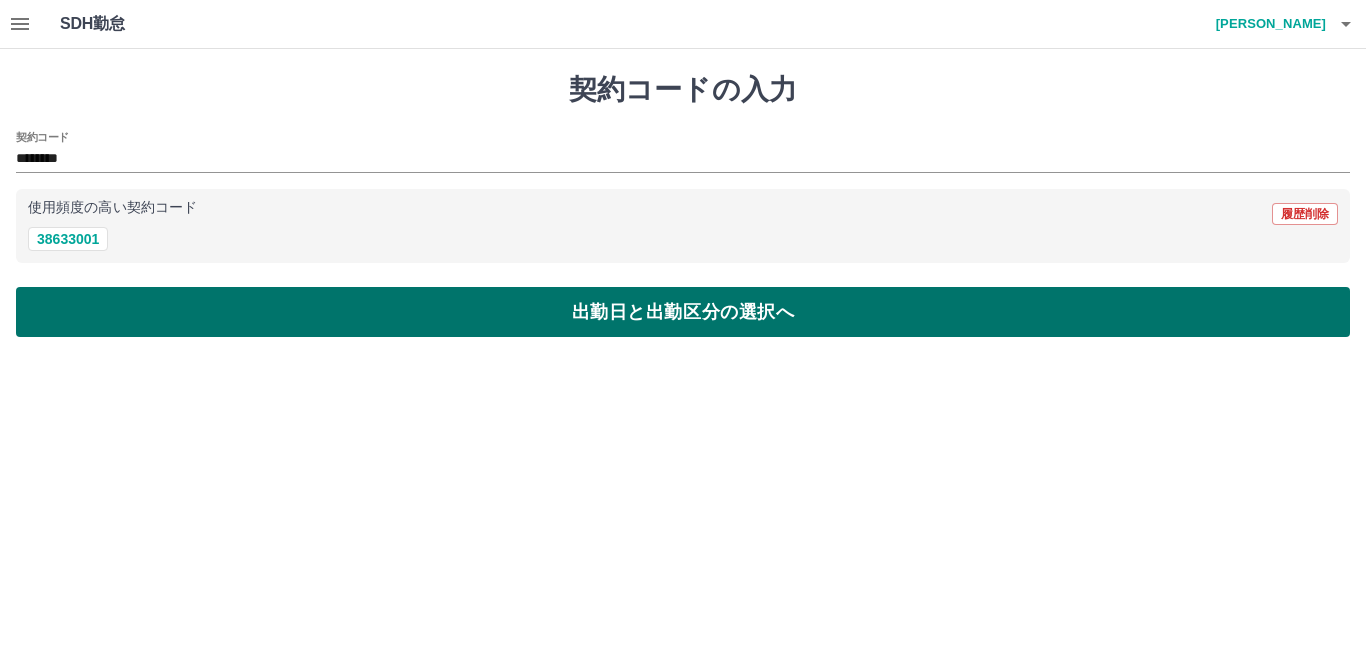 click on "出勤日と出勤区分の選択へ" at bounding box center [683, 312] 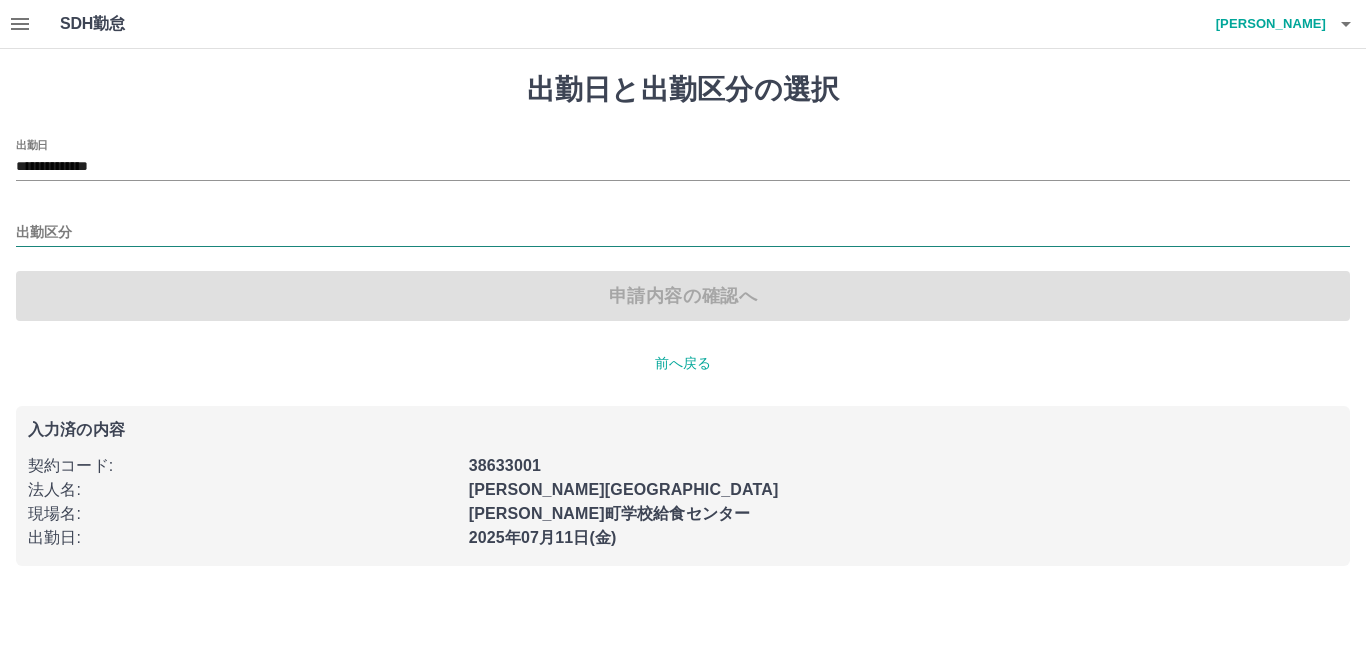 click on "出勤区分" at bounding box center (683, 233) 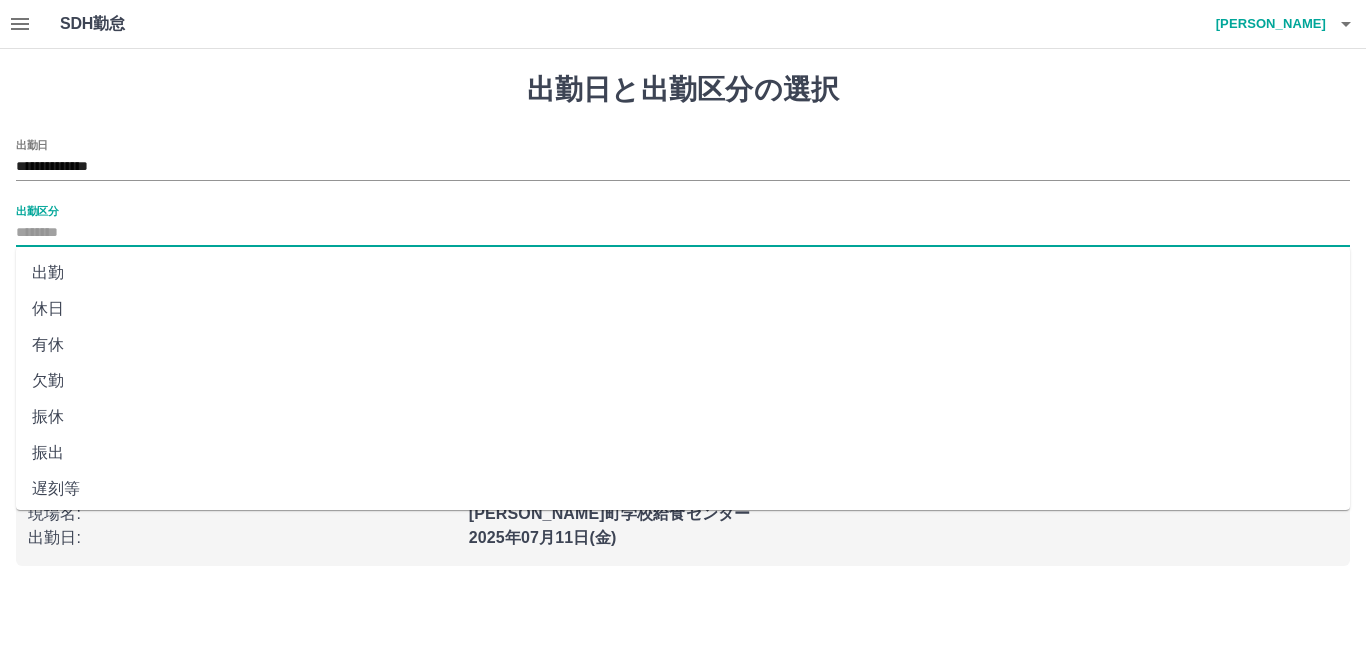 click on "有休" at bounding box center (683, 345) 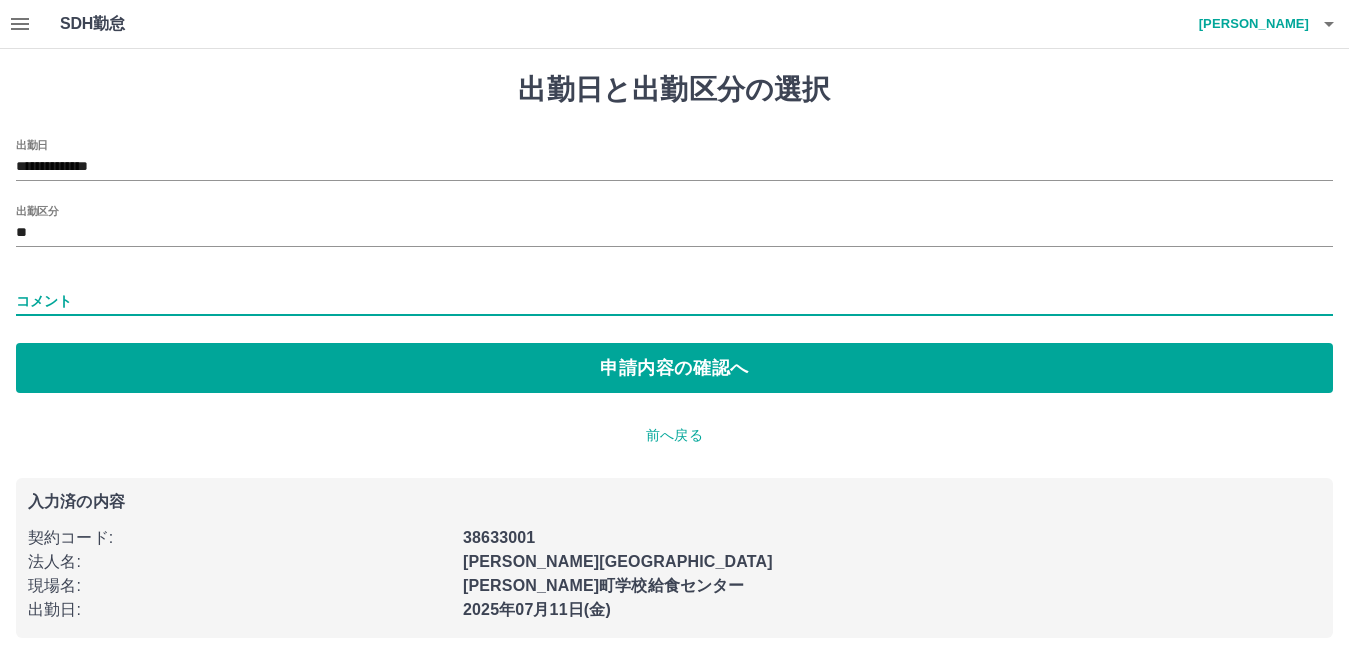 click on "コメント" at bounding box center [674, 301] 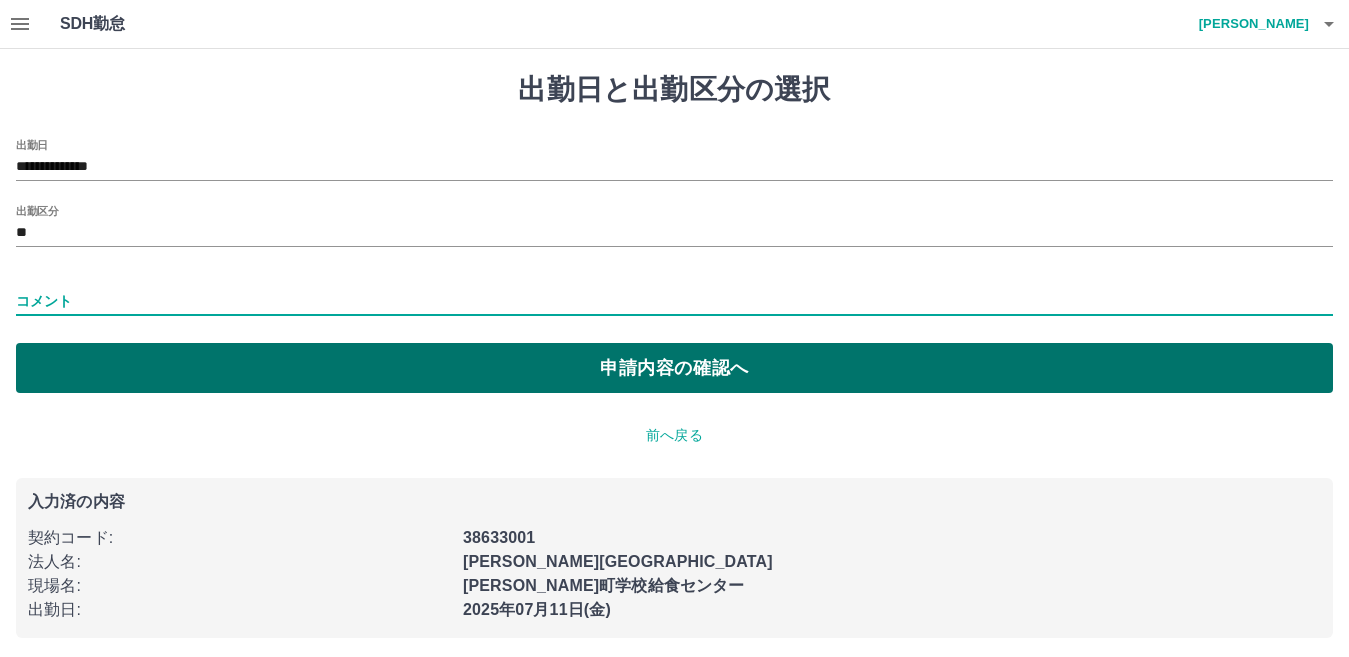 type on "****" 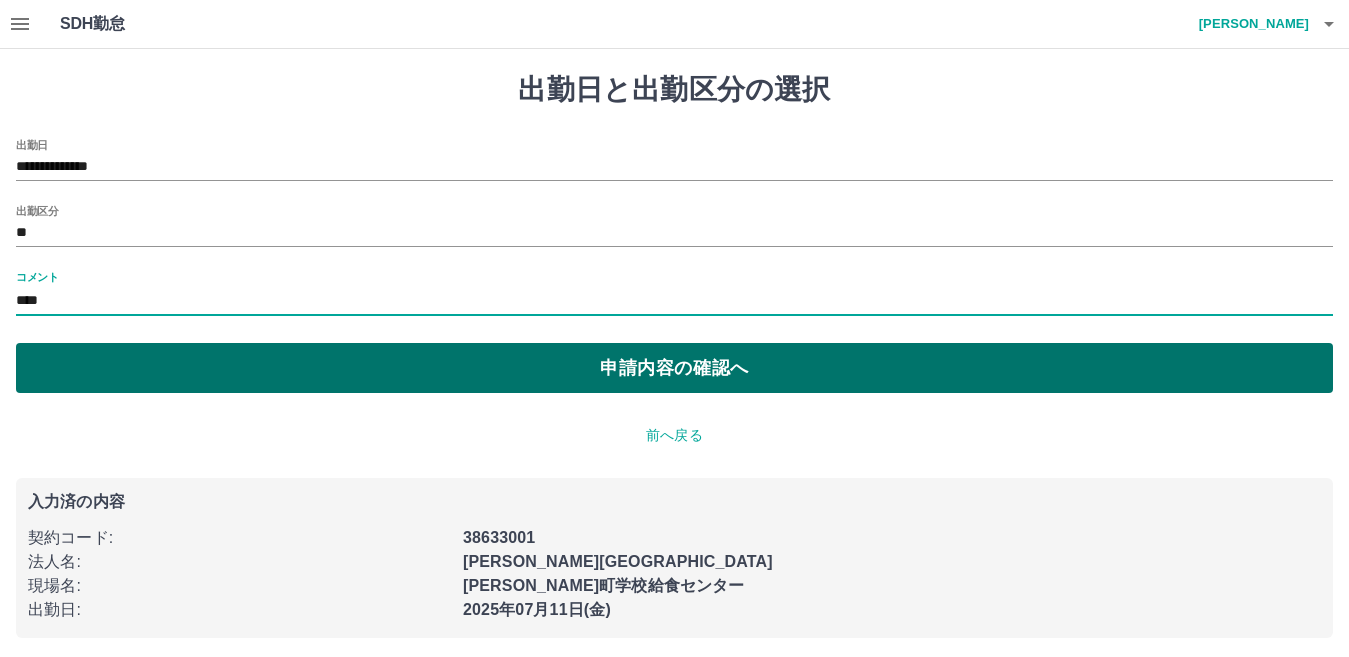 click on "申請内容の確認へ" at bounding box center (674, 368) 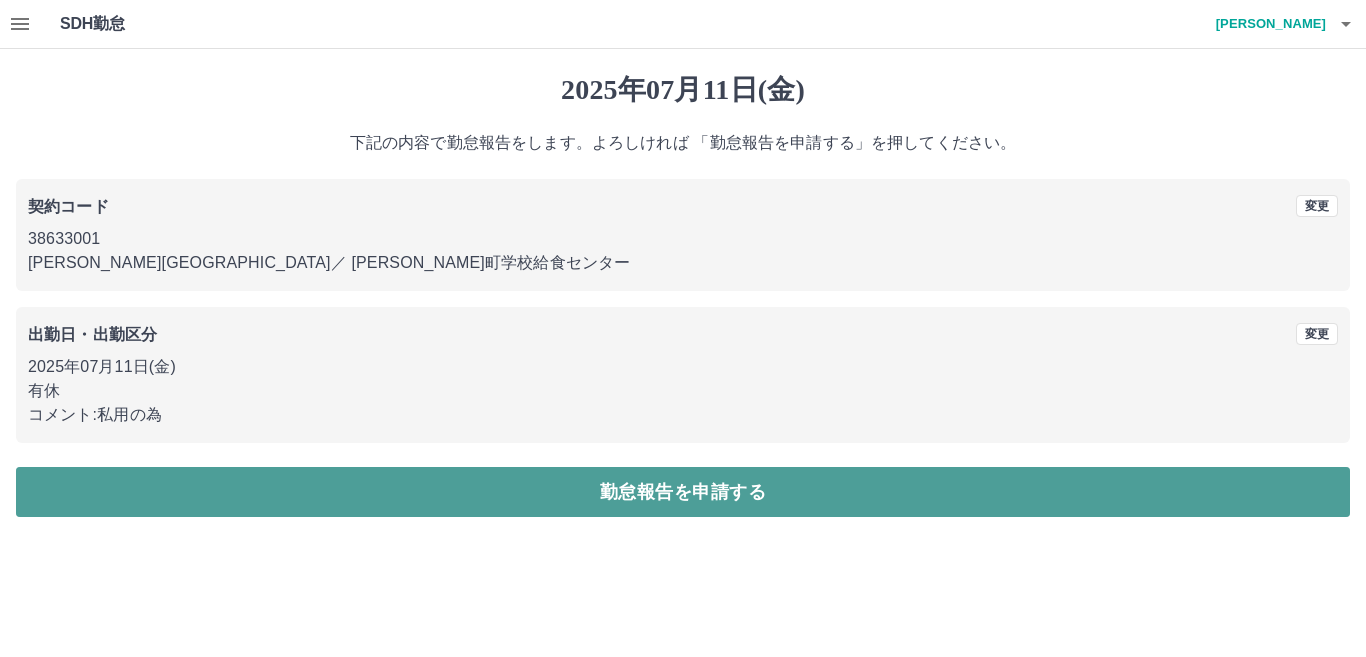 click on "勤怠報告を申請する" at bounding box center [683, 492] 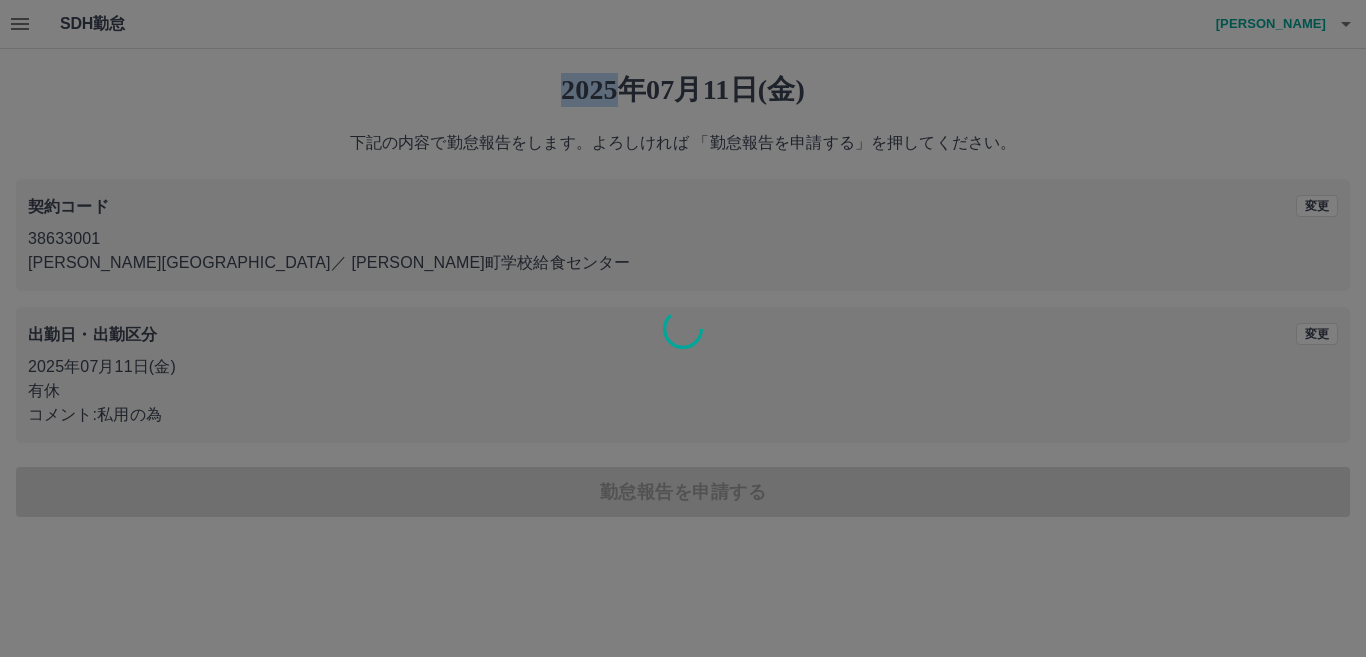 click at bounding box center [683, 328] 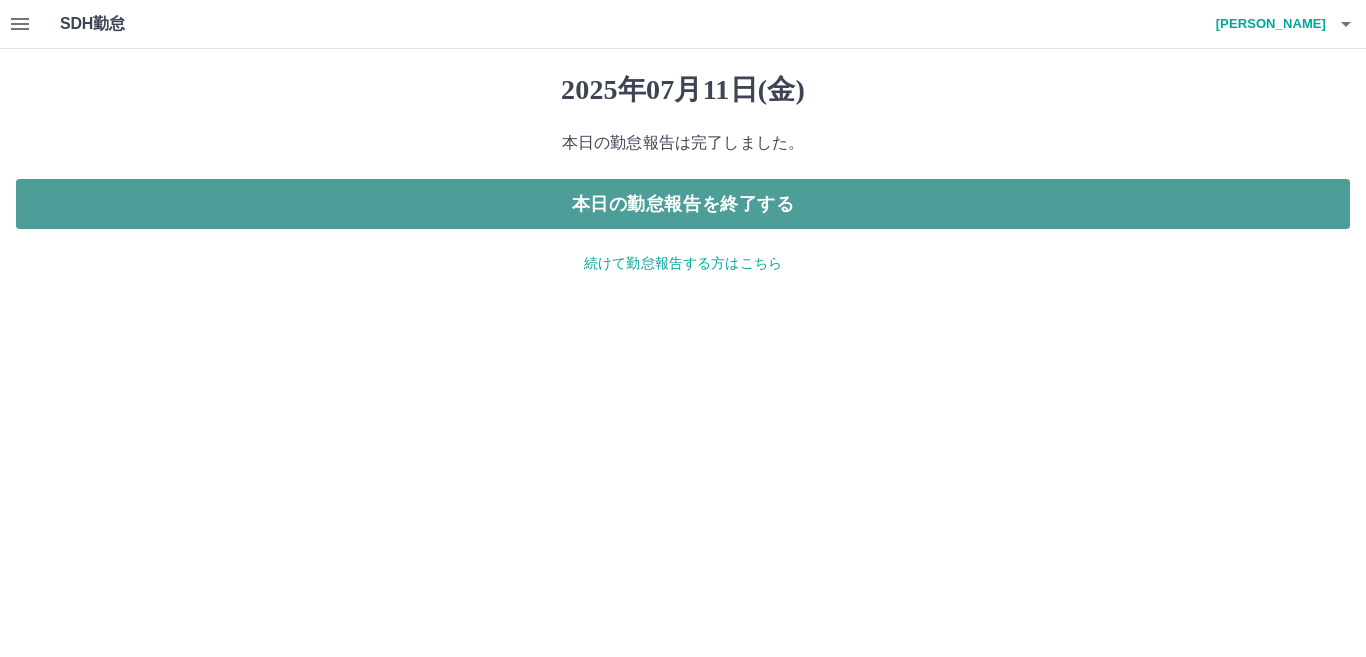 click on "本日の勤怠報告を終了する" at bounding box center [683, 204] 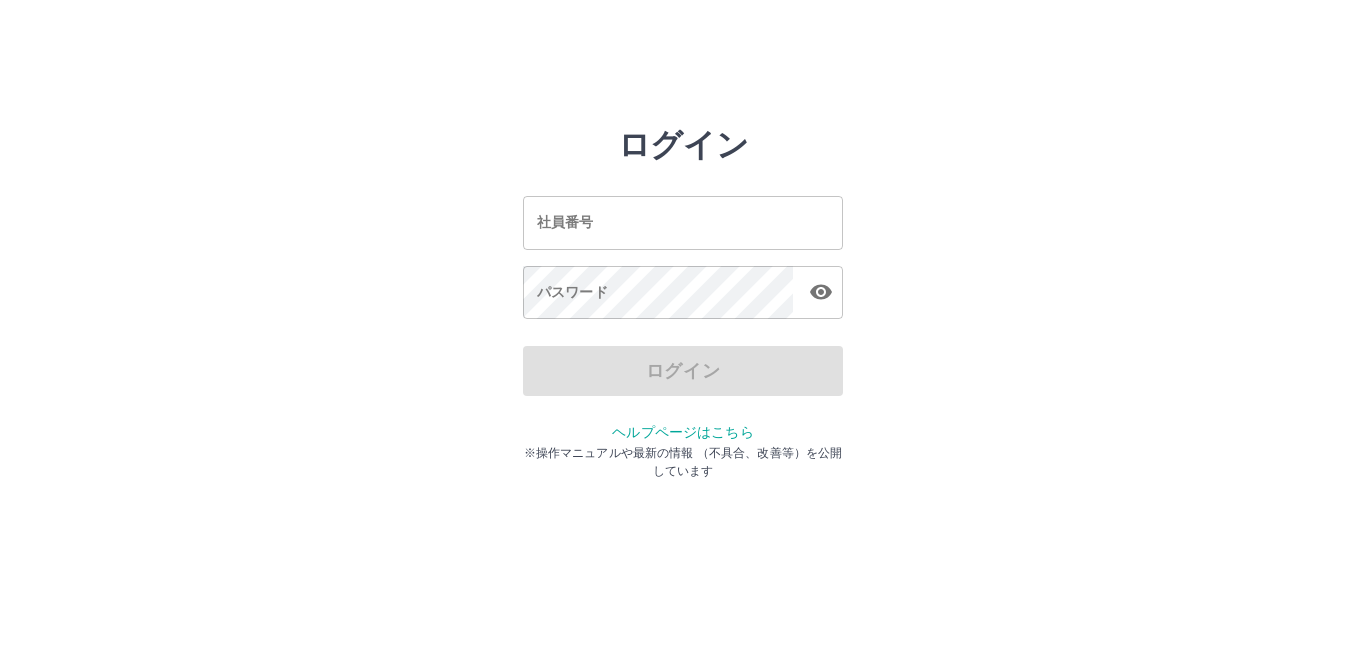 scroll, scrollTop: 0, scrollLeft: 0, axis: both 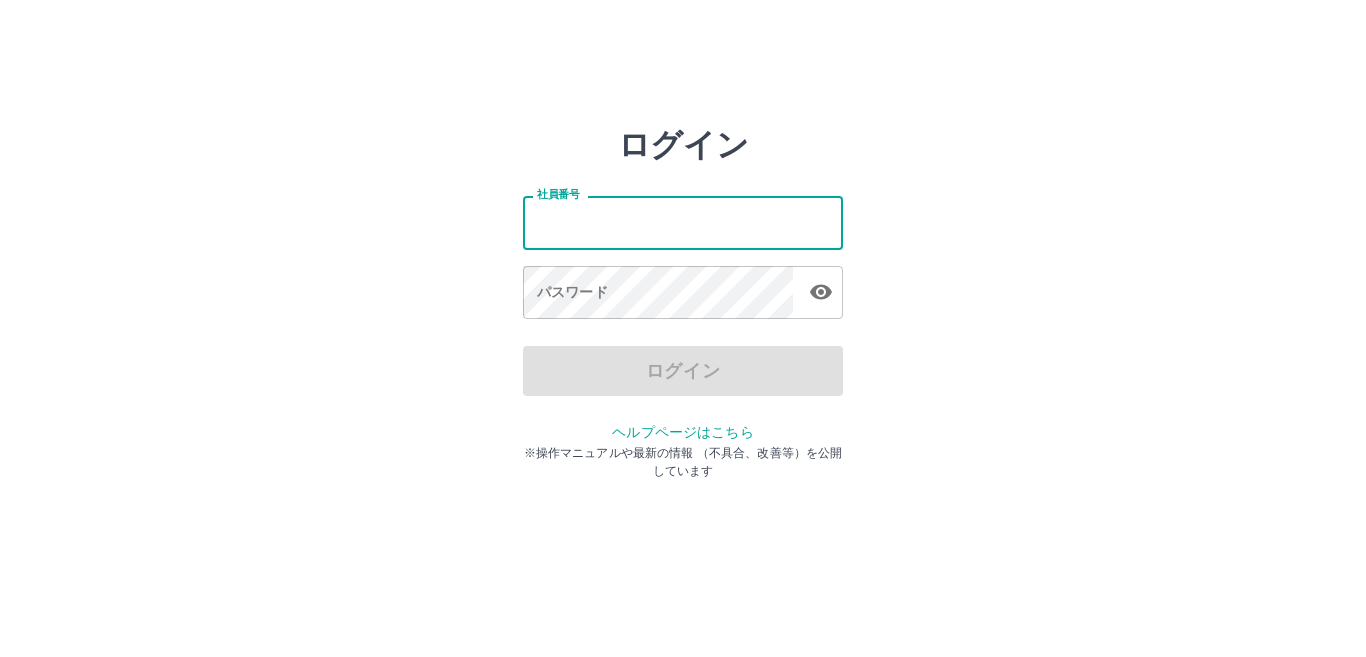 click on "社員番号" at bounding box center (683, 222) 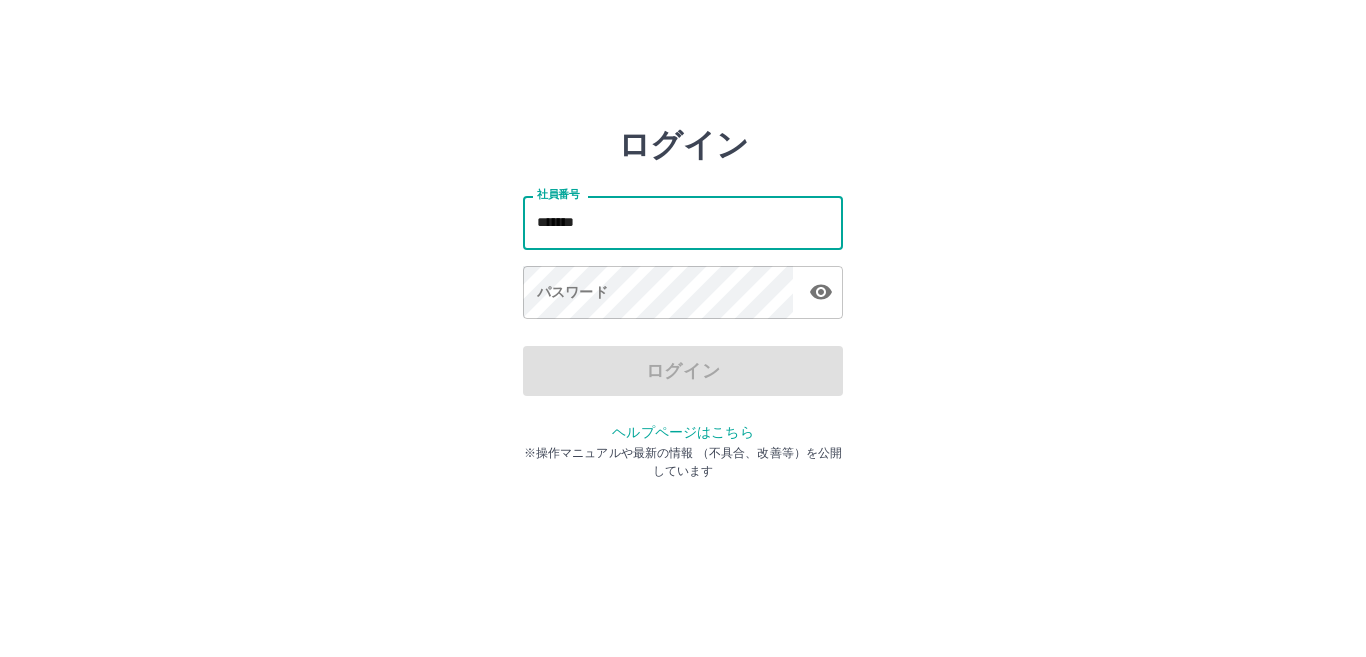type on "*******" 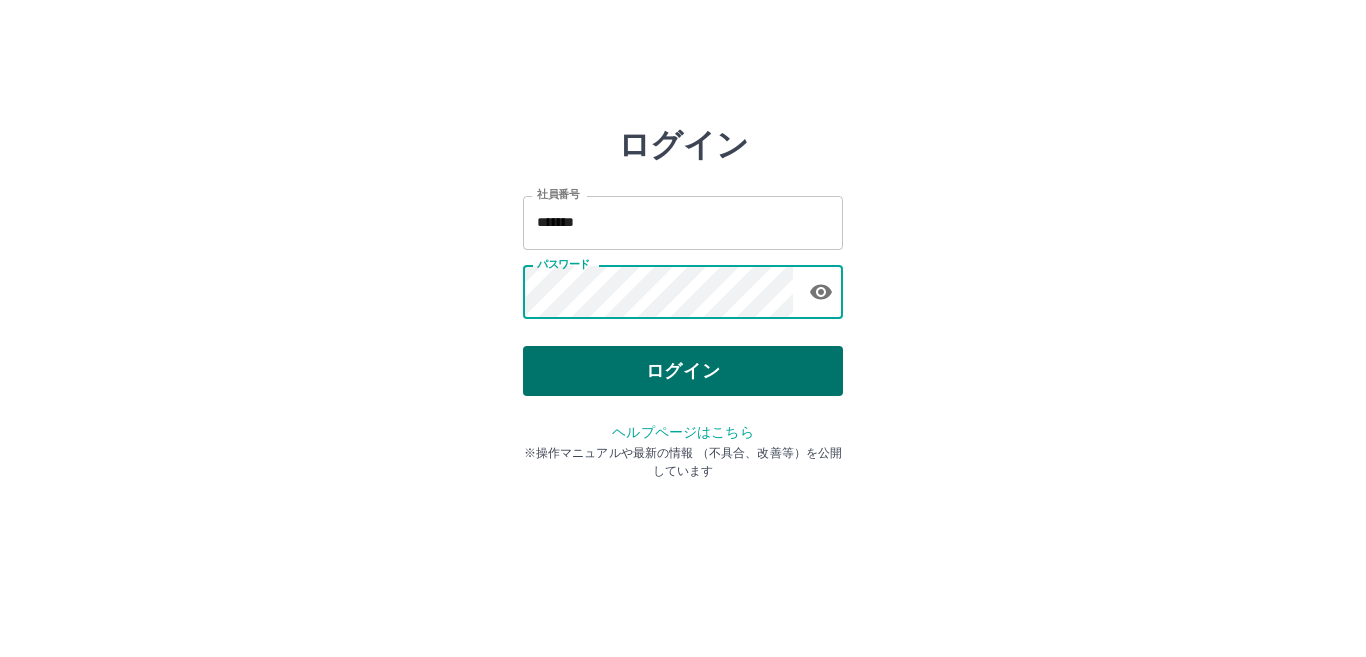 click on "ログイン" at bounding box center (683, 371) 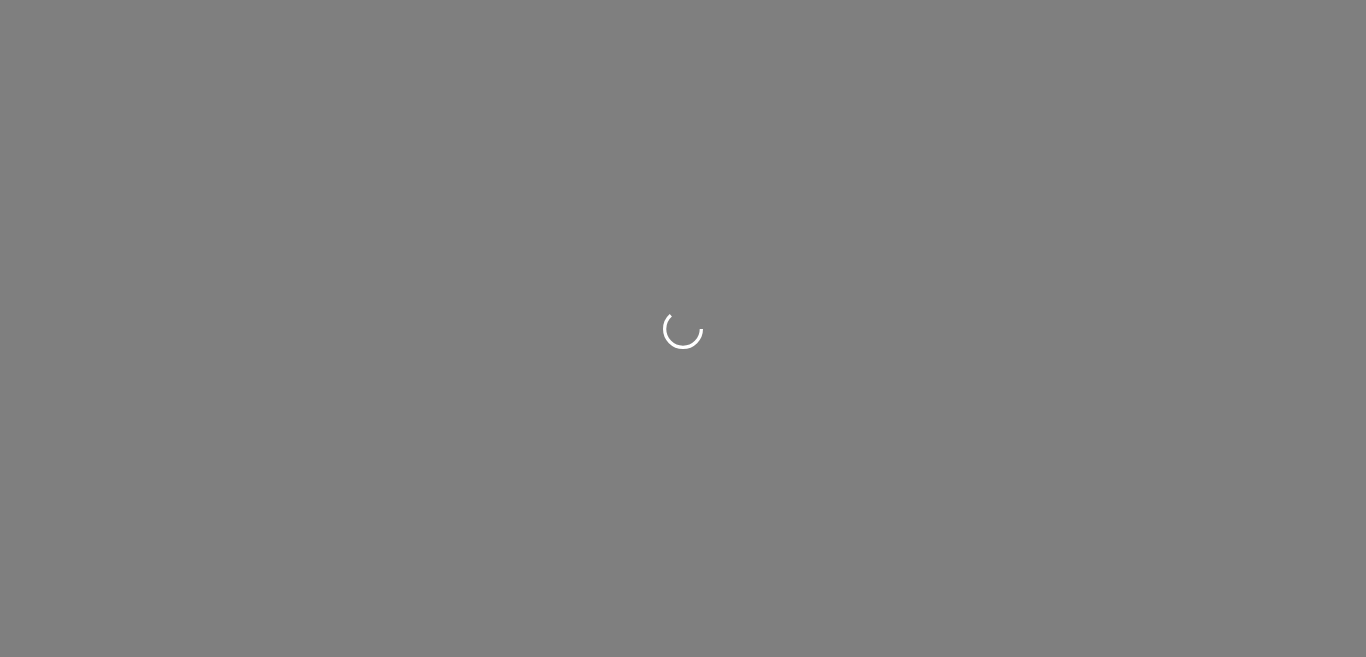 scroll, scrollTop: 0, scrollLeft: 0, axis: both 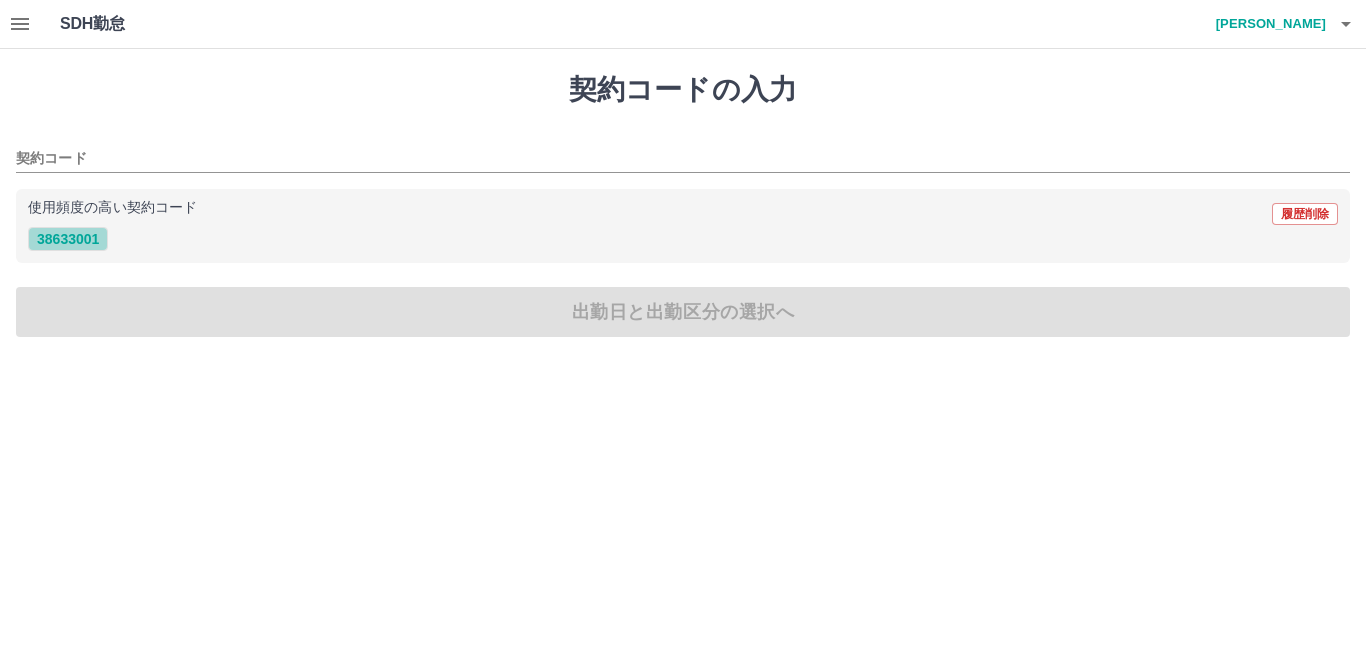 click on "38633001" at bounding box center (68, 239) 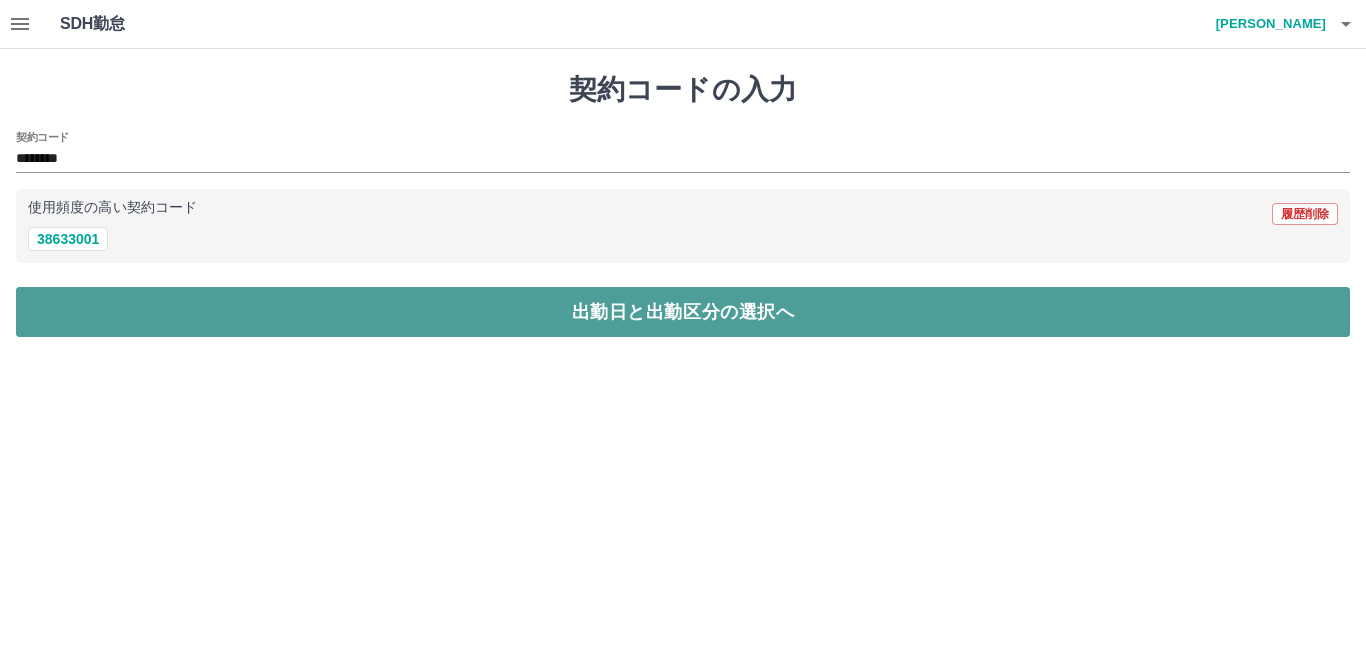 click on "出勤日と出勤区分の選択へ" at bounding box center (683, 312) 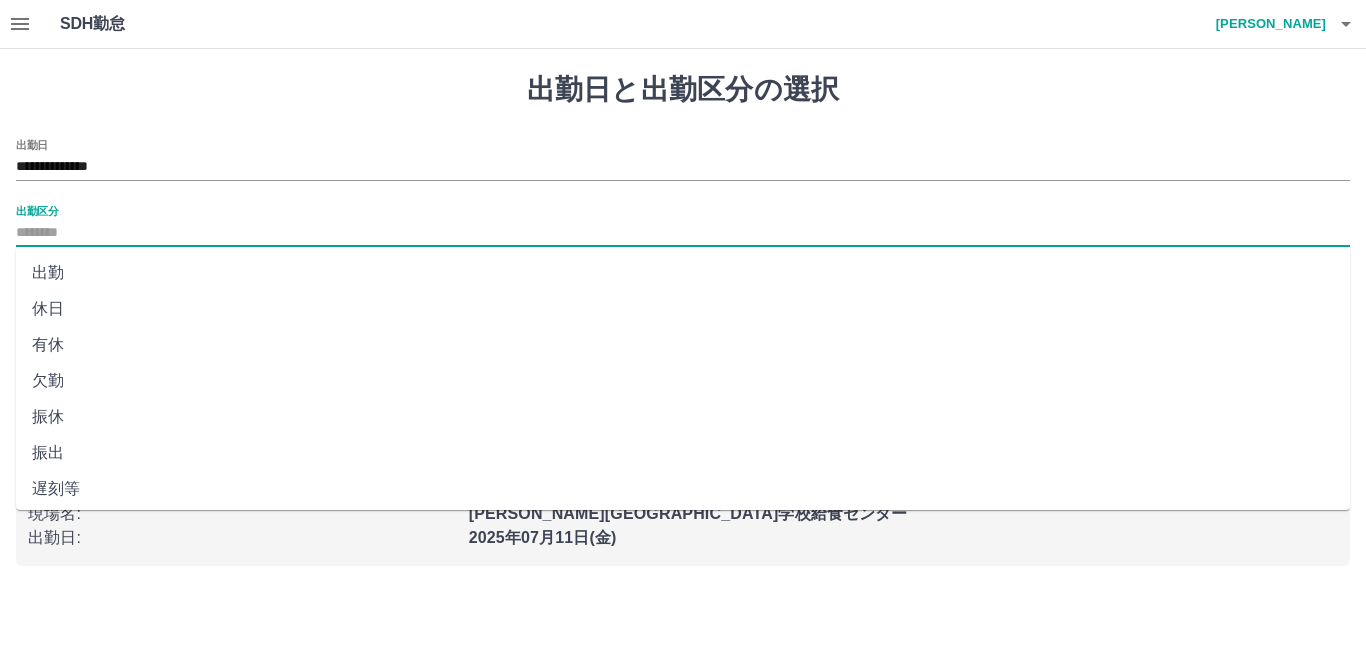 click on "出勤区分" at bounding box center [683, 233] 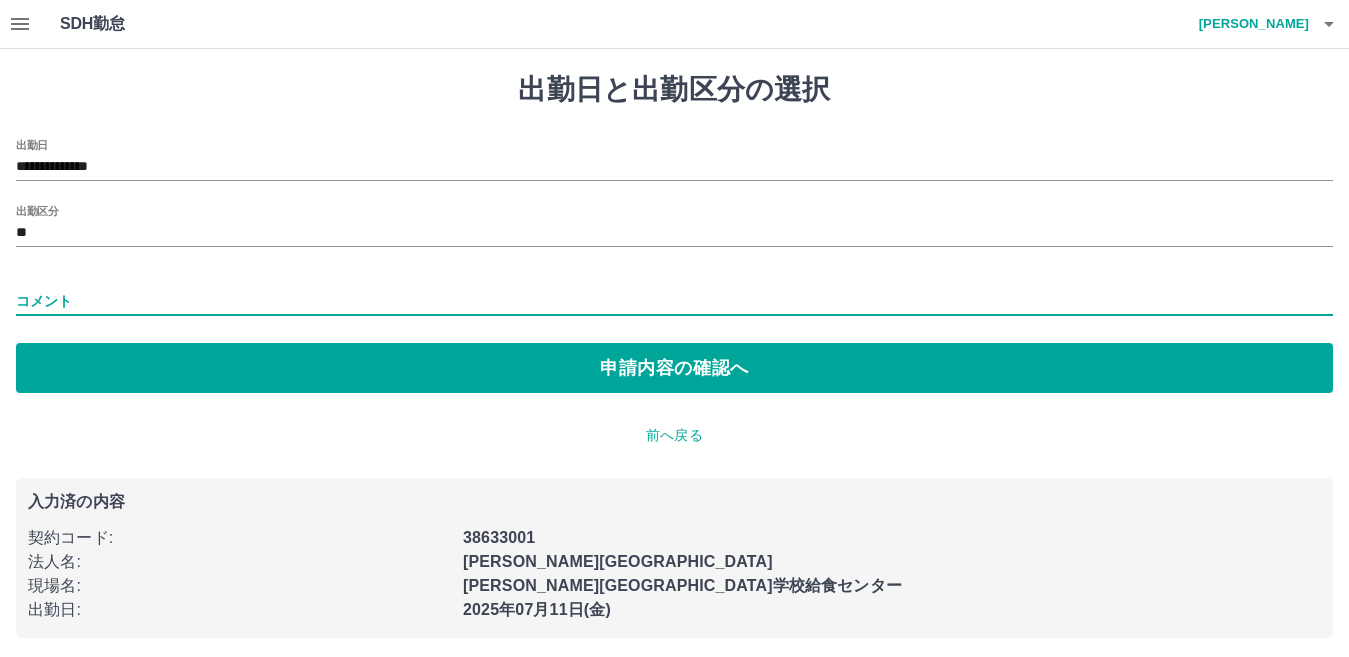 click on "コメント" at bounding box center (674, 301) 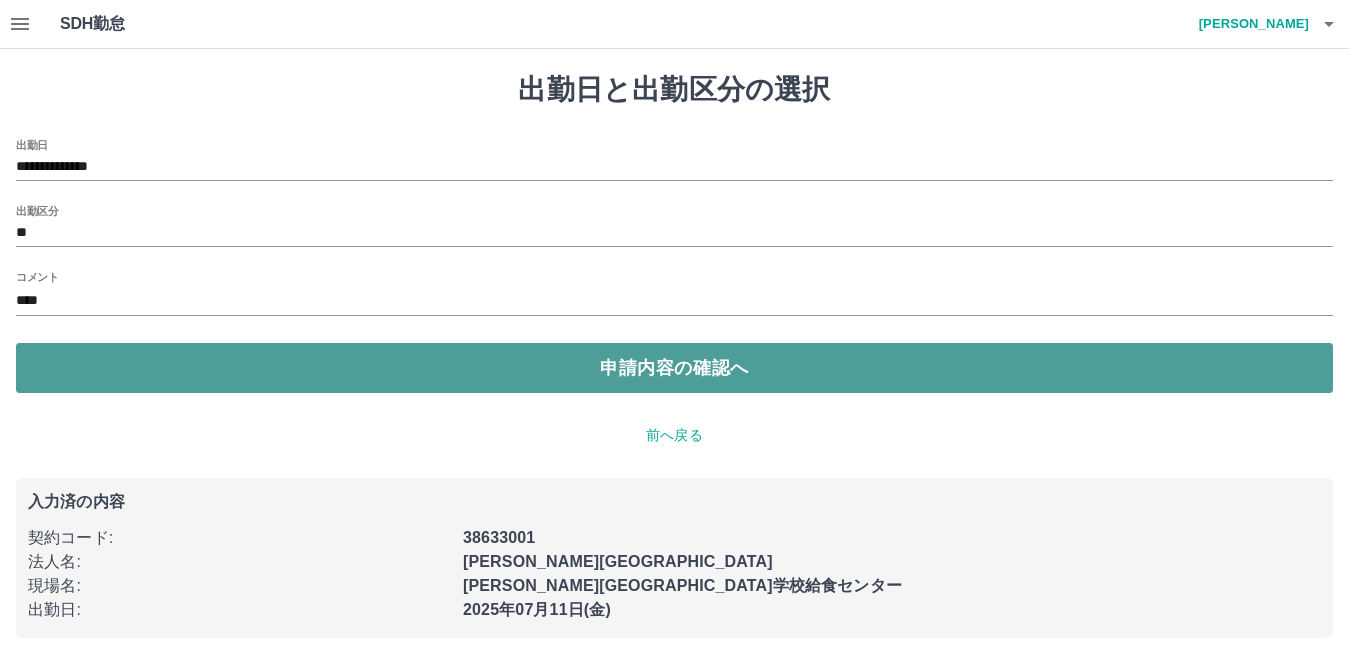 click on "申請内容の確認へ" at bounding box center (674, 368) 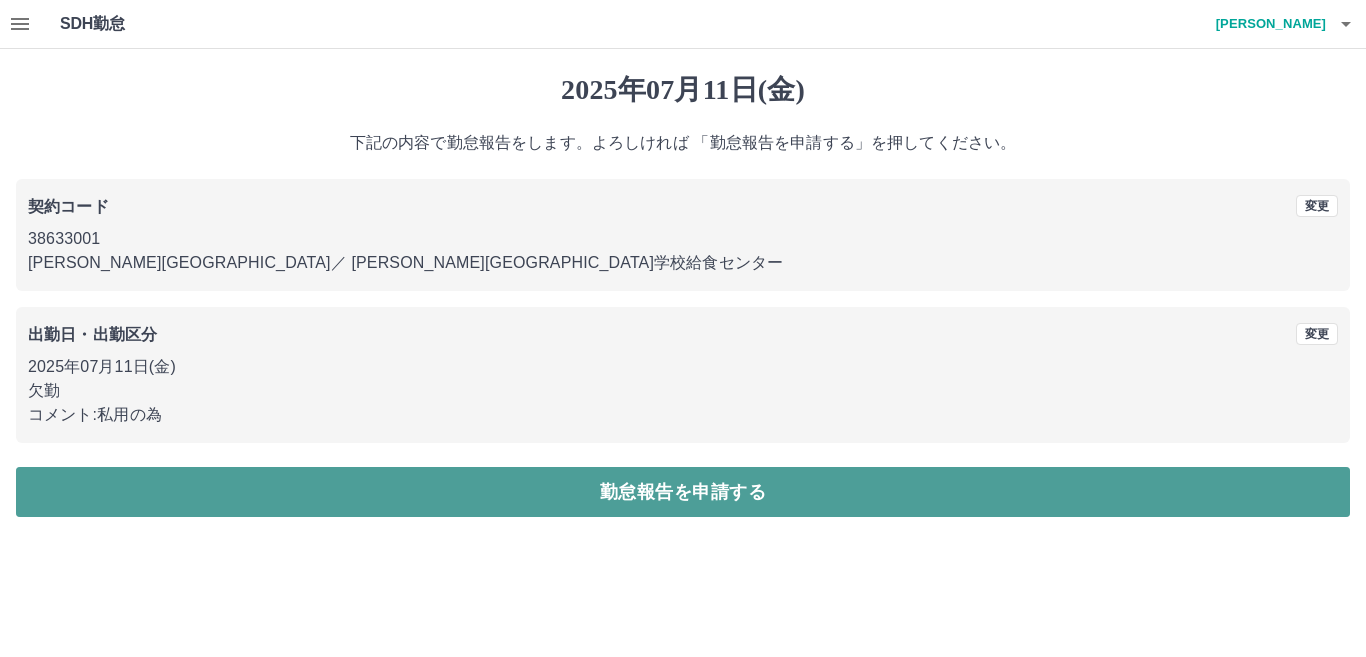 click on "勤怠報告を申請する" at bounding box center [683, 492] 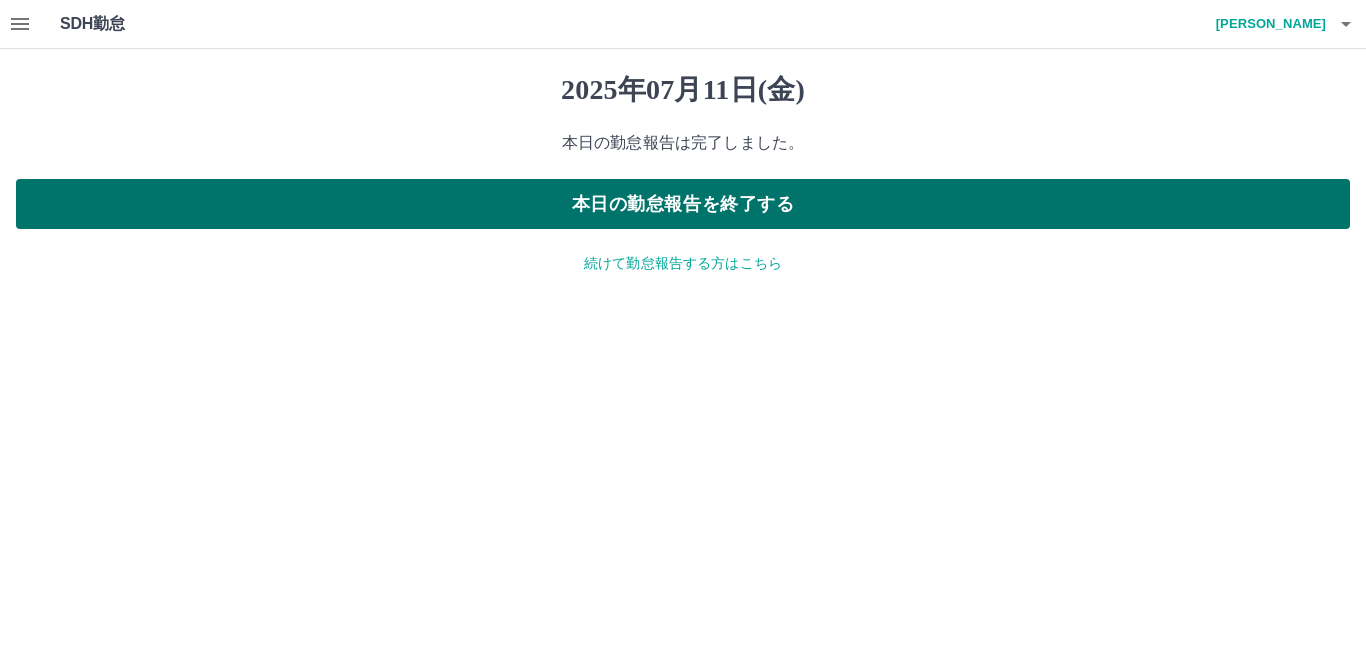 click on "本日の勤怠報告を終了する" at bounding box center [683, 204] 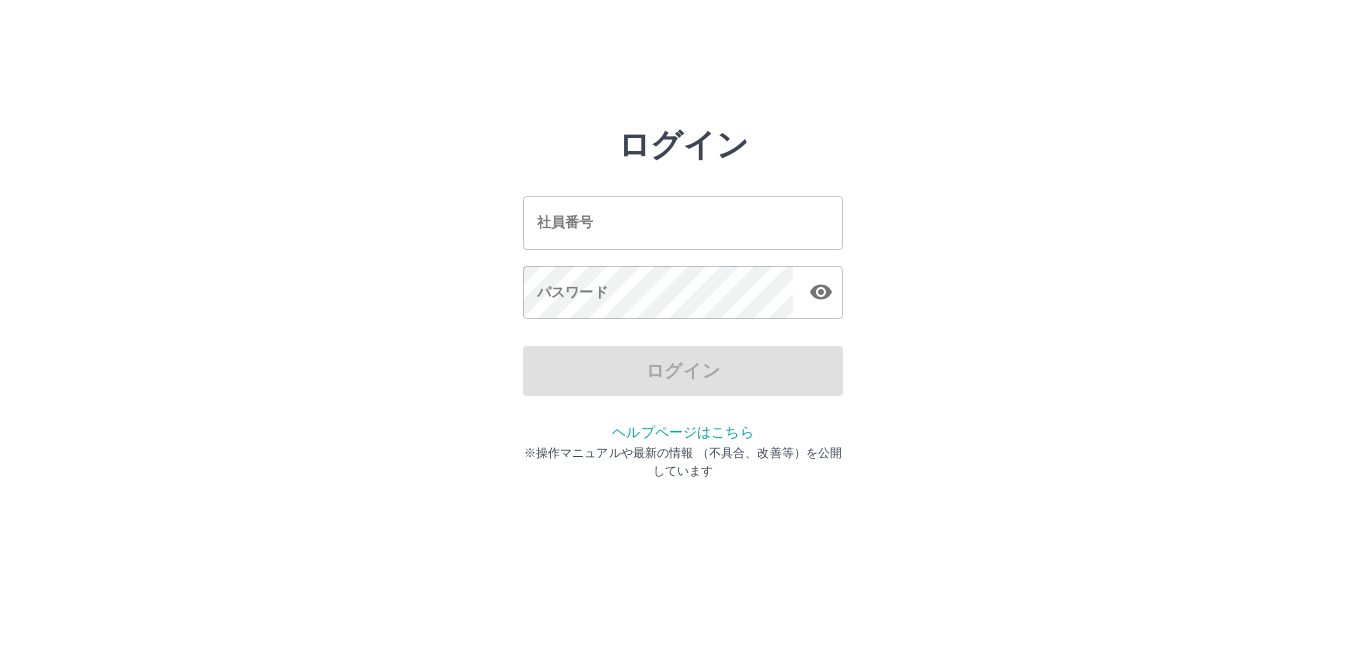 scroll, scrollTop: 0, scrollLeft: 0, axis: both 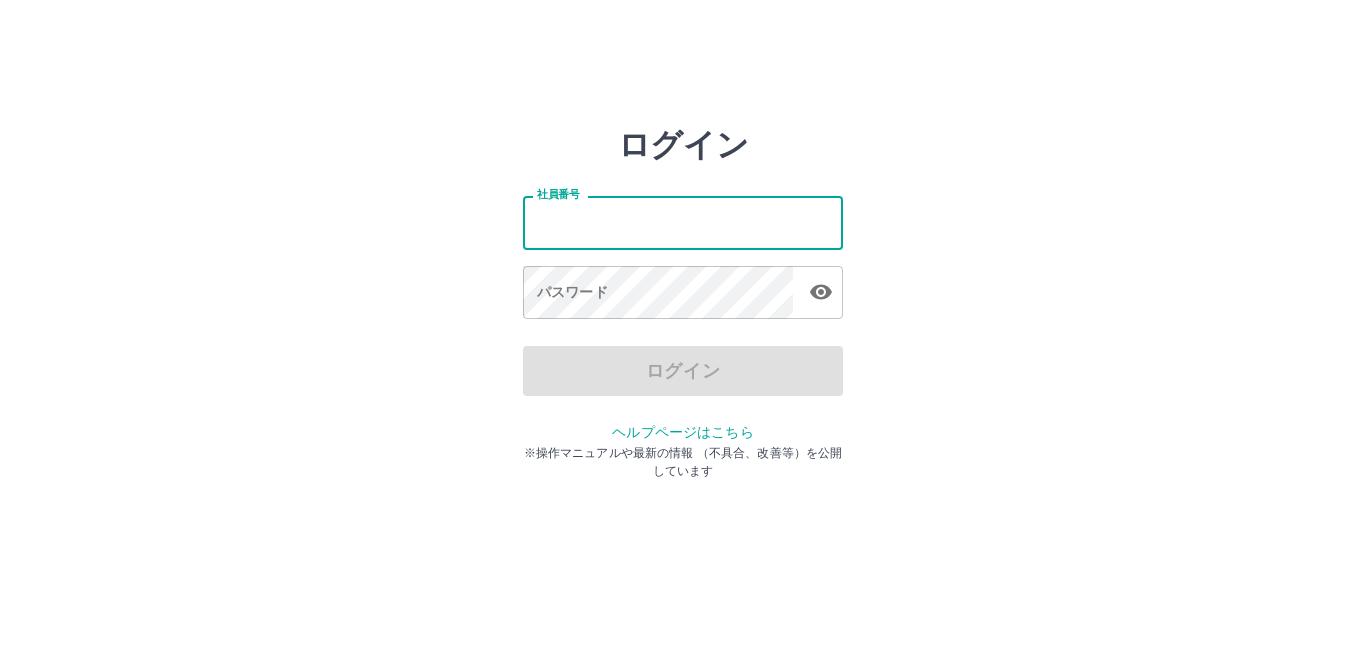 click on "社員番号" at bounding box center [683, 222] 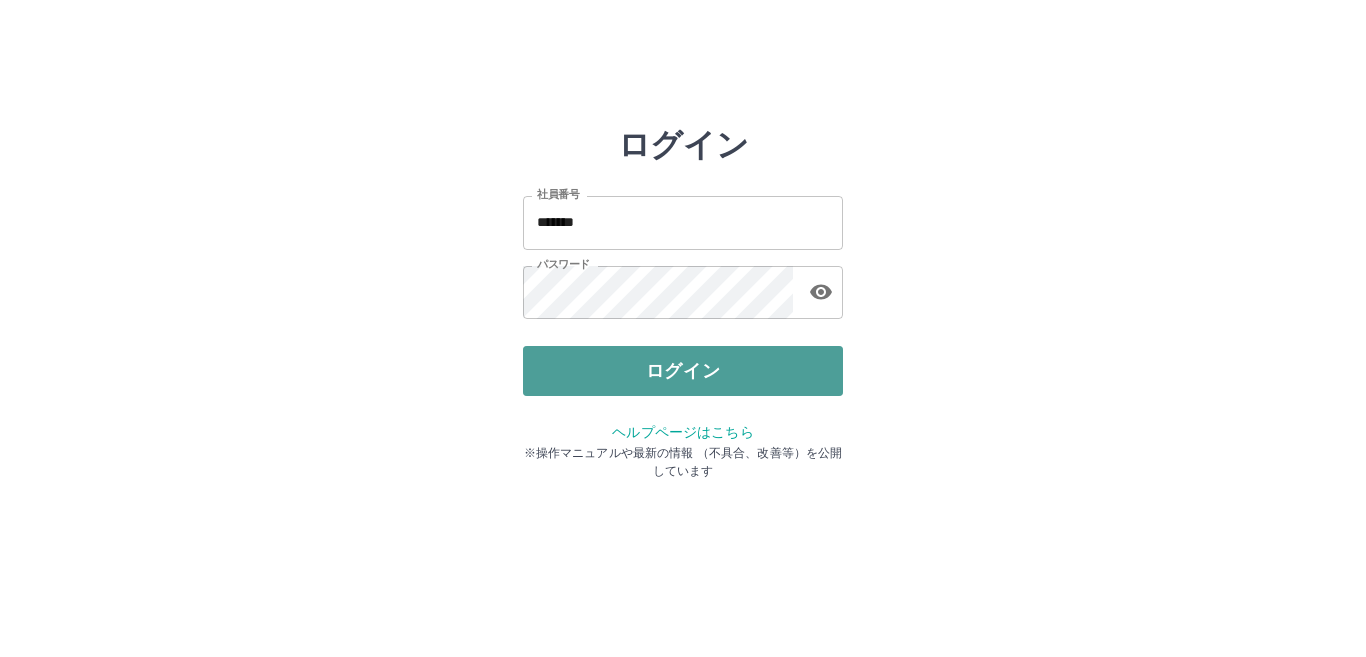 click on "ログイン" at bounding box center [683, 371] 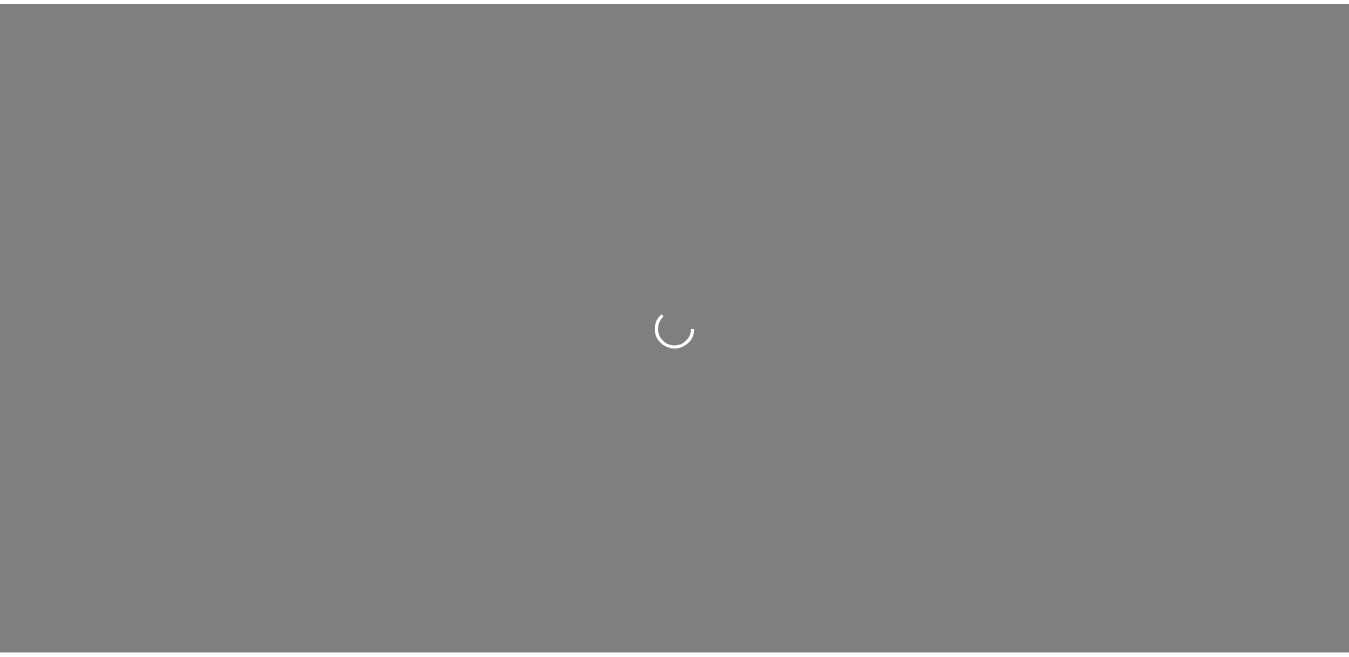 scroll, scrollTop: 0, scrollLeft: 0, axis: both 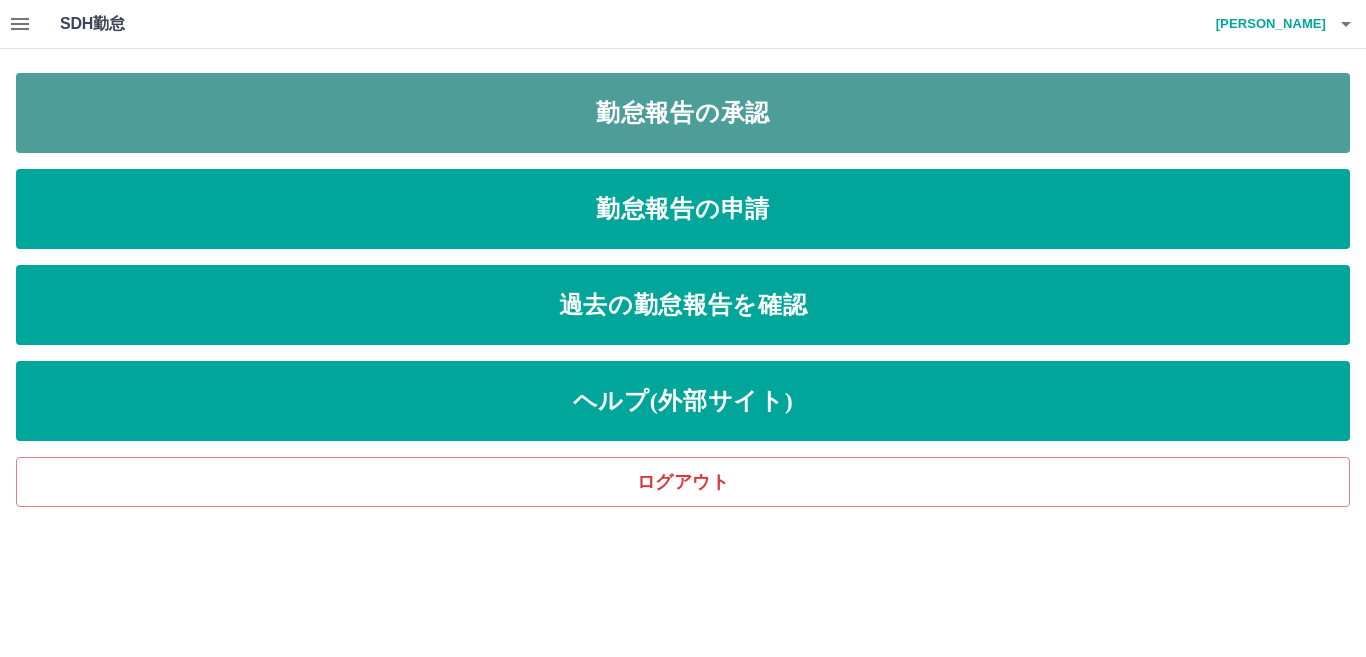 click on "勤怠報告の承認" at bounding box center [683, 113] 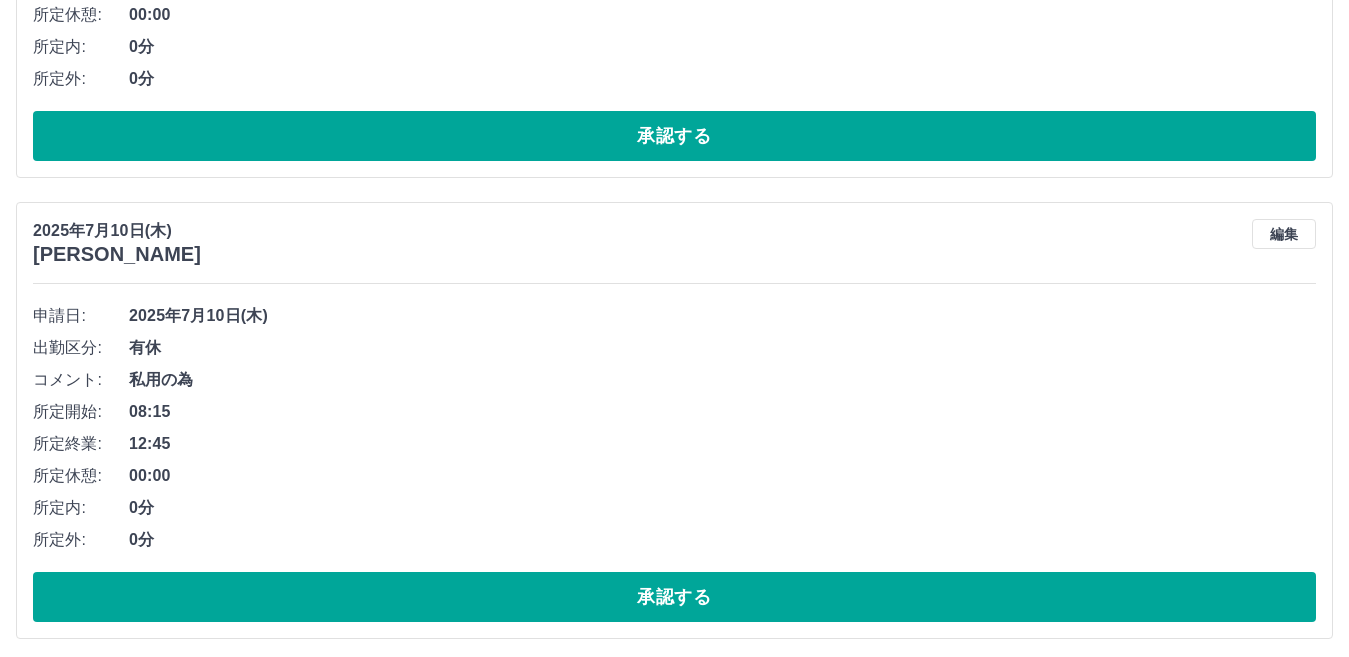 scroll, scrollTop: 962, scrollLeft: 0, axis: vertical 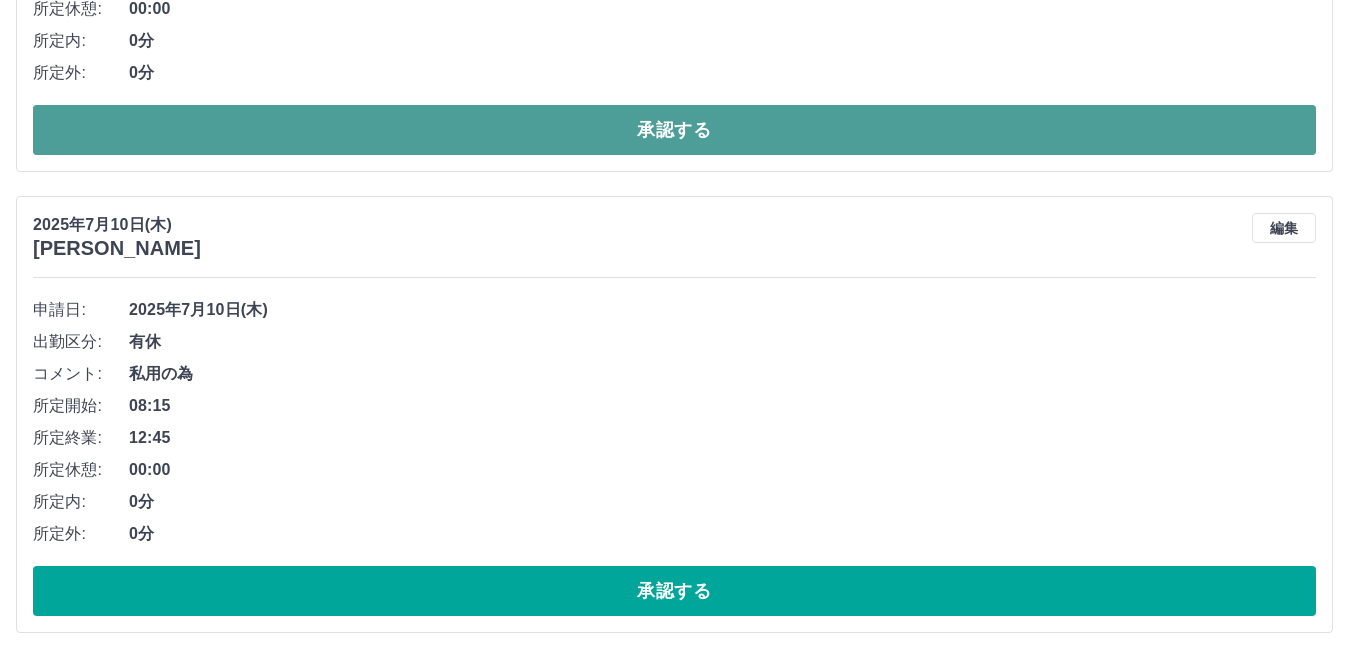 click on "承認する" at bounding box center (674, 130) 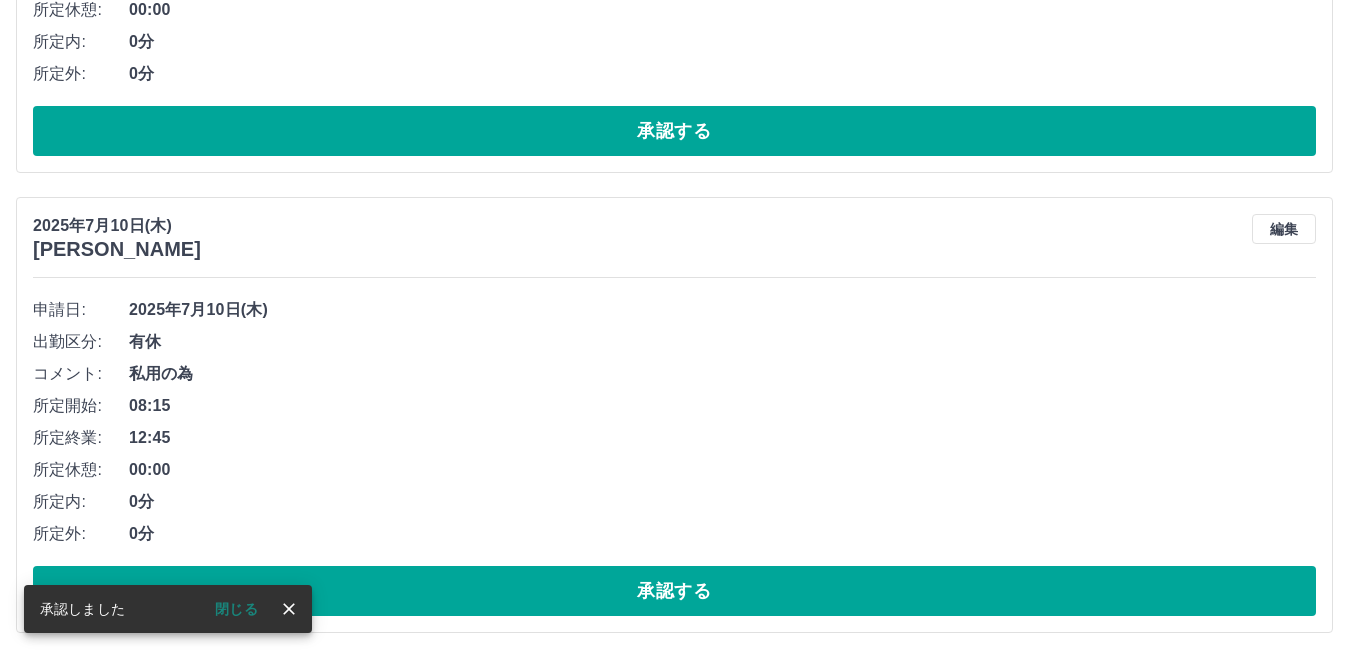 scroll, scrollTop: 501, scrollLeft: 0, axis: vertical 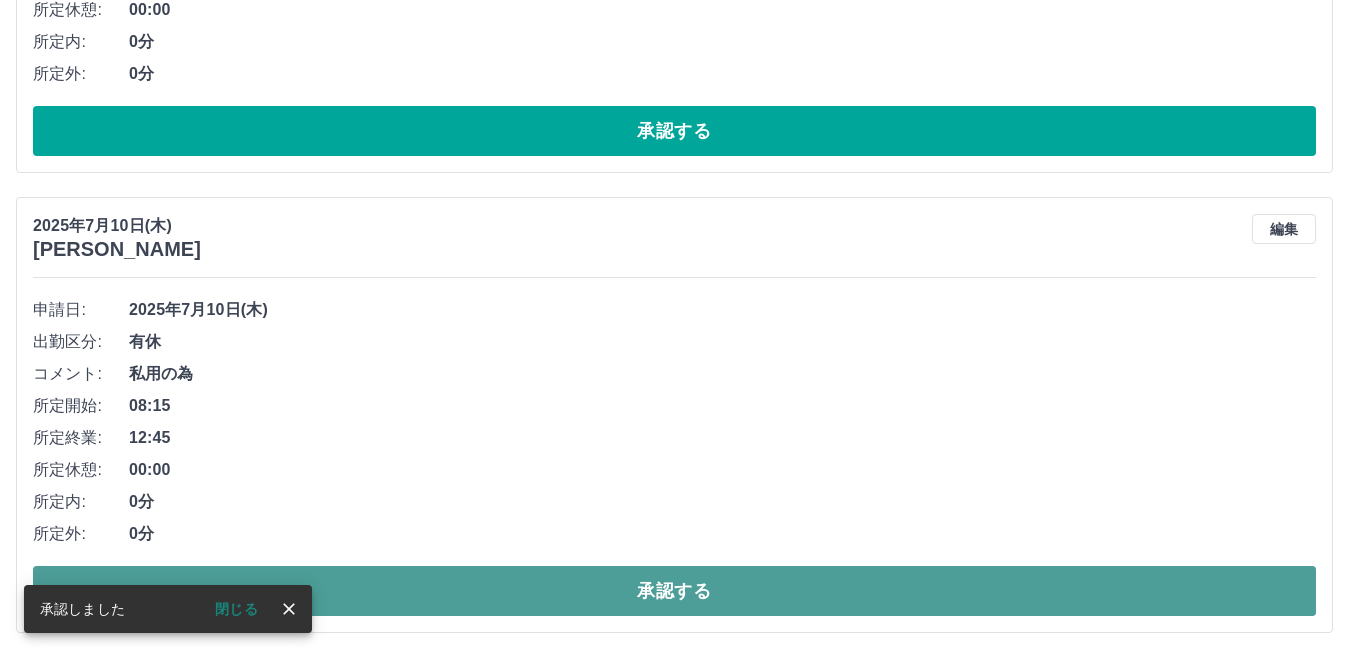 click on "承認する" at bounding box center [674, 591] 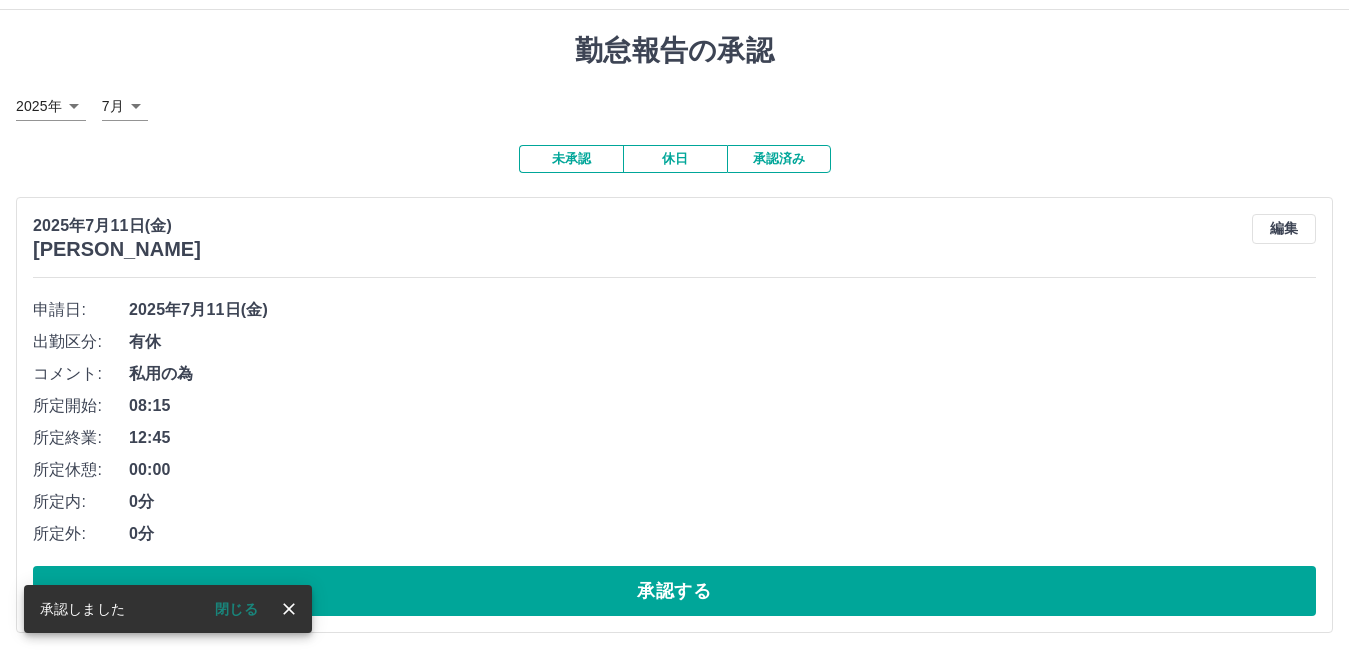 scroll, scrollTop: 41, scrollLeft: 0, axis: vertical 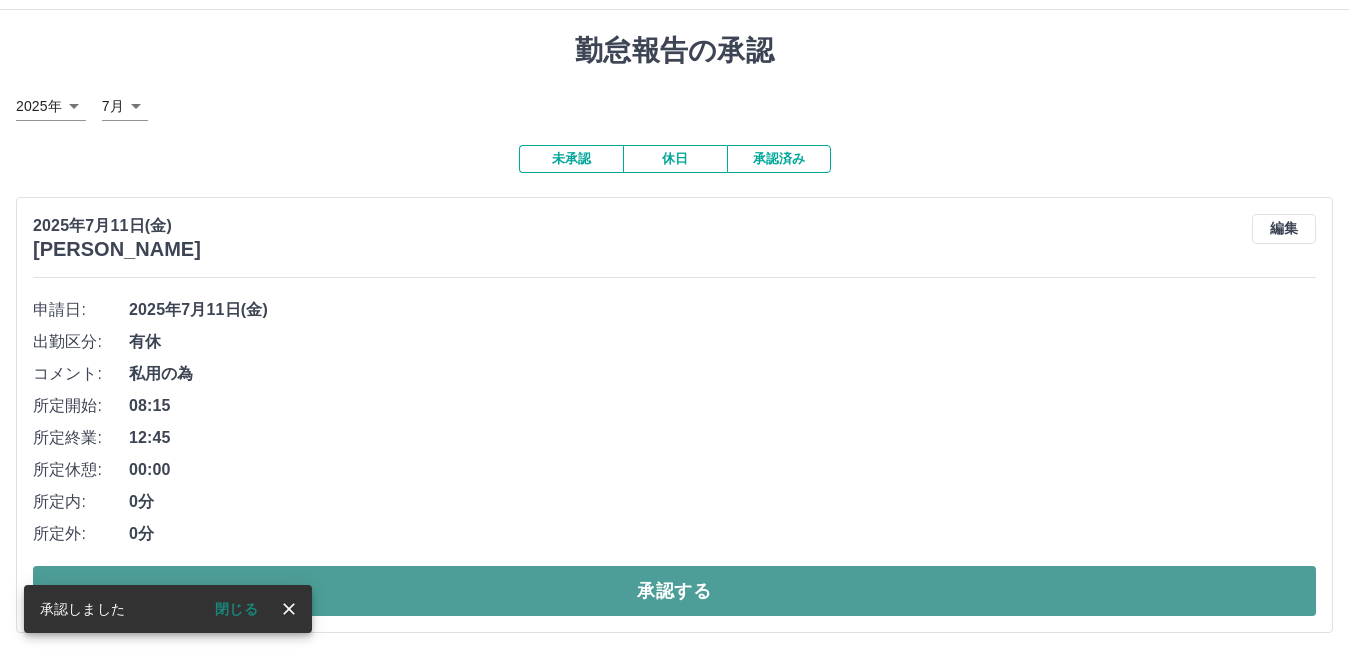 click on "承認する" at bounding box center [674, 591] 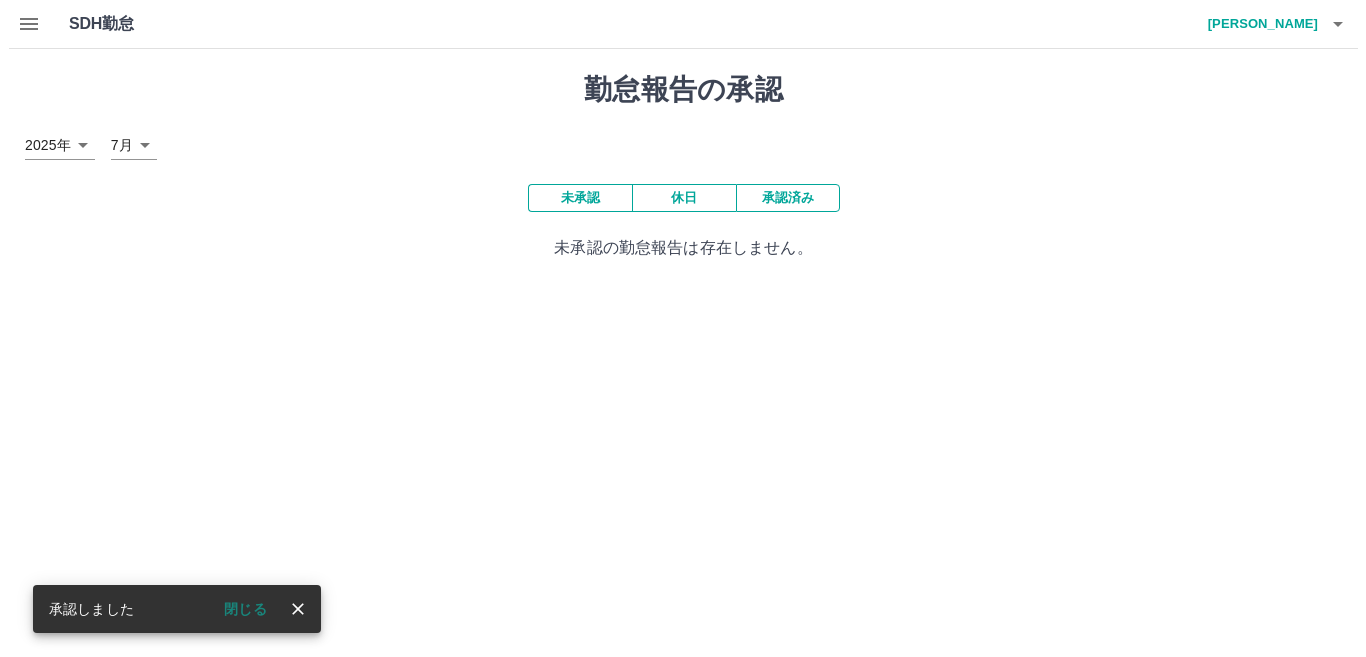 scroll, scrollTop: 0, scrollLeft: 0, axis: both 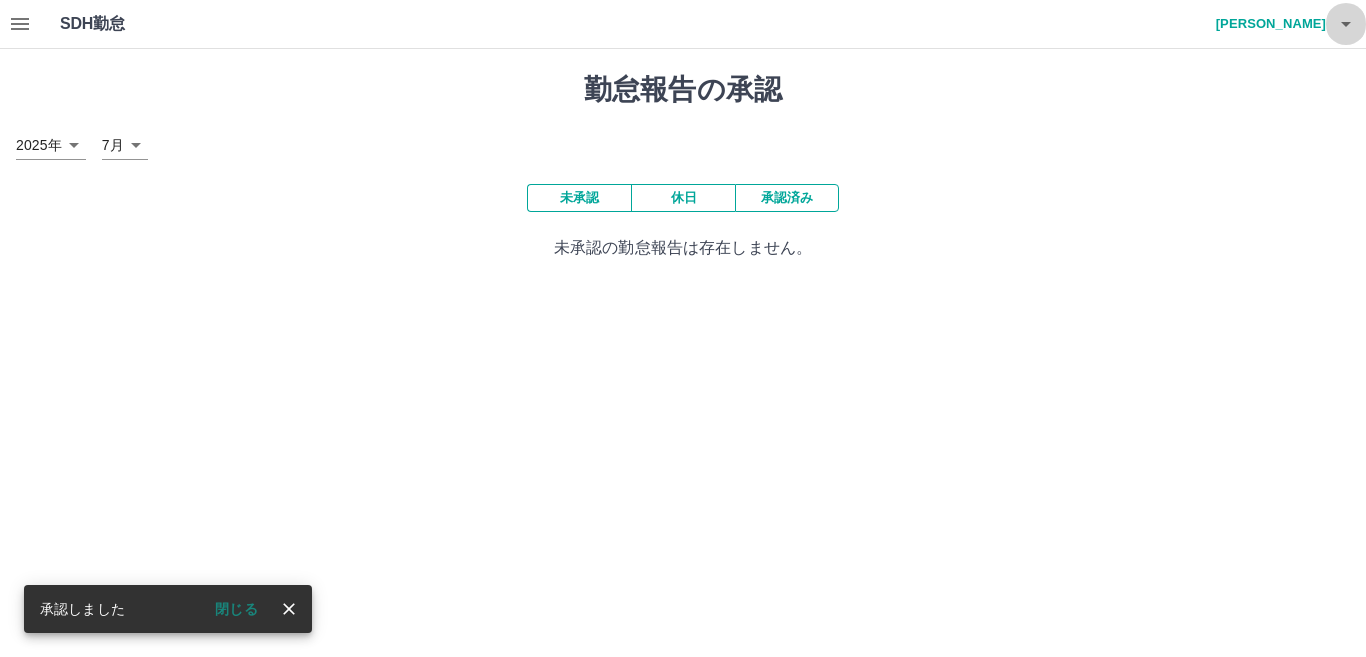 click 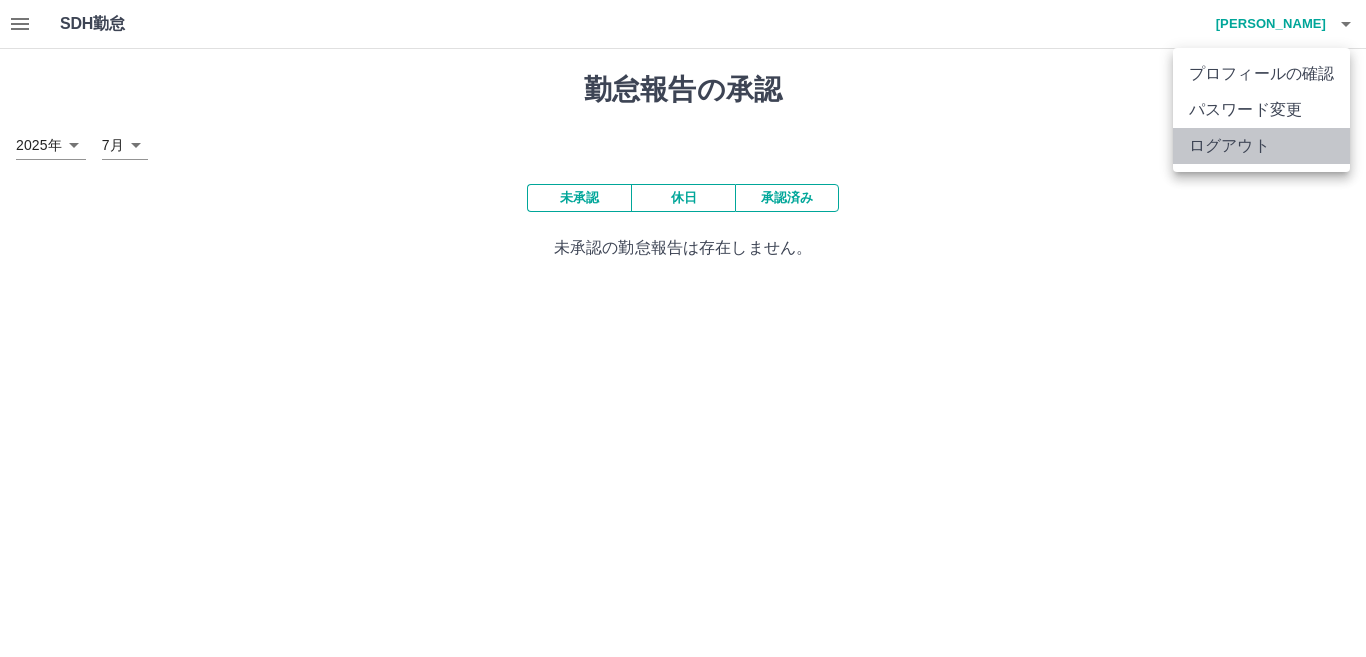 click on "ログアウト" at bounding box center (1261, 146) 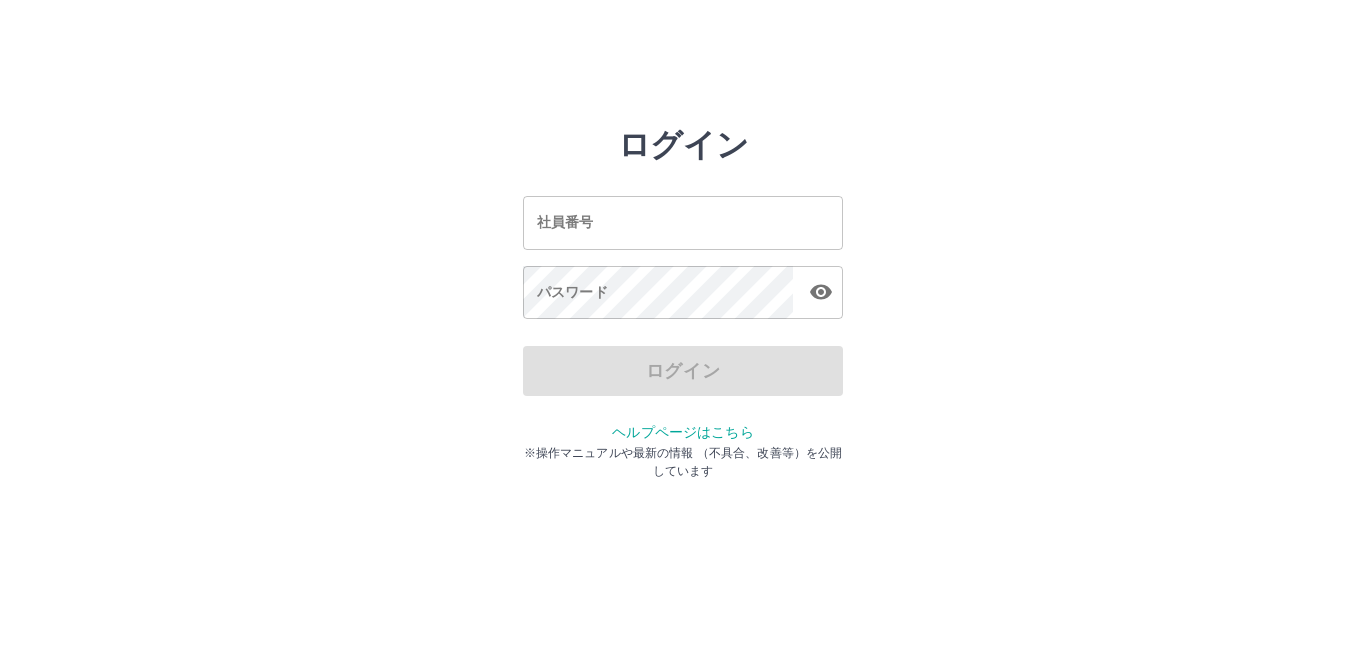 scroll, scrollTop: 0, scrollLeft: 0, axis: both 